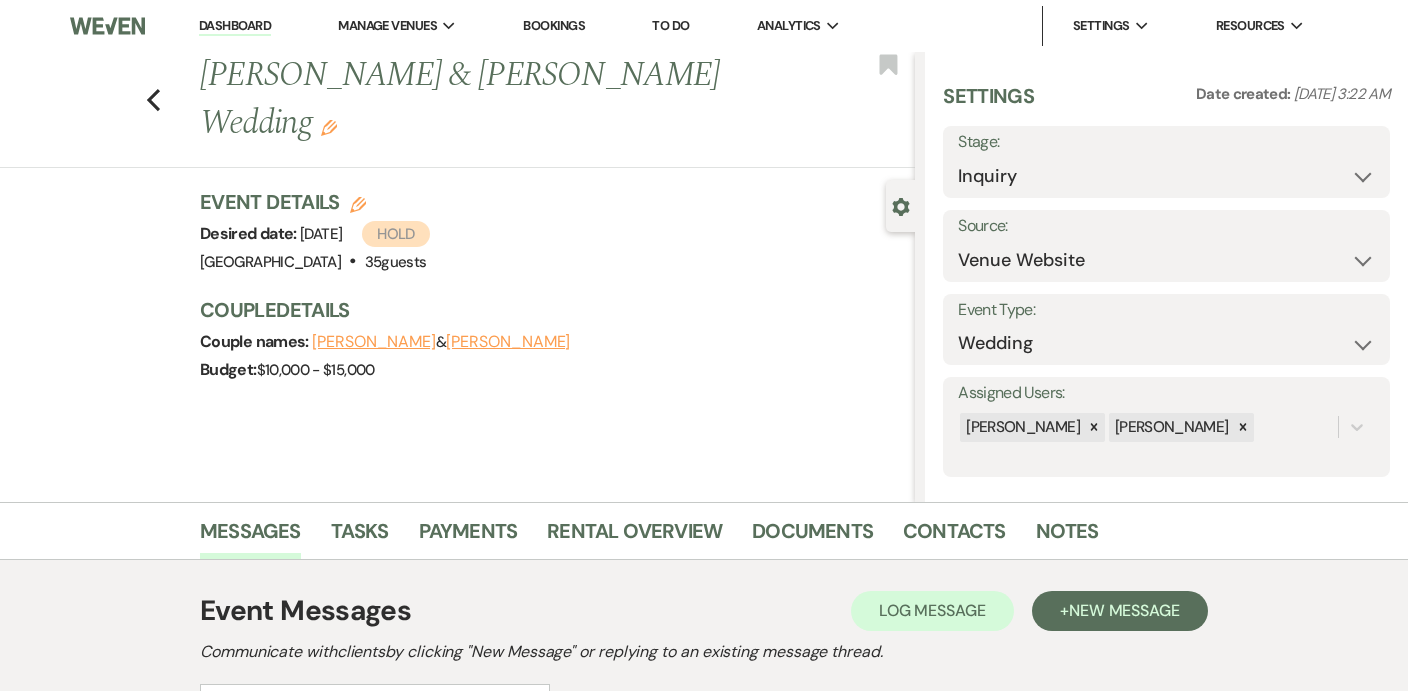 scroll, scrollTop: 6245, scrollLeft: 0, axis: vertical 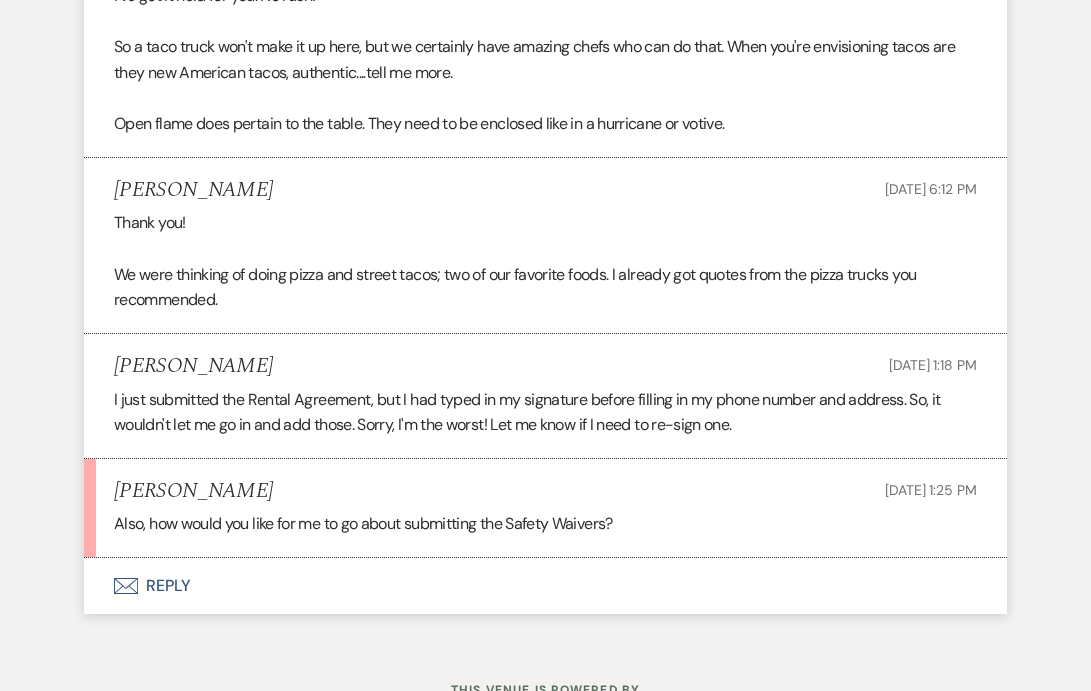 click on "Envelope Reply" at bounding box center [545, 586] 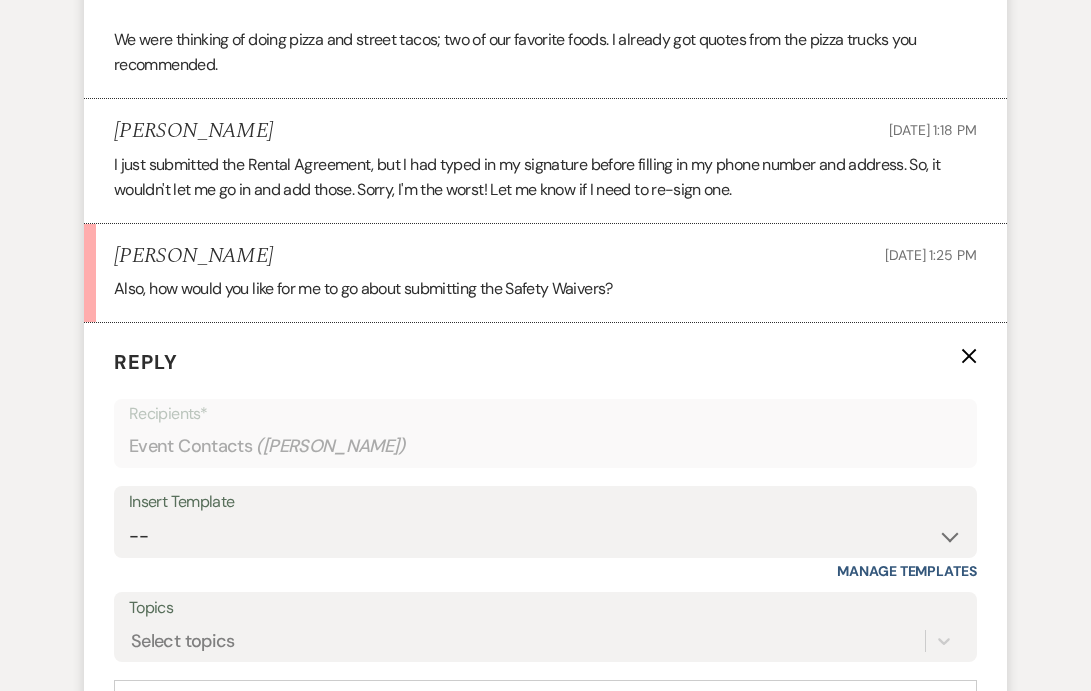 scroll, scrollTop: 6783, scrollLeft: 0, axis: vertical 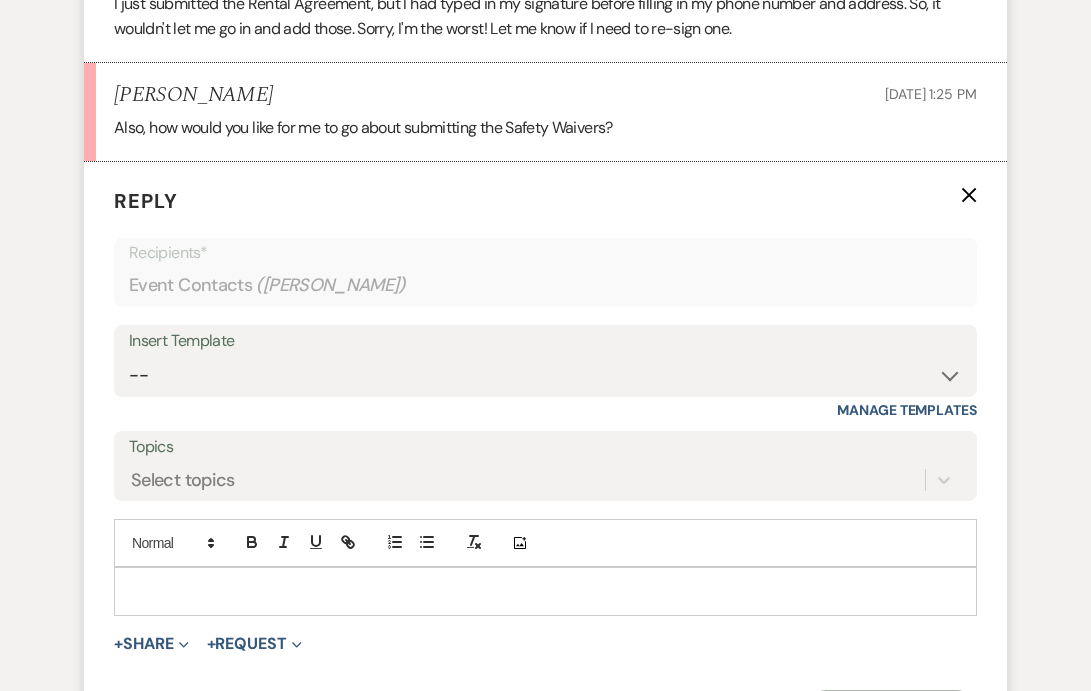 click at bounding box center [545, 591] 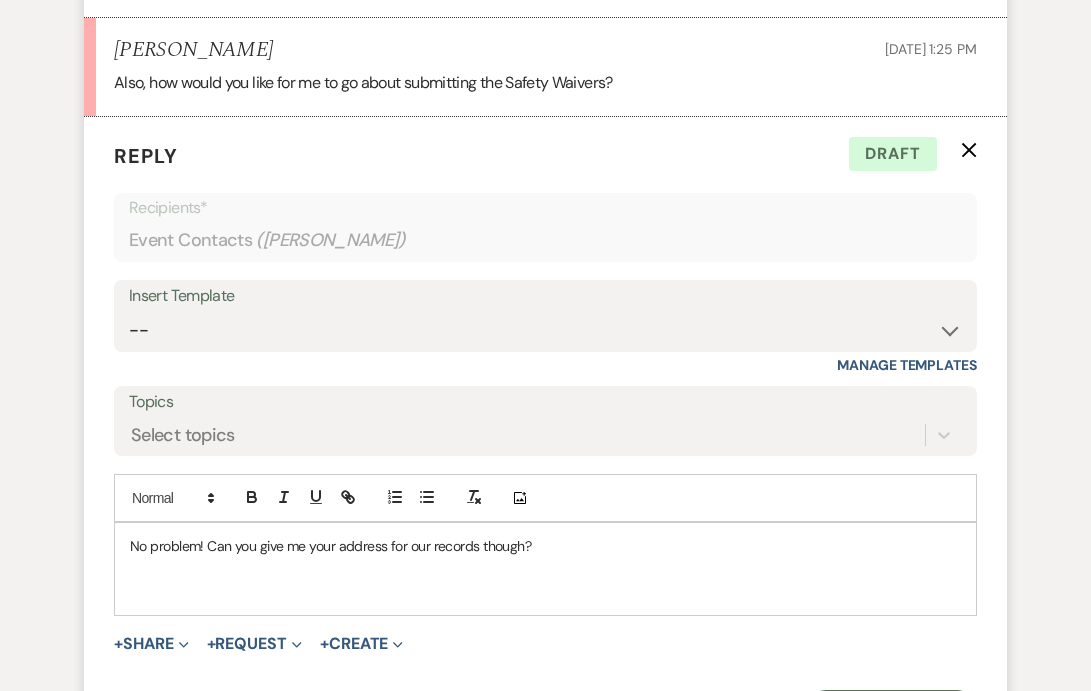 scroll, scrollTop: 6984, scrollLeft: 0, axis: vertical 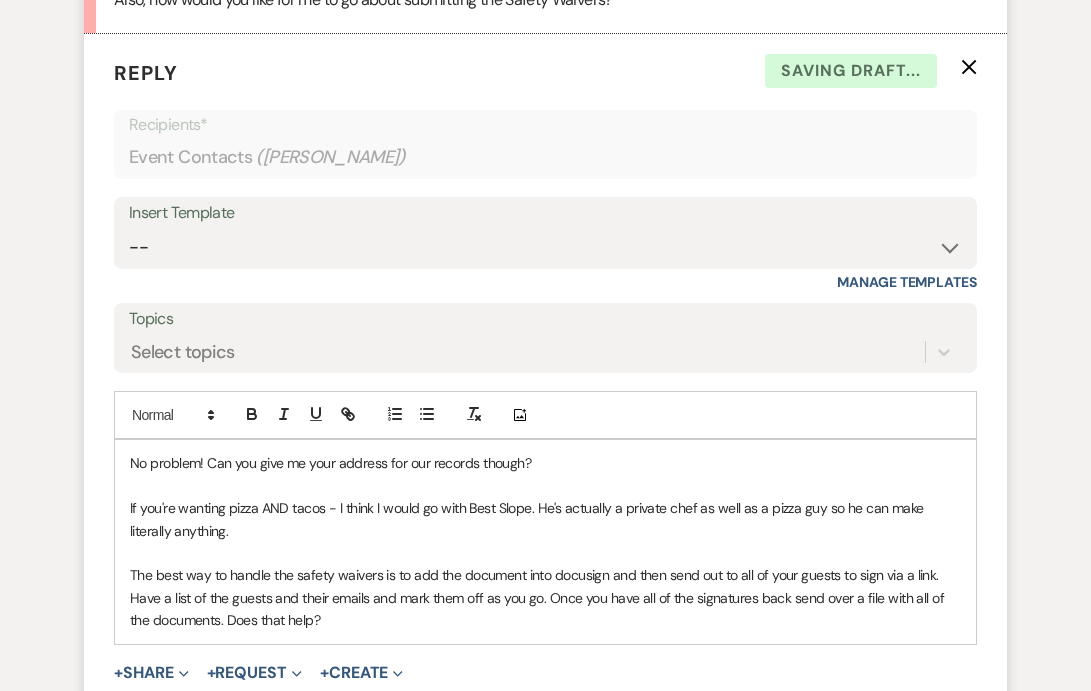 click on "Send Message" at bounding box center [891, 739] 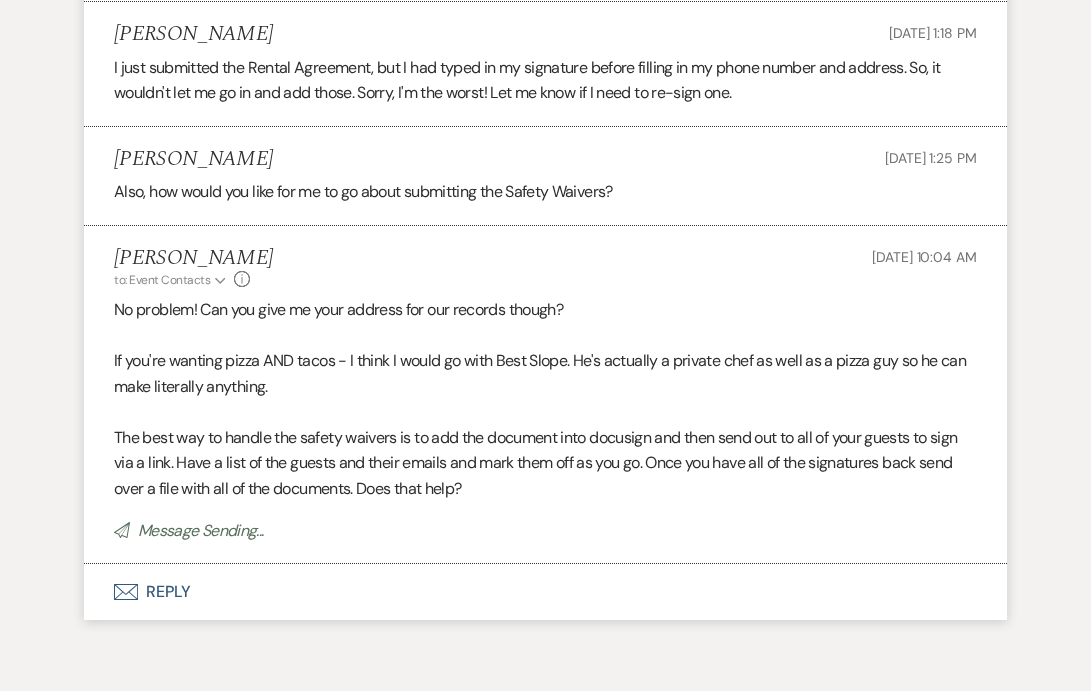 scroll, scrollTop: 6678, scrollLeft: 0, axis: vertical 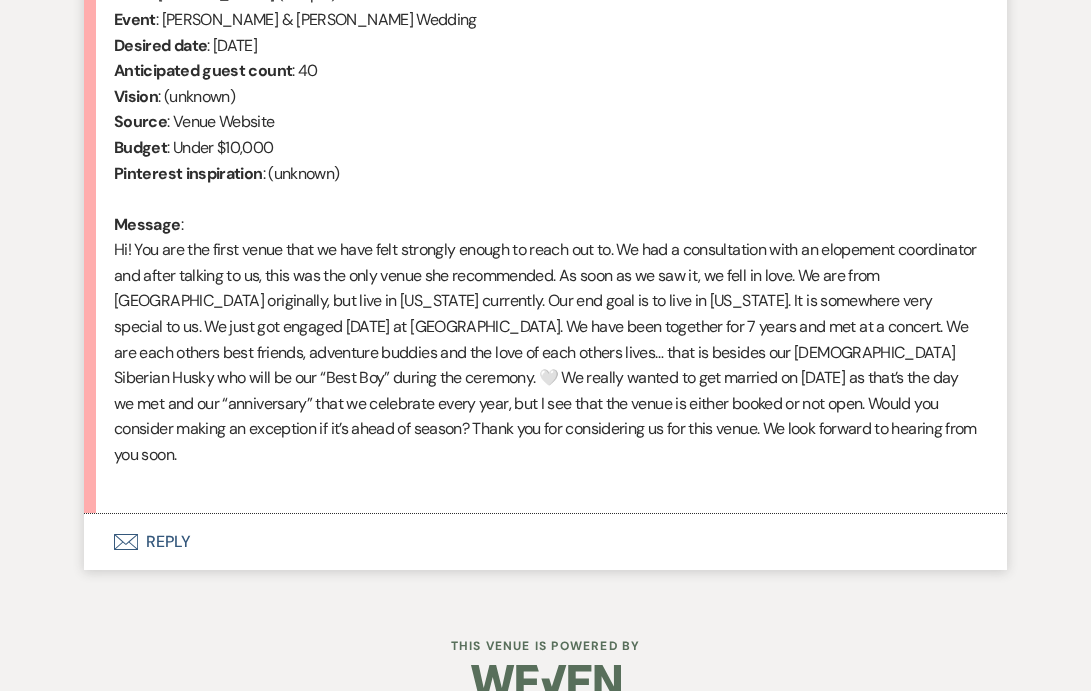 click on "Envelope Reply" at bounding box center [545, 542] 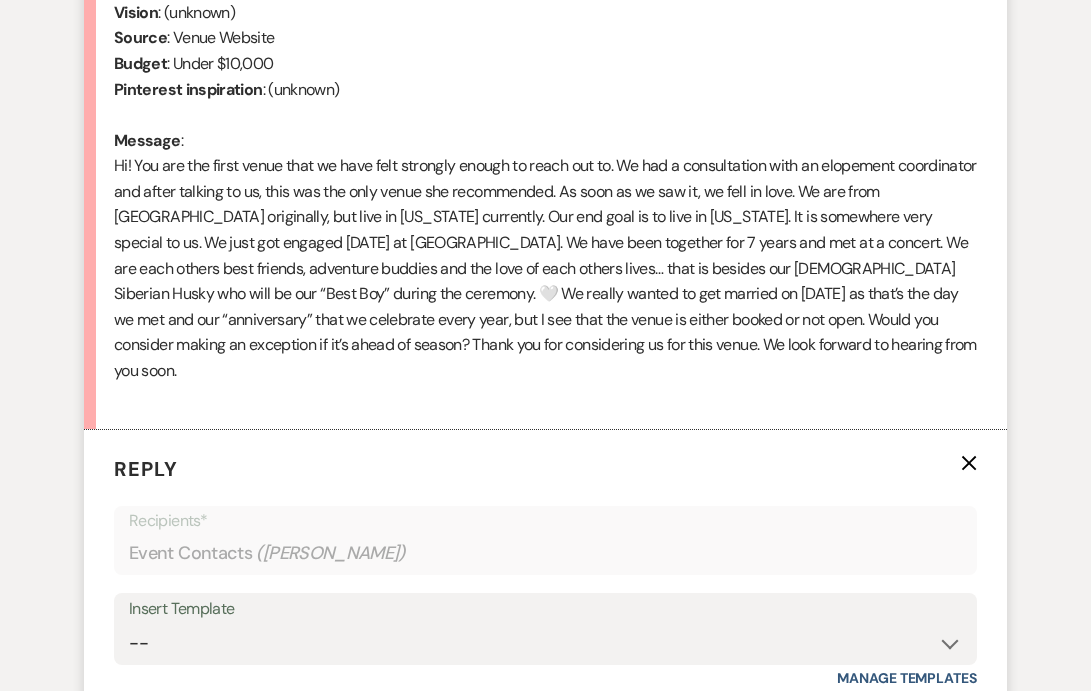 scroll, scrollTop: 1190, scrollLeft: 0, axis: vertical 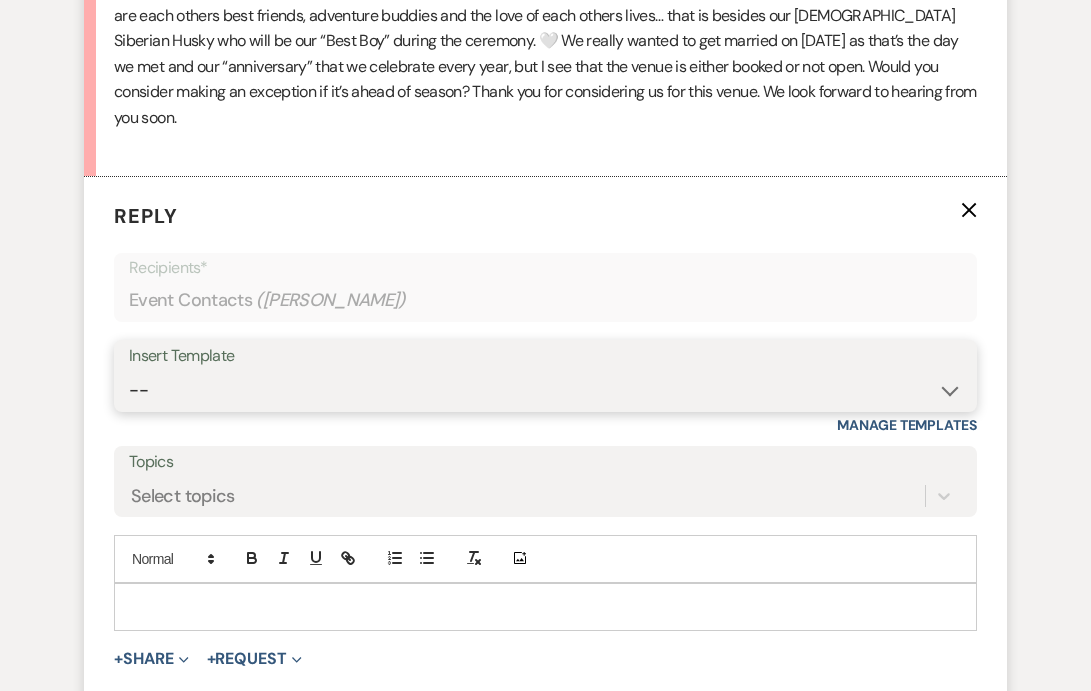 select on "4129" 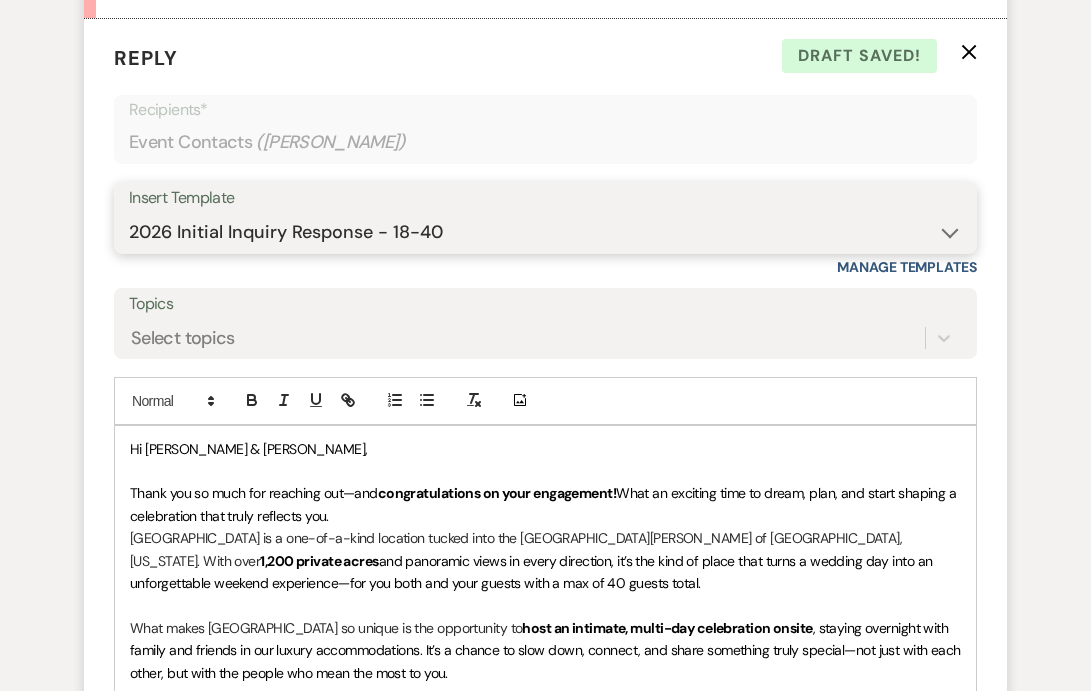 scroll, scrollTop: 1356, scrollLeft: 0, axis: vertical 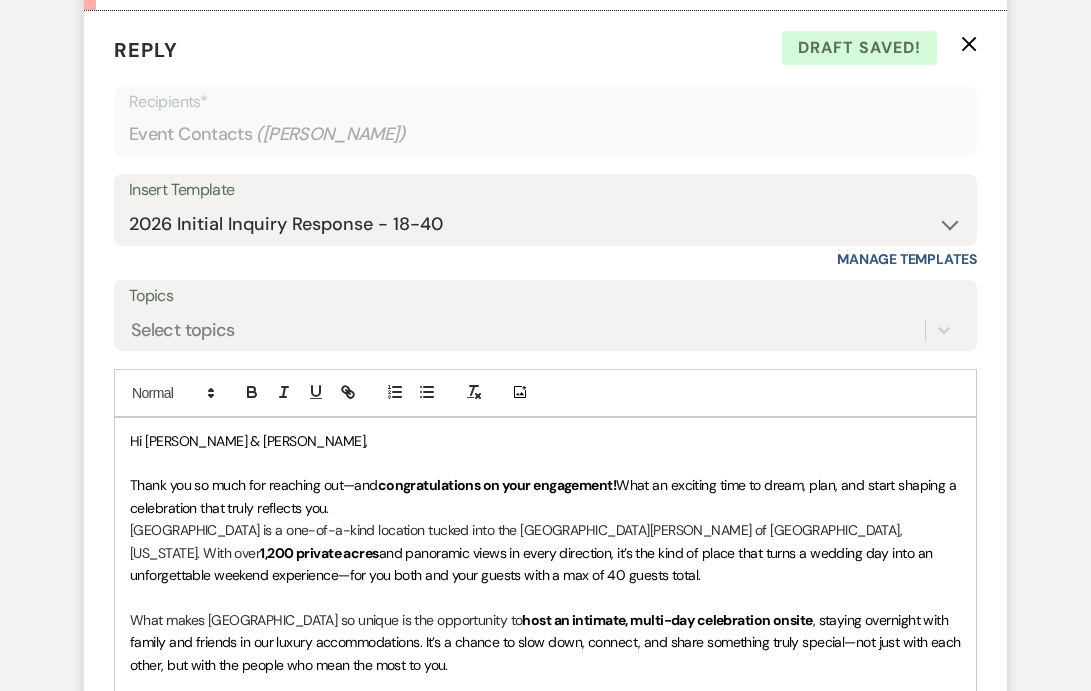 click on "Thank you so much for reaching out—and  congratulations on your engagement!  What an exciting time to dream, plan, and start shaping a celebration that truly reflects you." at bounding box center [545, 496] 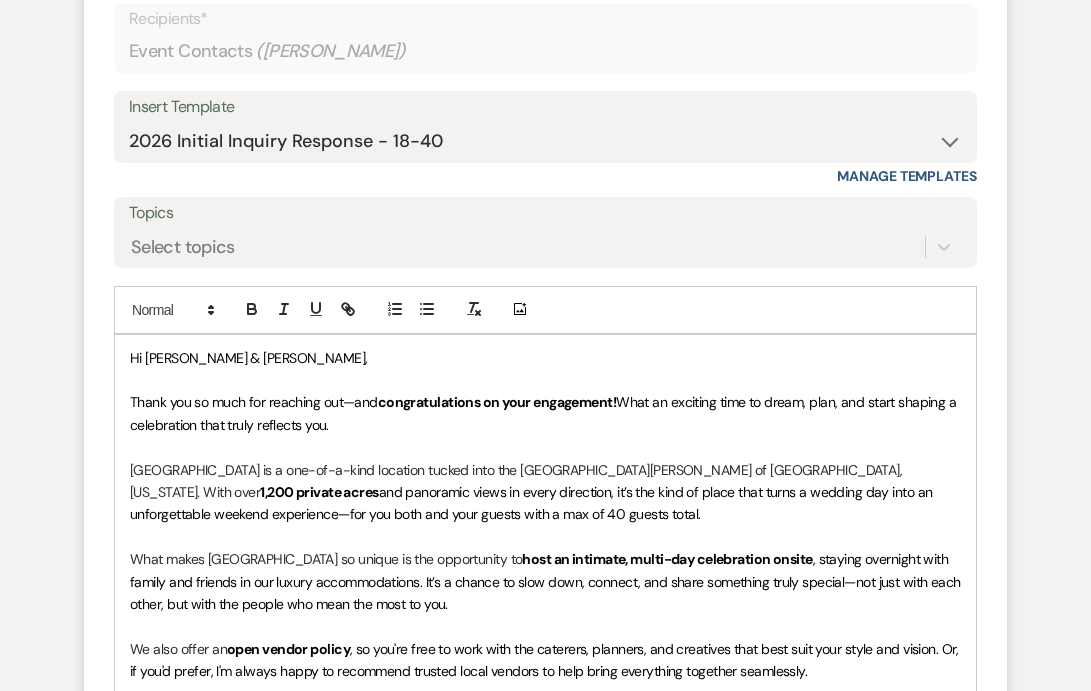 scroll, scrollTop: 1446, scrollLeft: 0, axis: vertical 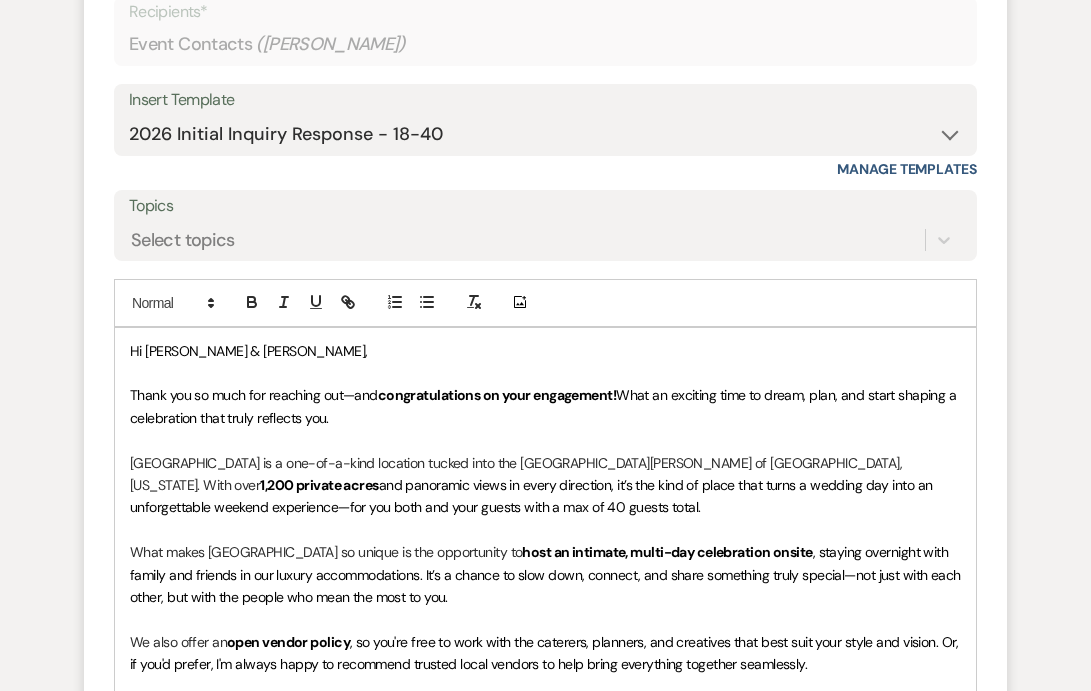 click on "Thank you so much for reaching out—and  congratulations on your engagement!  What an exciting time to dream, plan, and start shaping a celebration that truly reflects you." at bounding box center (545, 406) 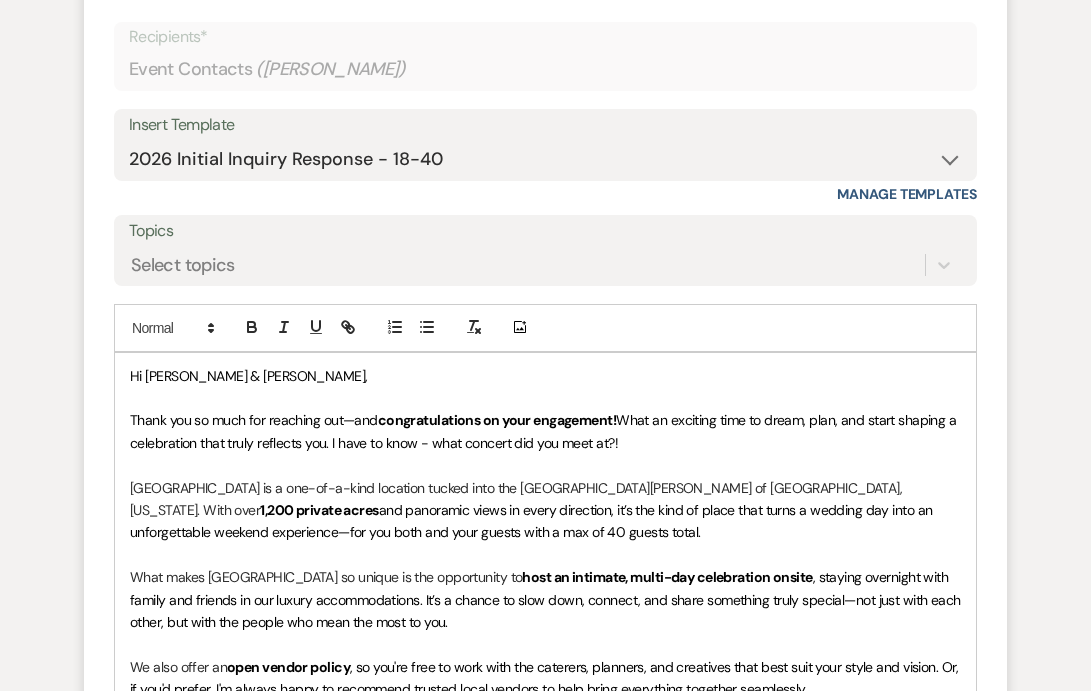 scroll, scrollTop: 1495, scrollLeft: 0, axis: vertical 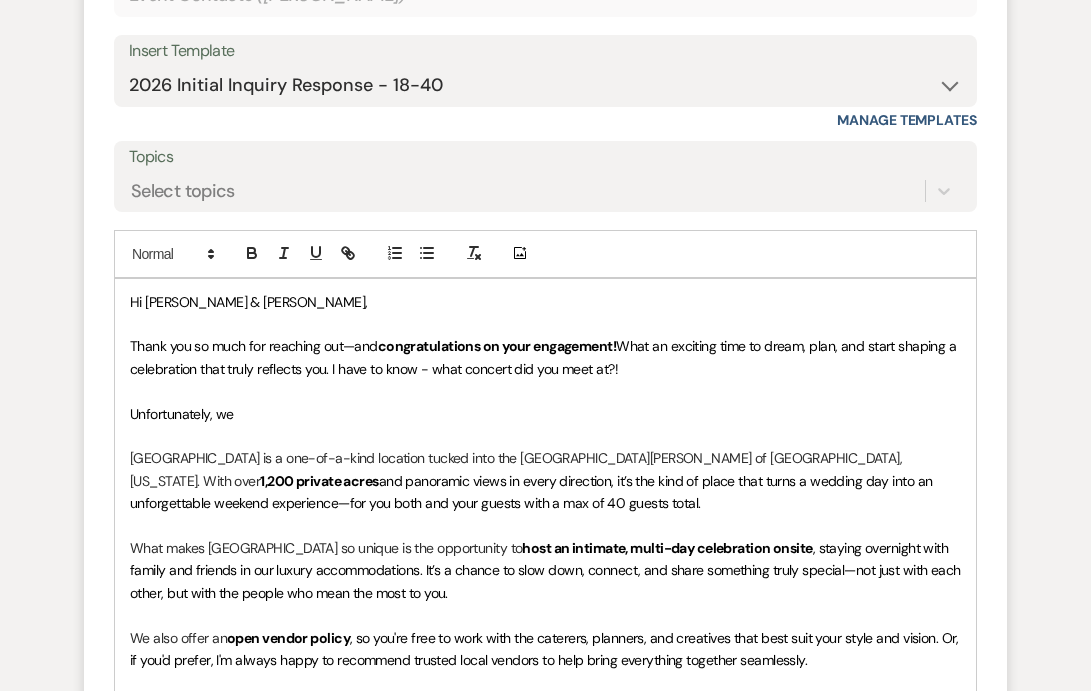 click on "Unfortunately, we" at bounding box center (545, 414) 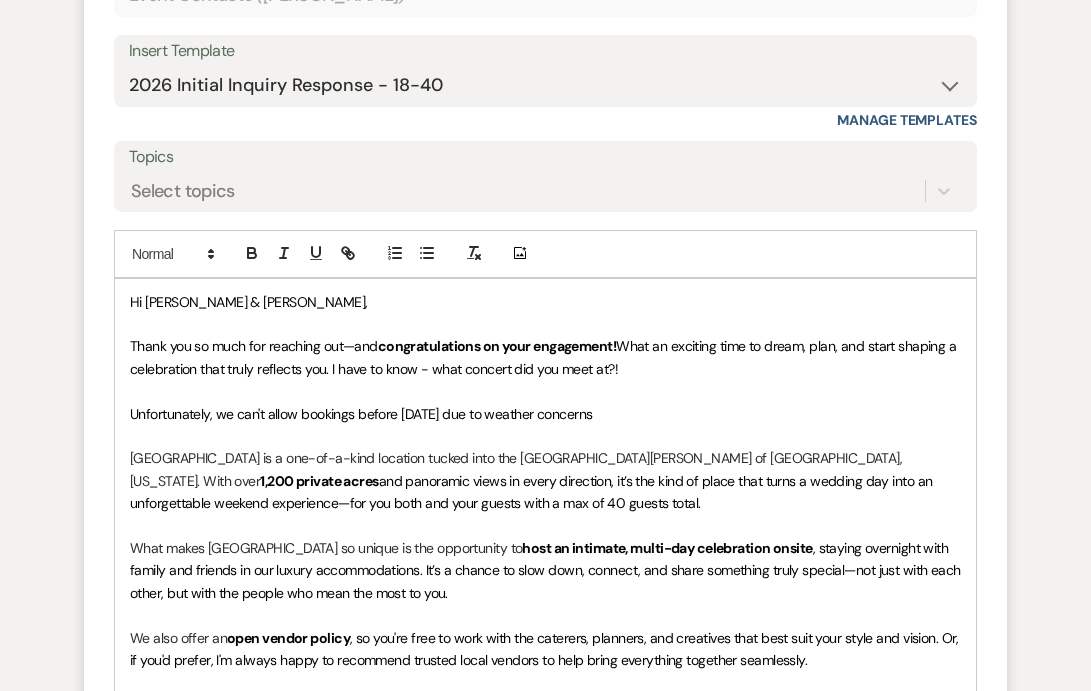 click on "Thank you so much for reaching out—and  congratulations on your engagement!  What an exciting time to dream, plan, and start shaping a celebration that truly reflects you. I have to know - what concert did you meet at?!" at bounding box center [545, 357] 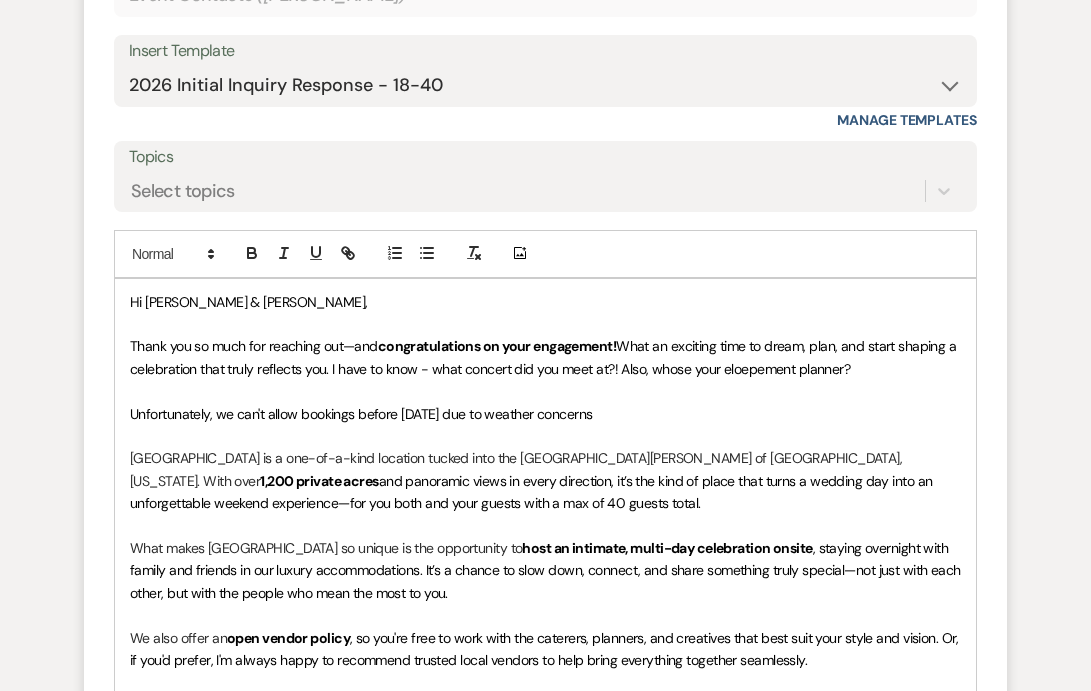 click on "Unfortunately, we can't allow bookings before June 1st due to weather concerns" at bounding box center [545, 414] 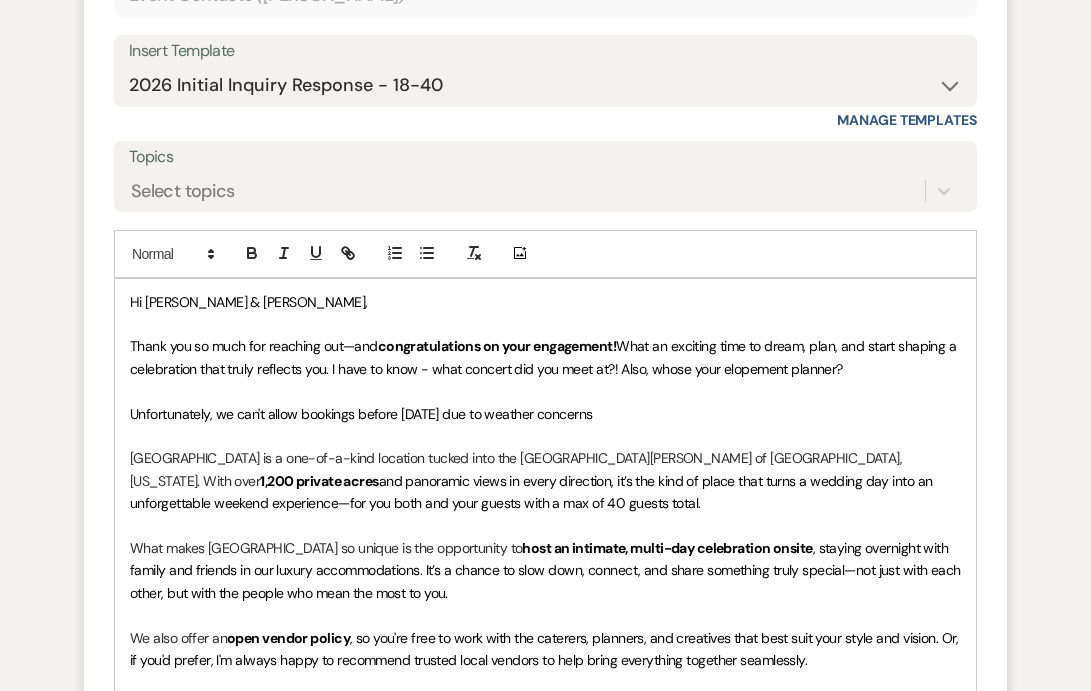 click on "What an exciting time to dream, plan, and start shaping a celebration that truly reflects you. I have to know - what concert did you meet at?! Also, whose your elopement planner?" at bounding box center (545, 357) 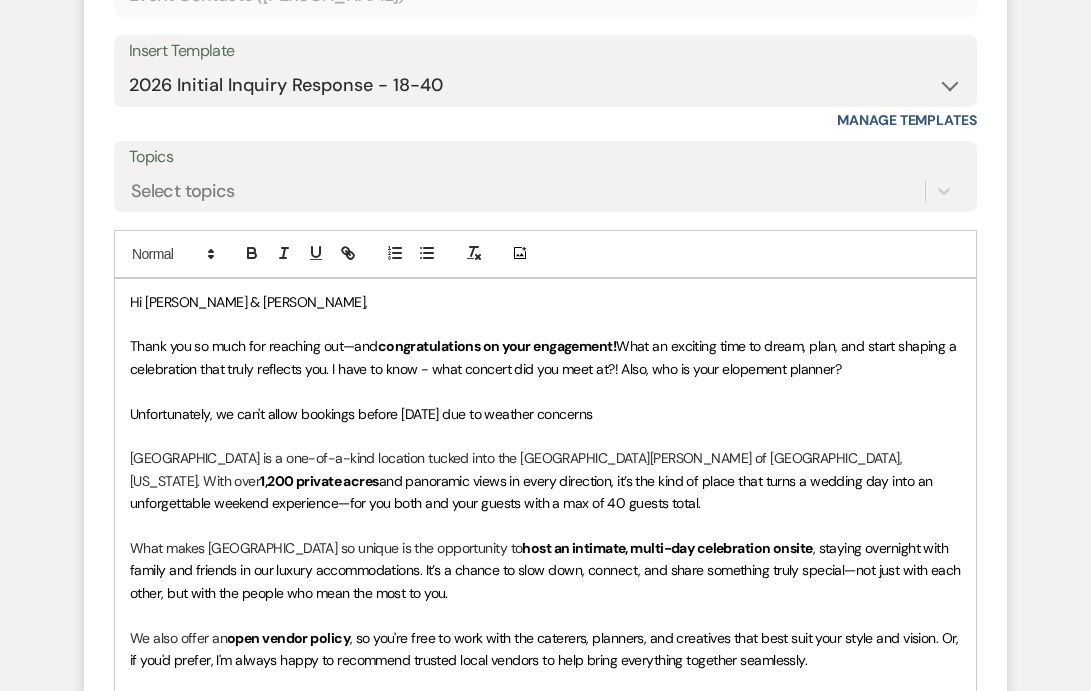 click on "Unfortunately, we can't allow bookings before June 1st due to weather concerns" at bounding box center [545, 414] 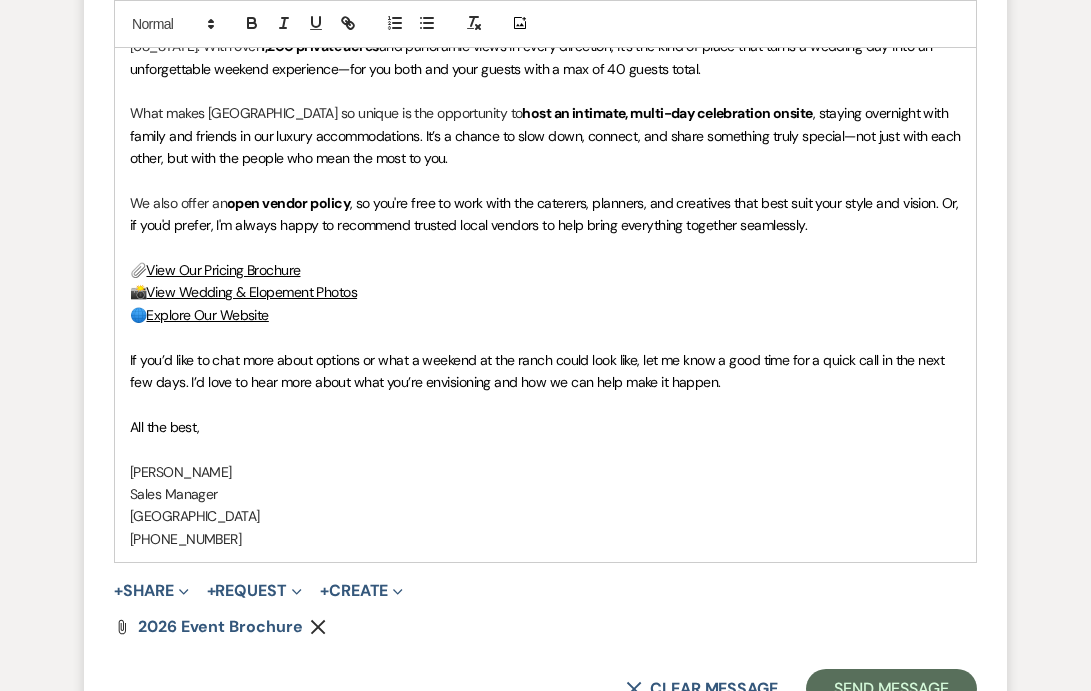 scroll, scrollTop: 2057, scrollLeft: 0, axis: vertical 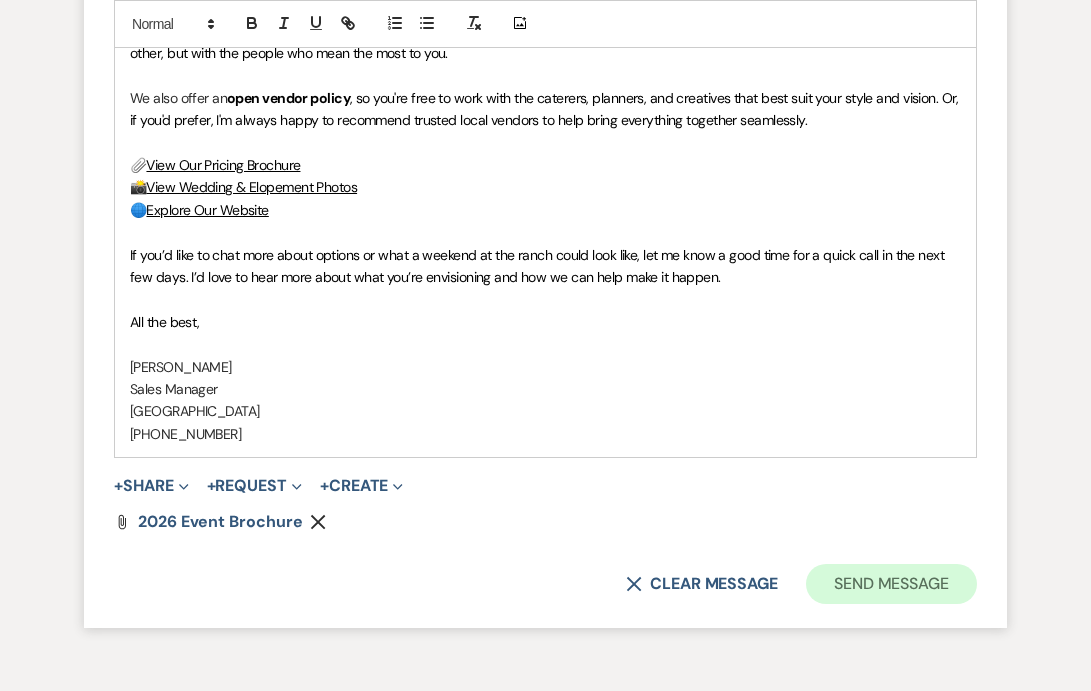 click on "Send Message" at bounding box center [891, 584] 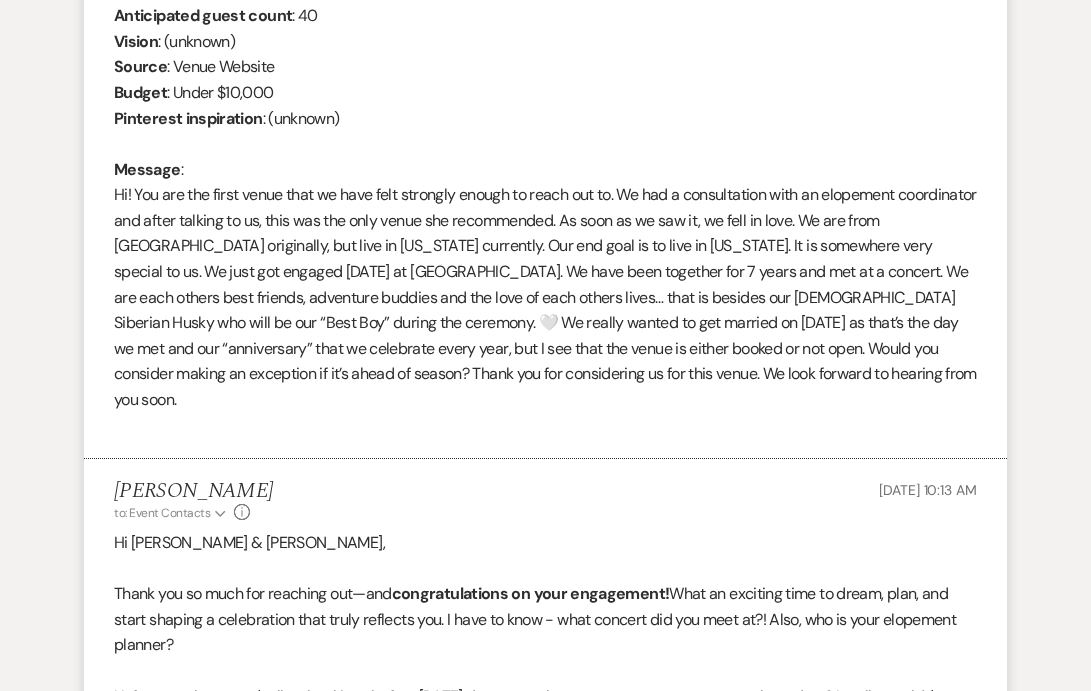 scroll, scrollTop: 677, scrollLeft: 0, axis: vertical 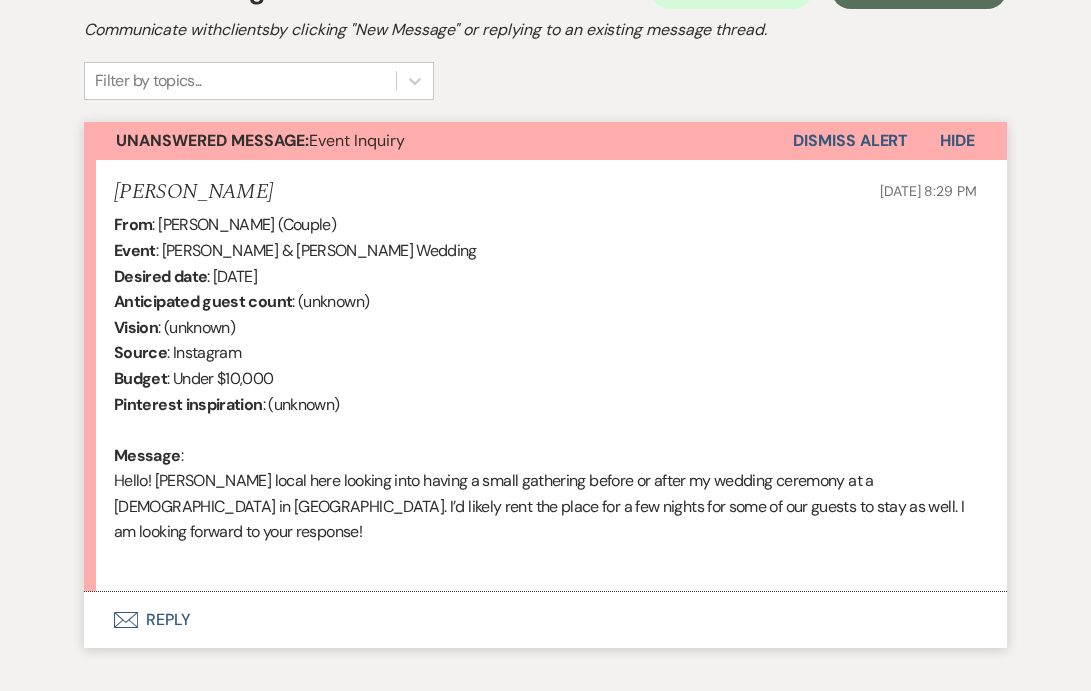 click on "Envelope Reply" at bounding box center [545, 620] 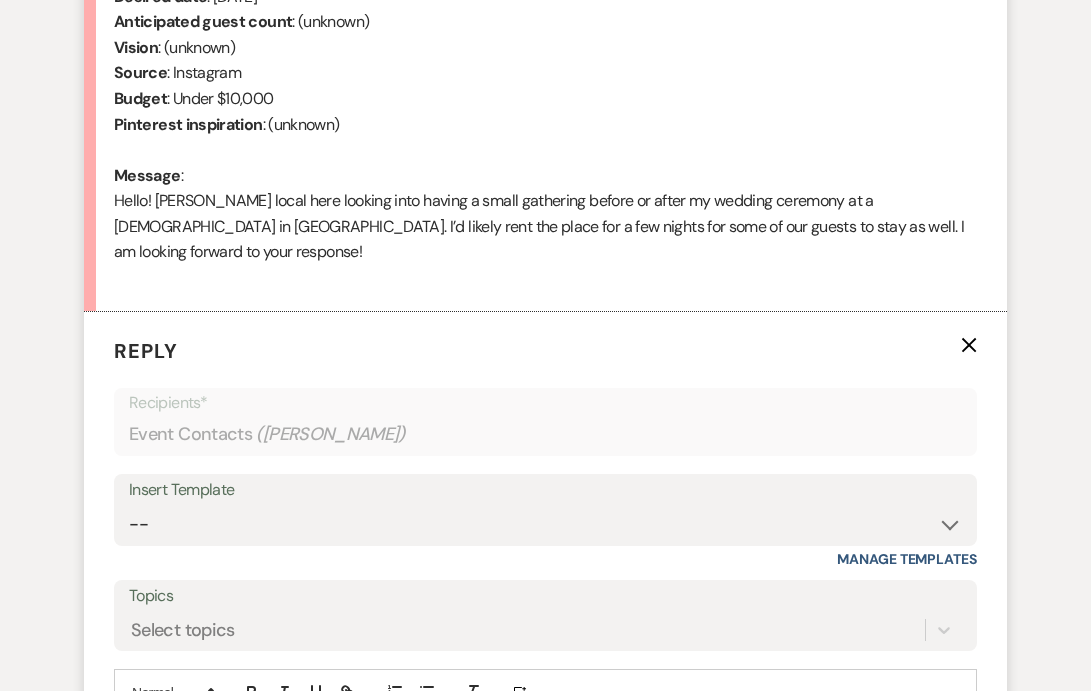scroll, scrollTop: 1006, scrollLeft: 0, axis: vertical 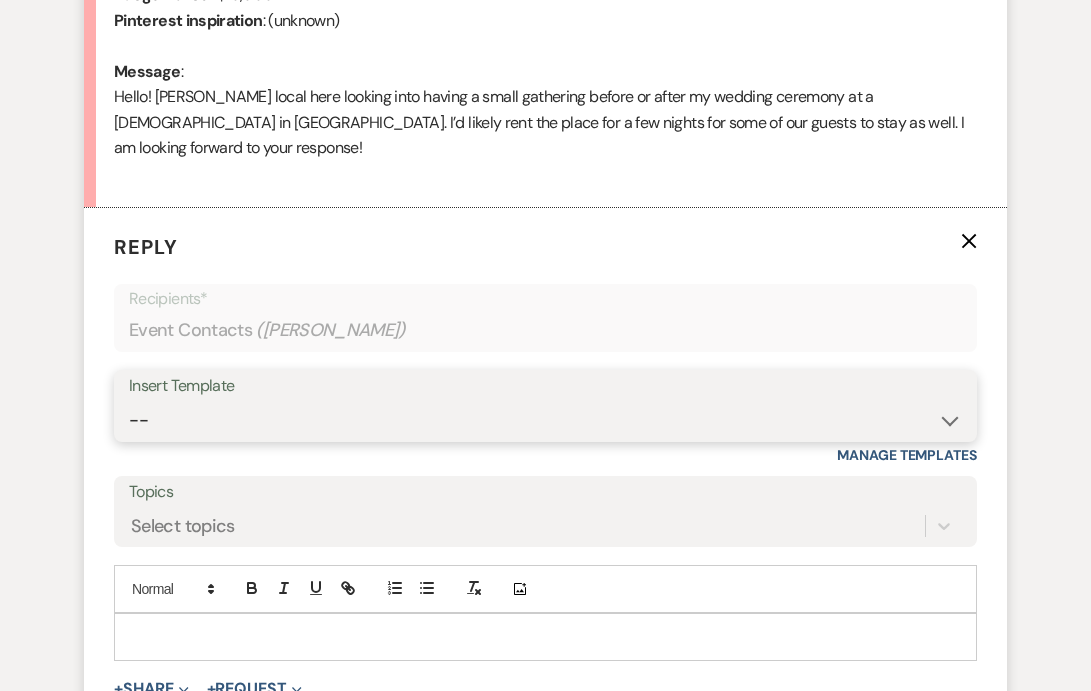 select on "4129" 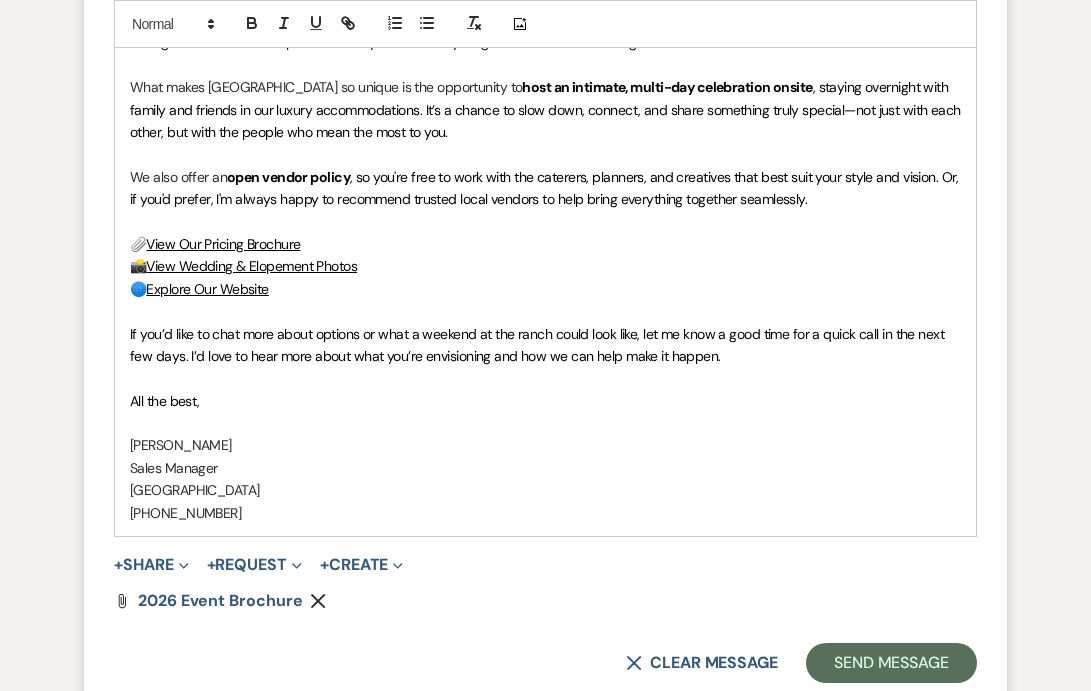 scroll, scrollTop: 1774, scrollLeft: 0, axis: vertical 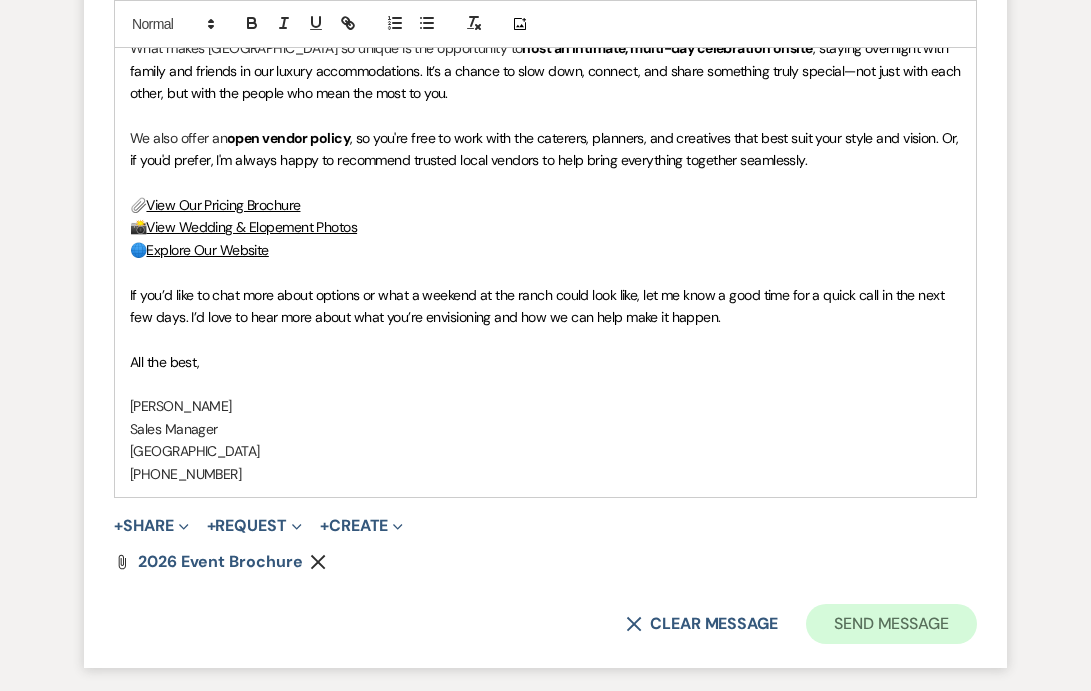 click on "Send Message" at bounding box center (891, 624) 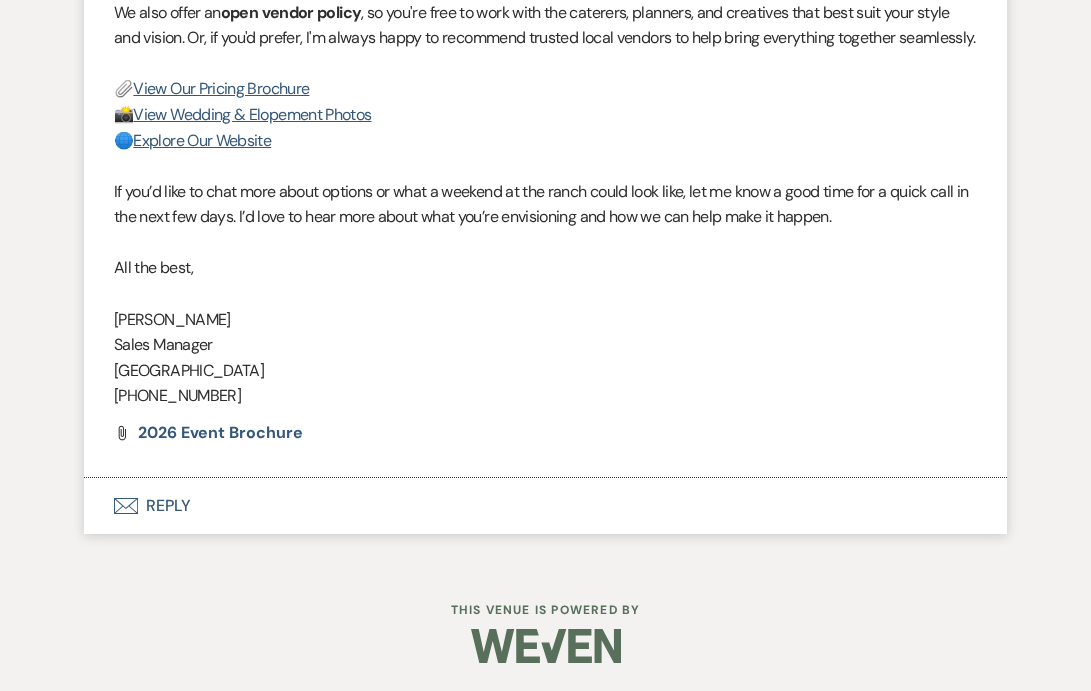 scroll, scrollTop: 1567, scrollLeft: 0, axis: vertical 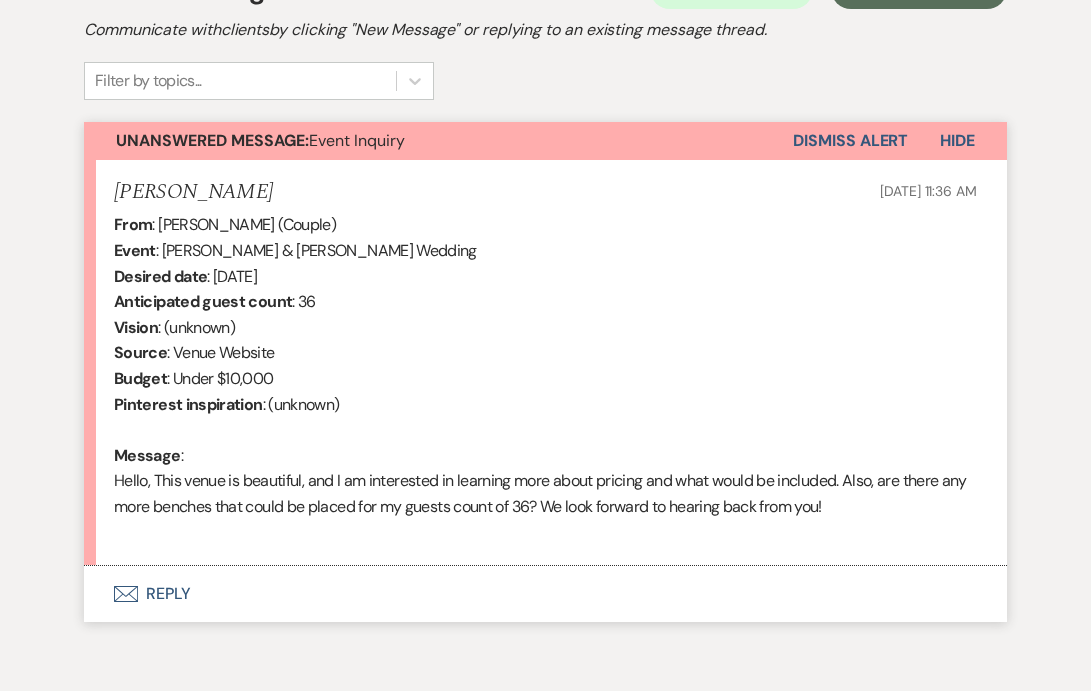 click on "Envelope Reply" at bounding box center [545, 594] 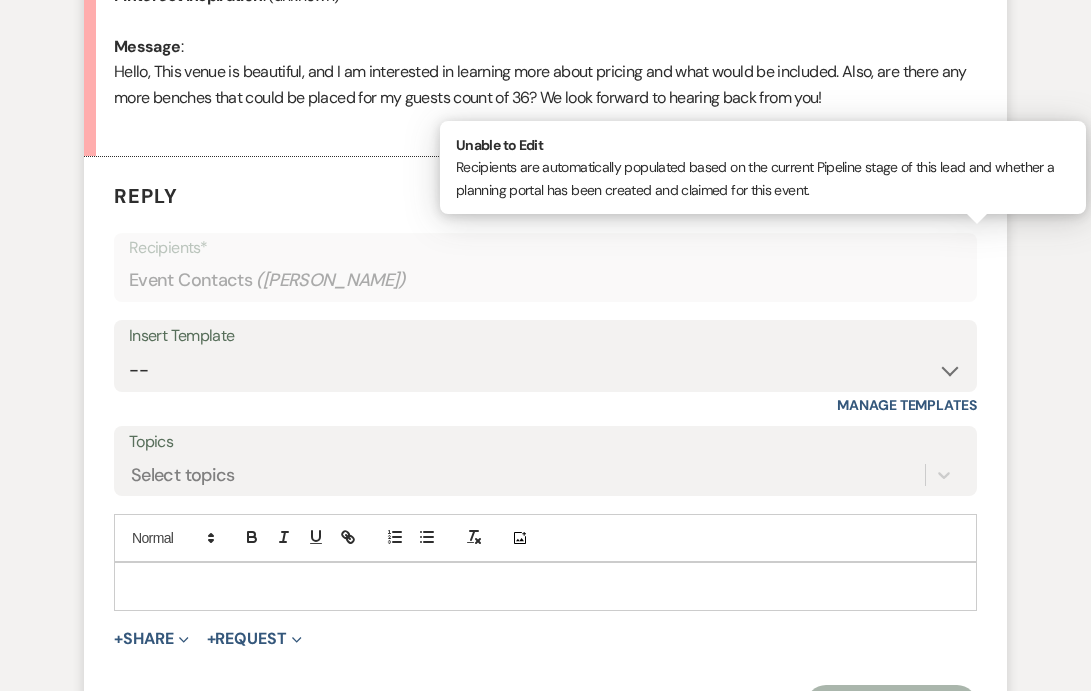 scroll, scrollTop: 1032, scrollLeft: 0, axis: vertical 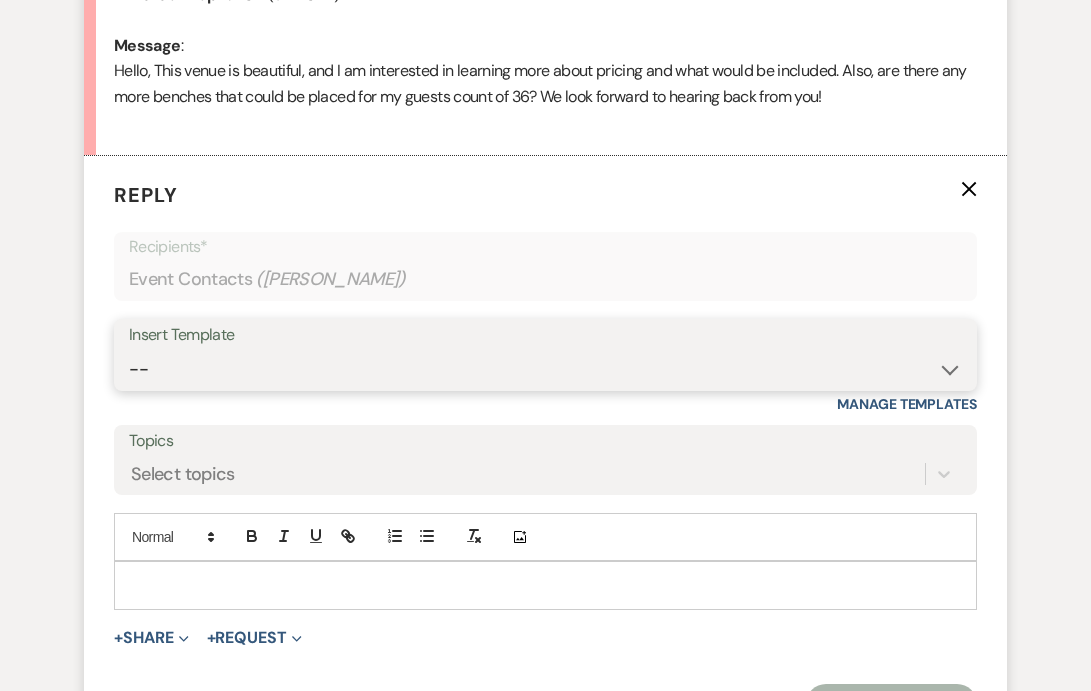 select on "4129" 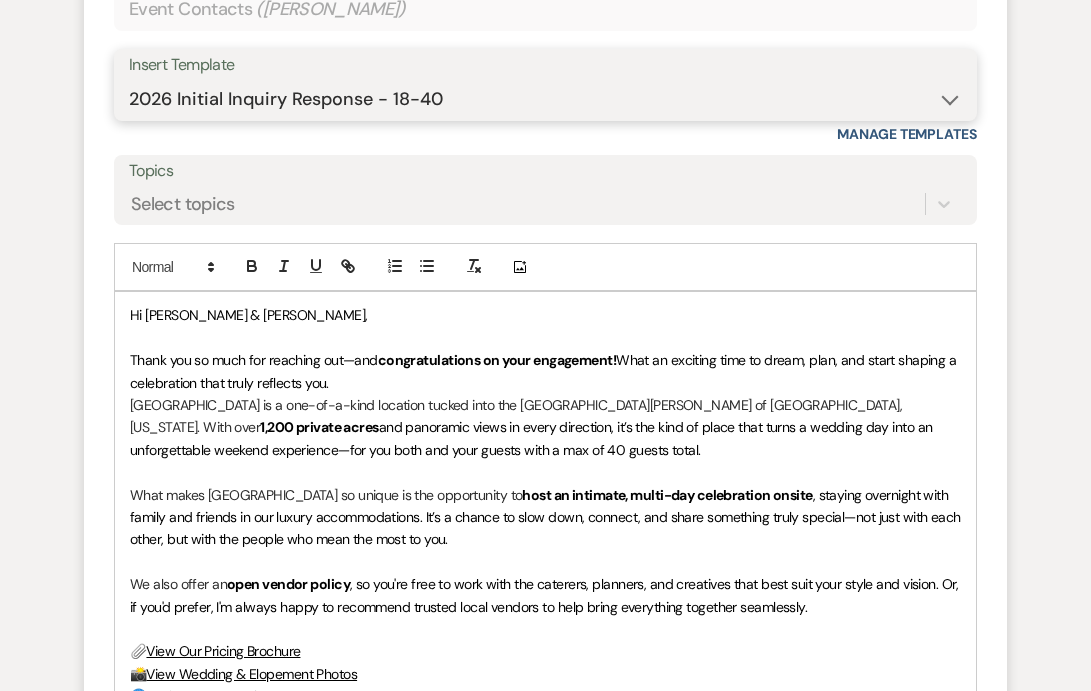scroll, scrollTop: 1339, scrollLeft: 0, axis: vertical 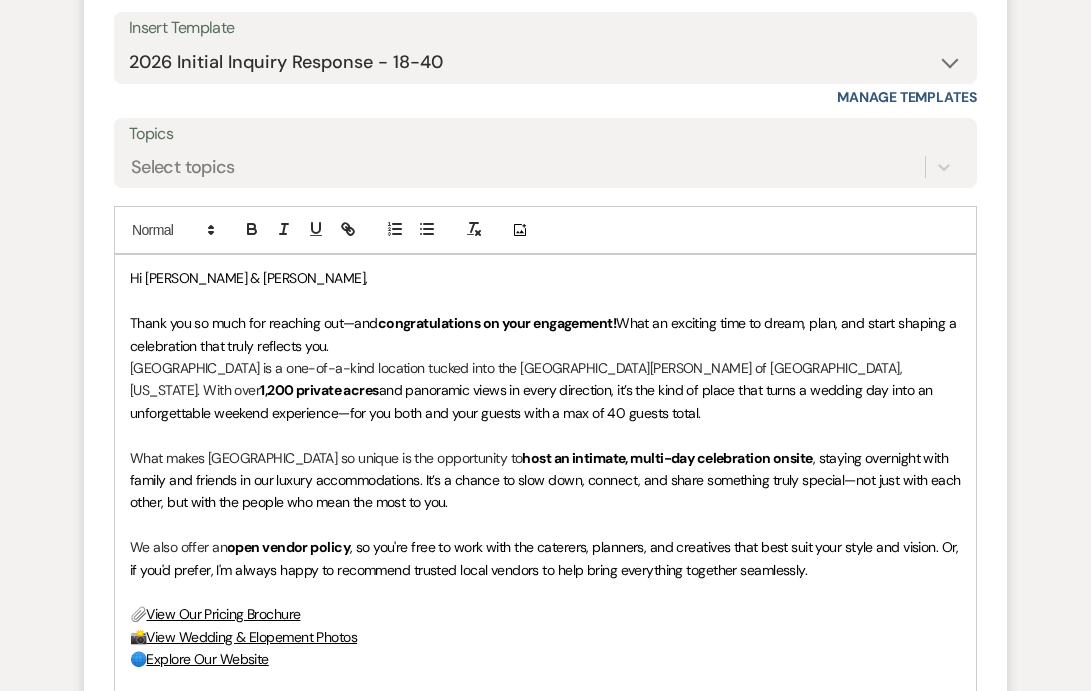 click on "Thank you so much for reaching out—and  congratulations on your engagement!  What an exciting time to dream, plan, and start shaping a celebration that truly reflects you." at bounding box center (545, 334) 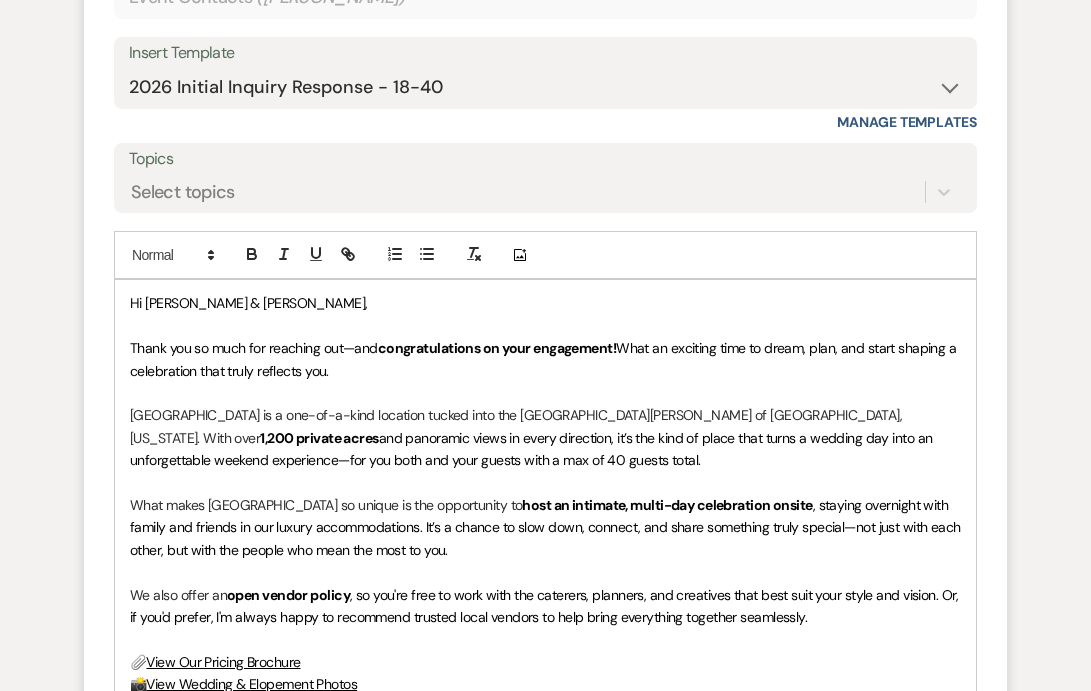 scroll, scrollTop: 1471, scrollLeft: 0, axis: vertical 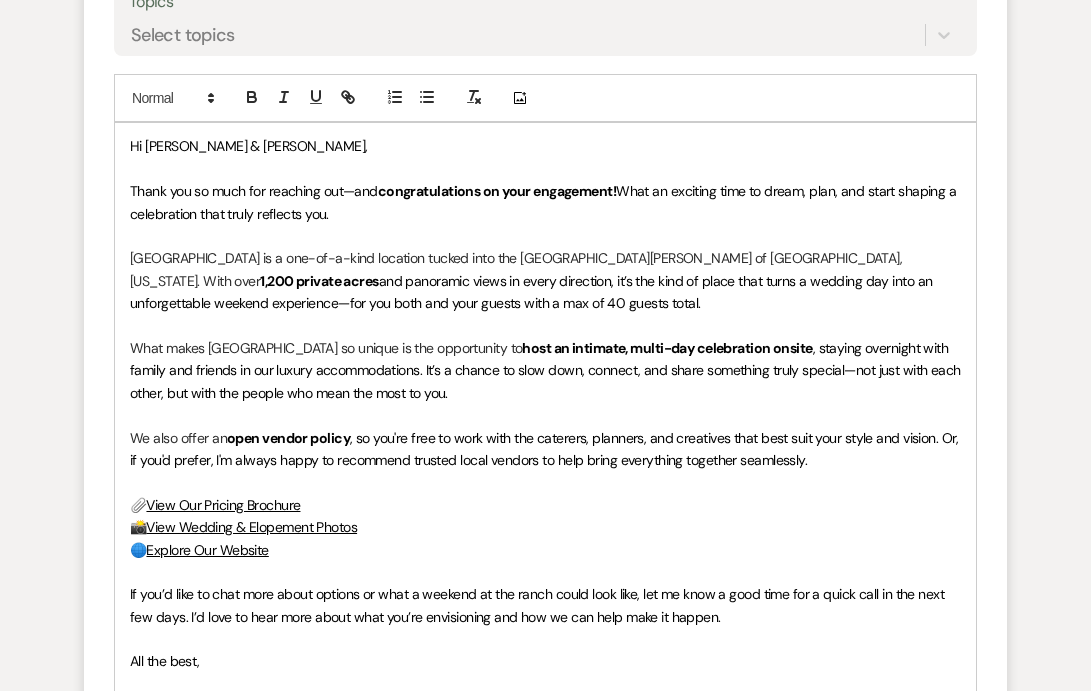 click on "Gold Mountain Ranch is a one-of-a-kind location tucked into the San Juan Mountains of Ouray, Colorado. With over  1,200 private acres  and panoramic views in every direction, it’s the kind of place that turns a wedding day into an unforgettable weekend experience—for you both and your guests with a max of 40 guests total." at bounding box center [545, 280] 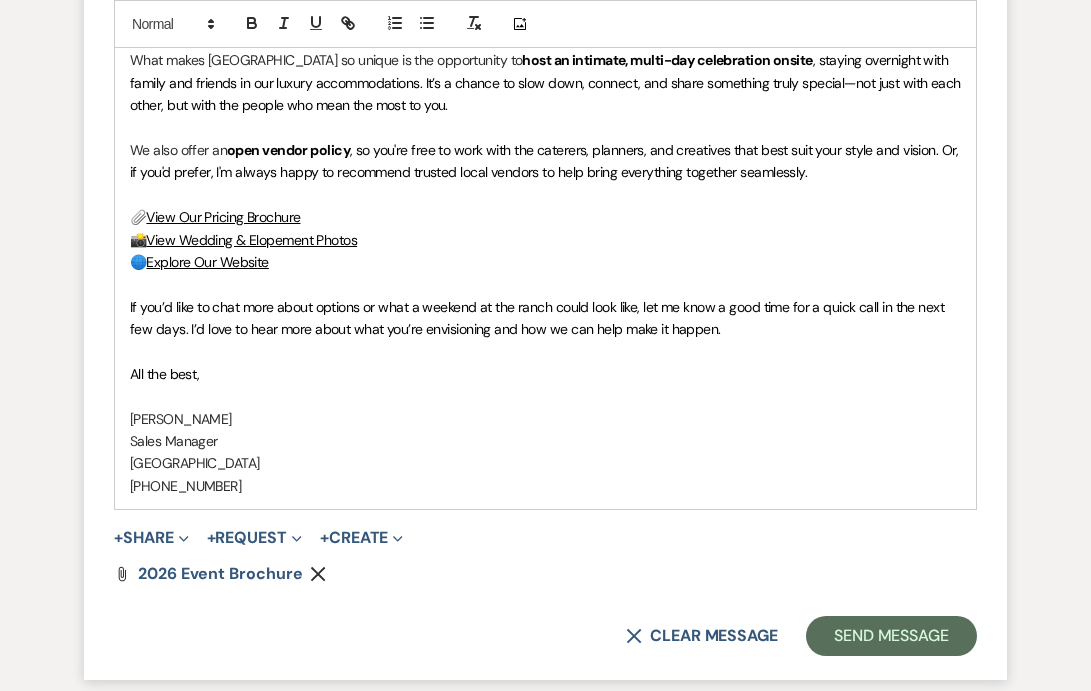 scroll, scrollTop: 1839, scrollLeft: 0, axis: vertical 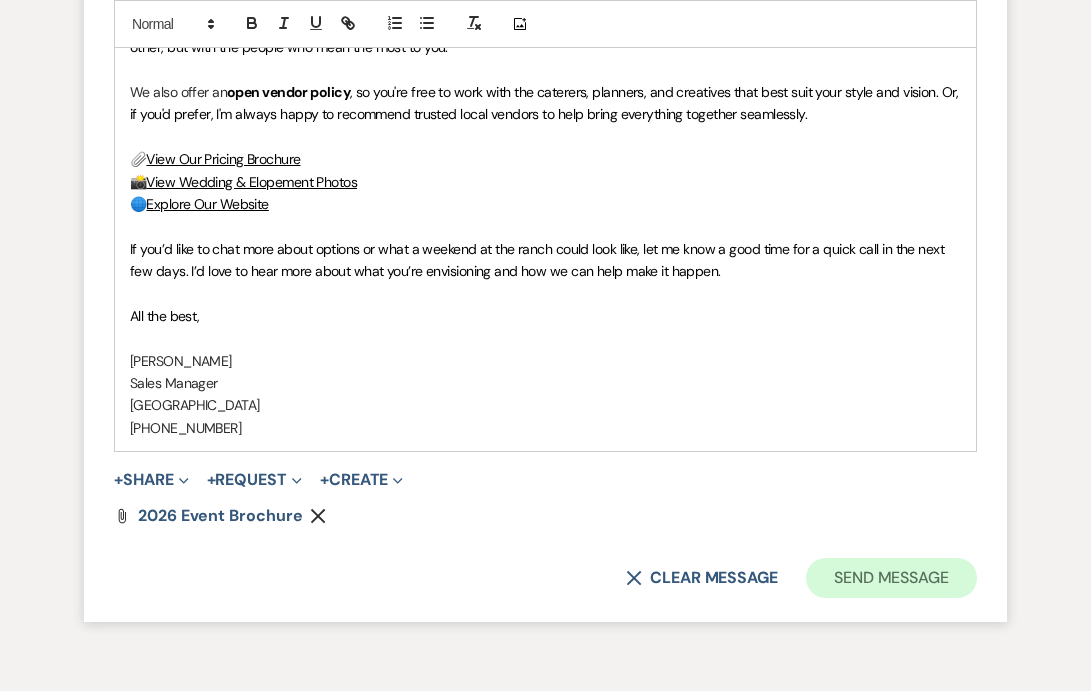 click on "Send Message" at bounding box center (891, 578) 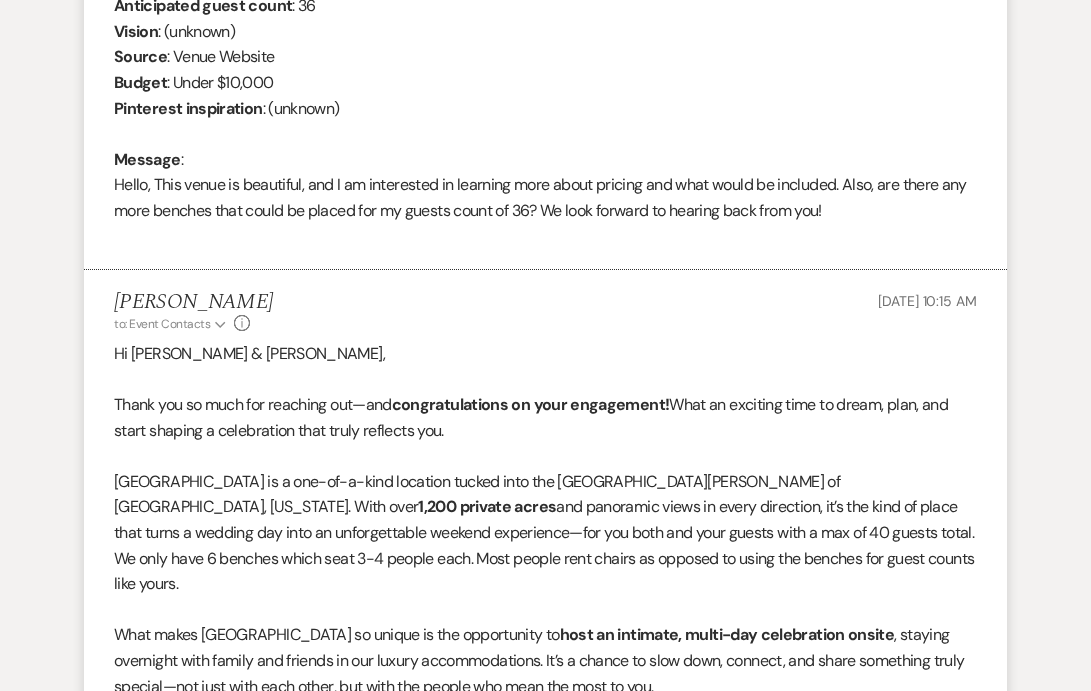 scroll, scrollTop: 554, scrollLeft: 0, axis: vertical 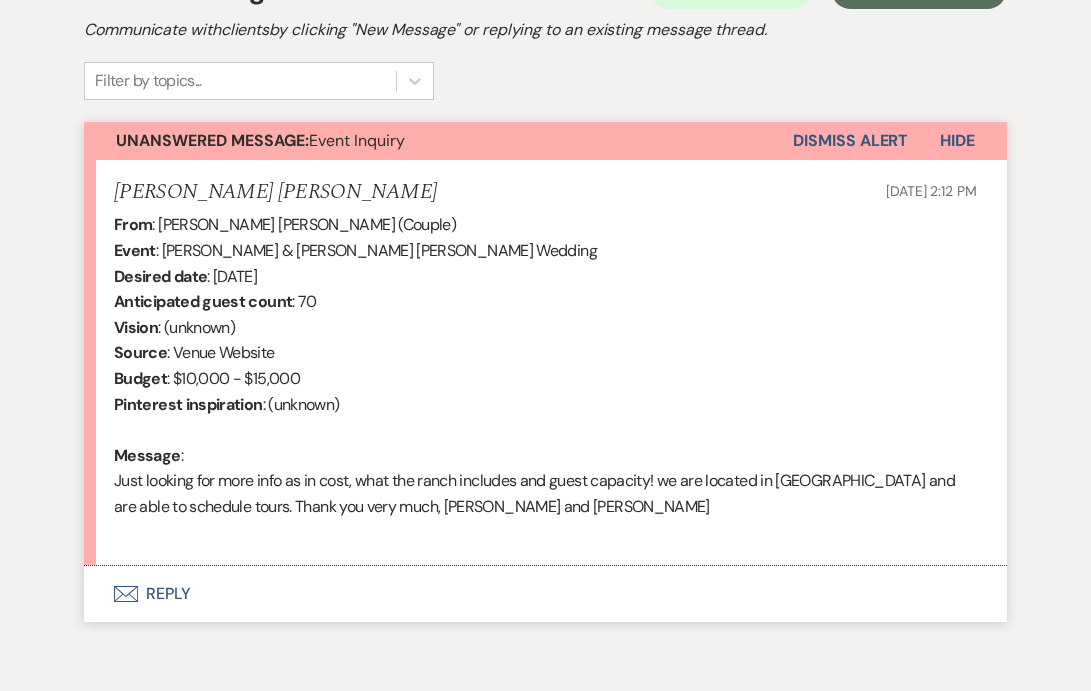click on "Envelope Reply" at bounding box center (545, 594) 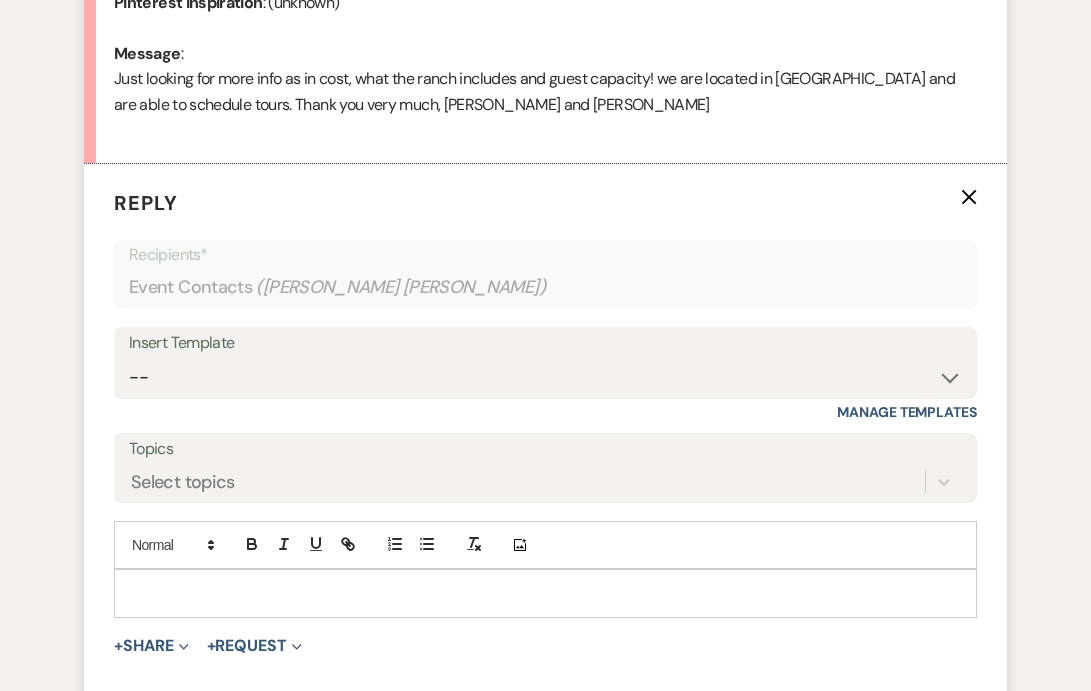 scroll, scrollTop: 1111, scrollLeft: 0, axis: vertical 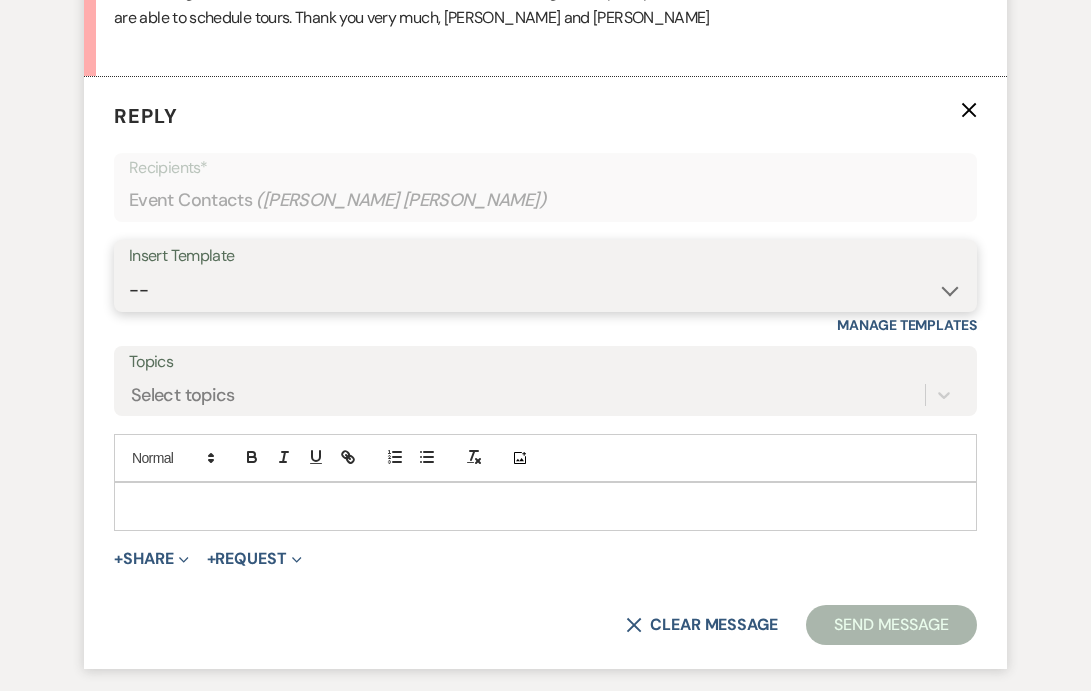 select on "4046" 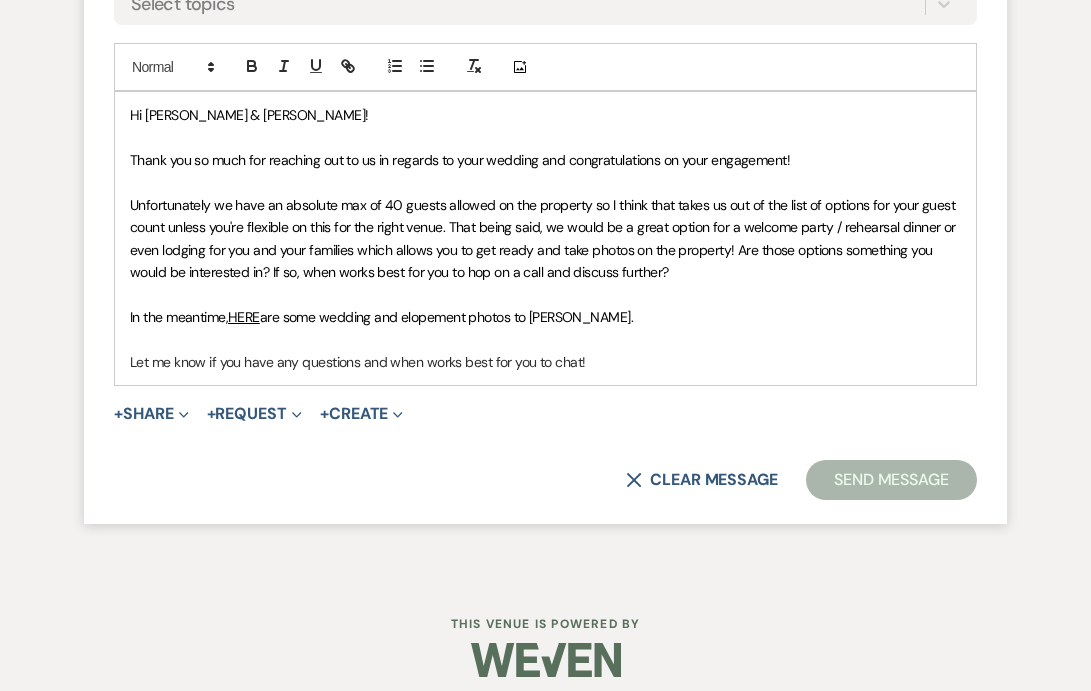 scroll, scrollTop: 1501, scrollLeft: 0, axis: vertical 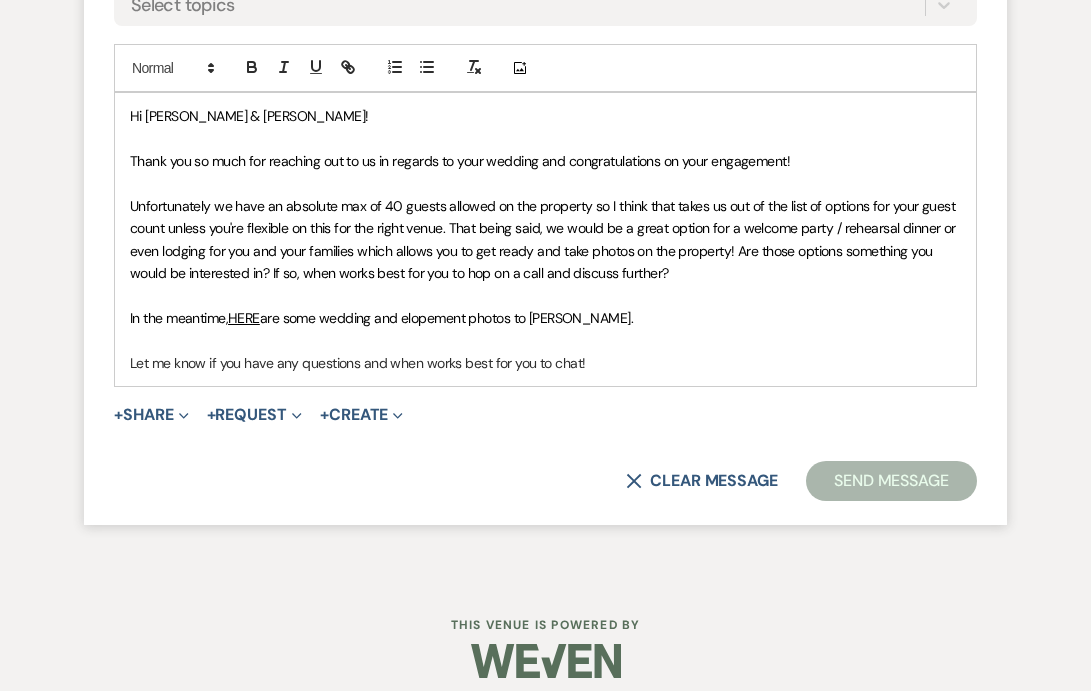 click on "Send Message" at bounding box center [891, 481] 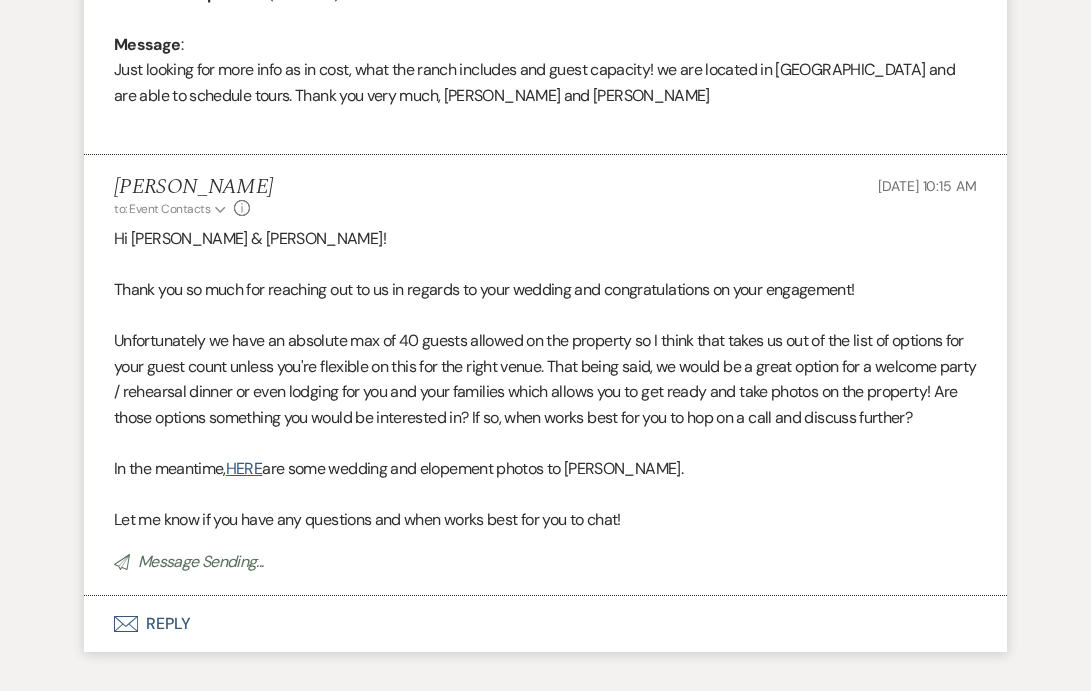scroll, scrollTop: 860, scrollLeft: 0, axis: vertical 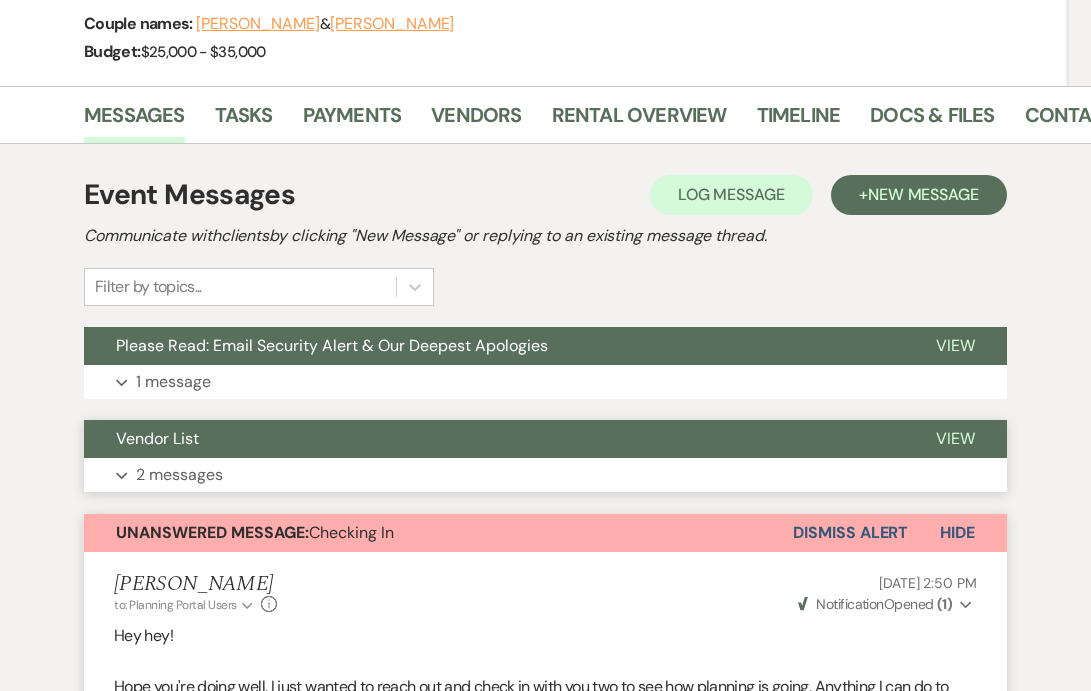click on "2 messages" at bounding box center [179, 475] 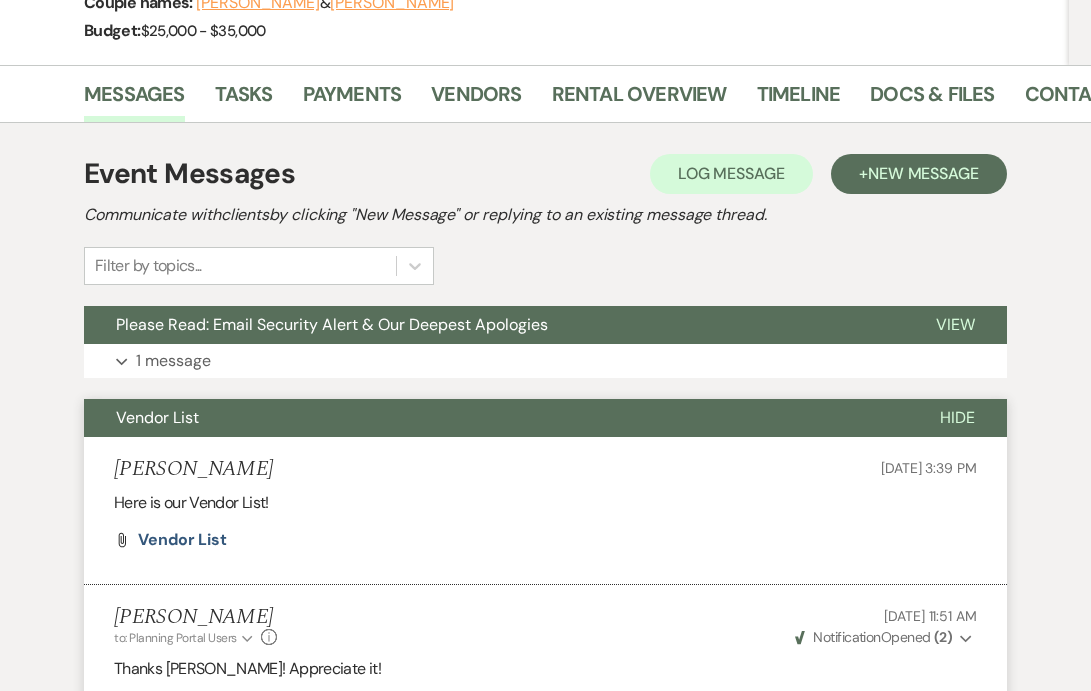 scroll, scrollTop: 290, scrollLeft: 0, axis: vertical 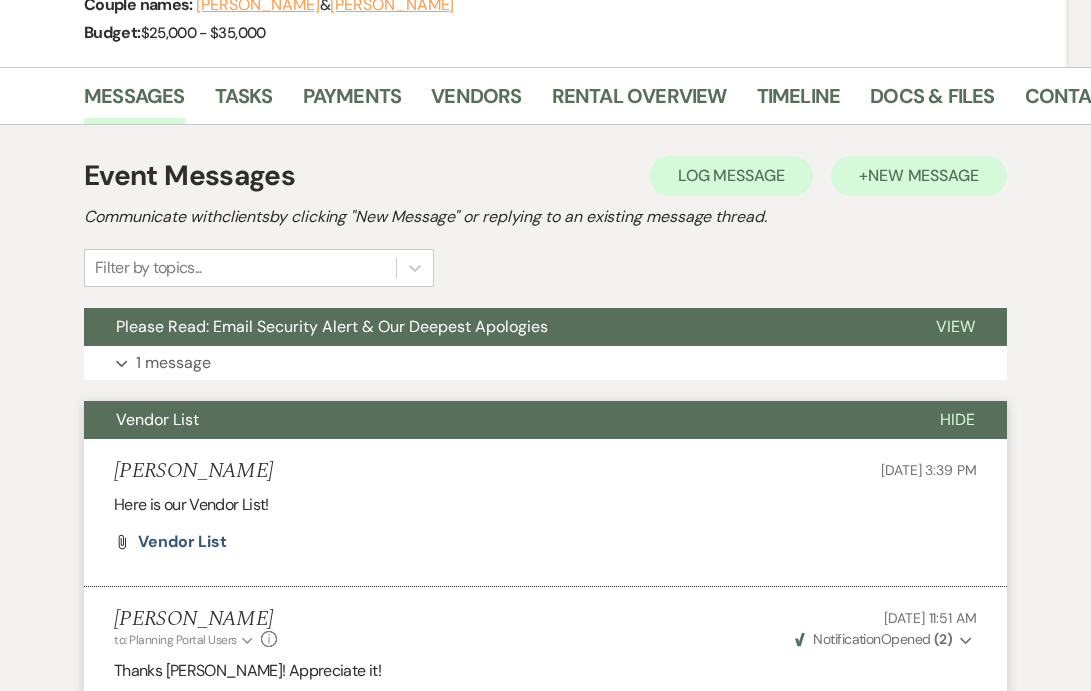 click on "+  New Message" at bounding box center (919, 176) 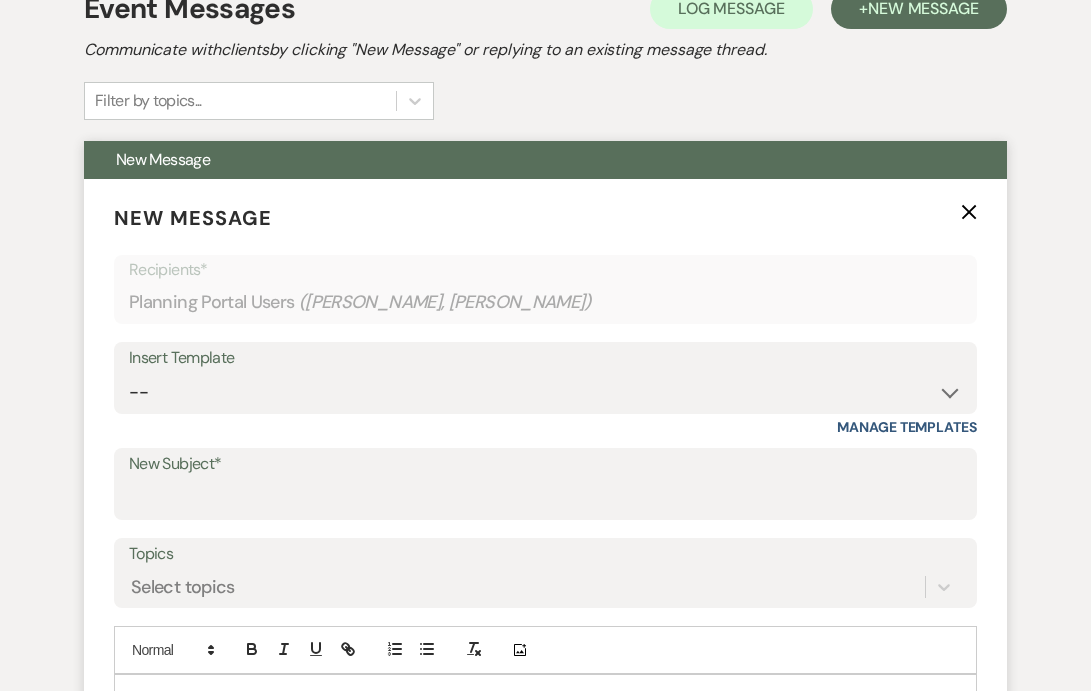 scroll, scrollTop: 486, scrollLeft: 0, axis: vertical 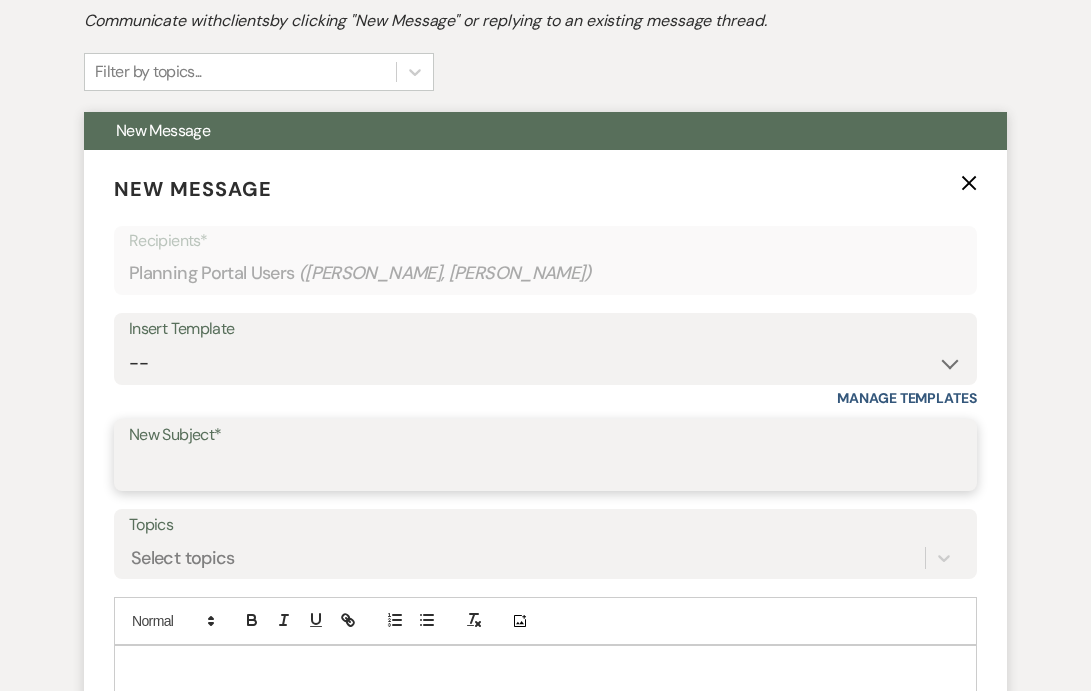 click on "New Subject*" at bounding box center [545, 469] 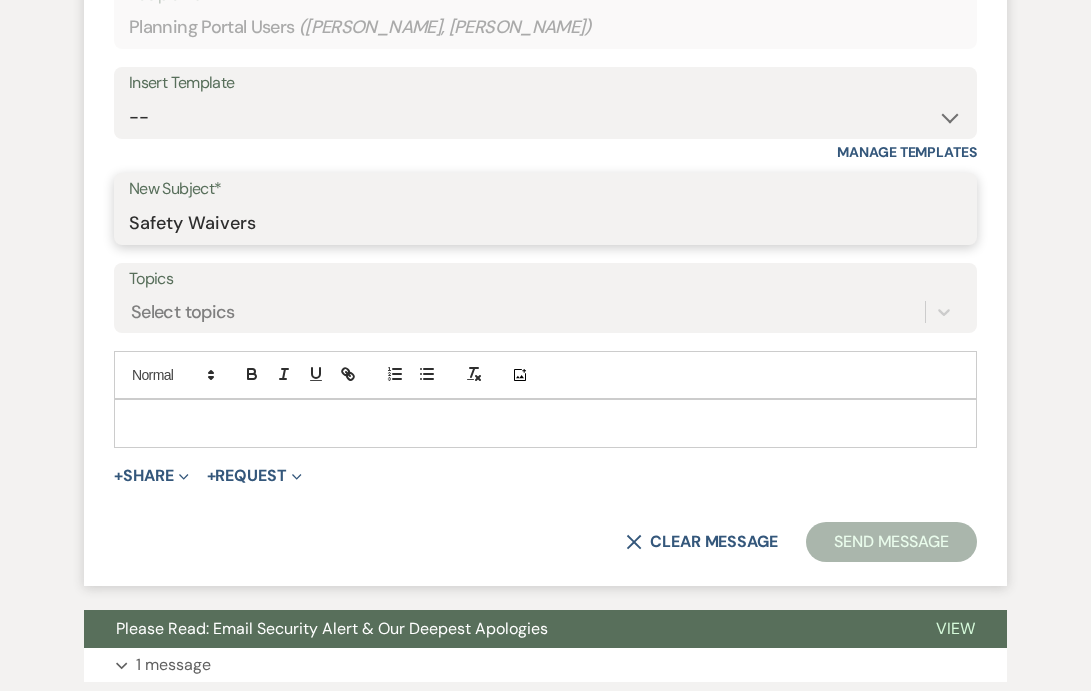 scroll, scrollTop: 792, scrollLeft: 0, axis: vertical 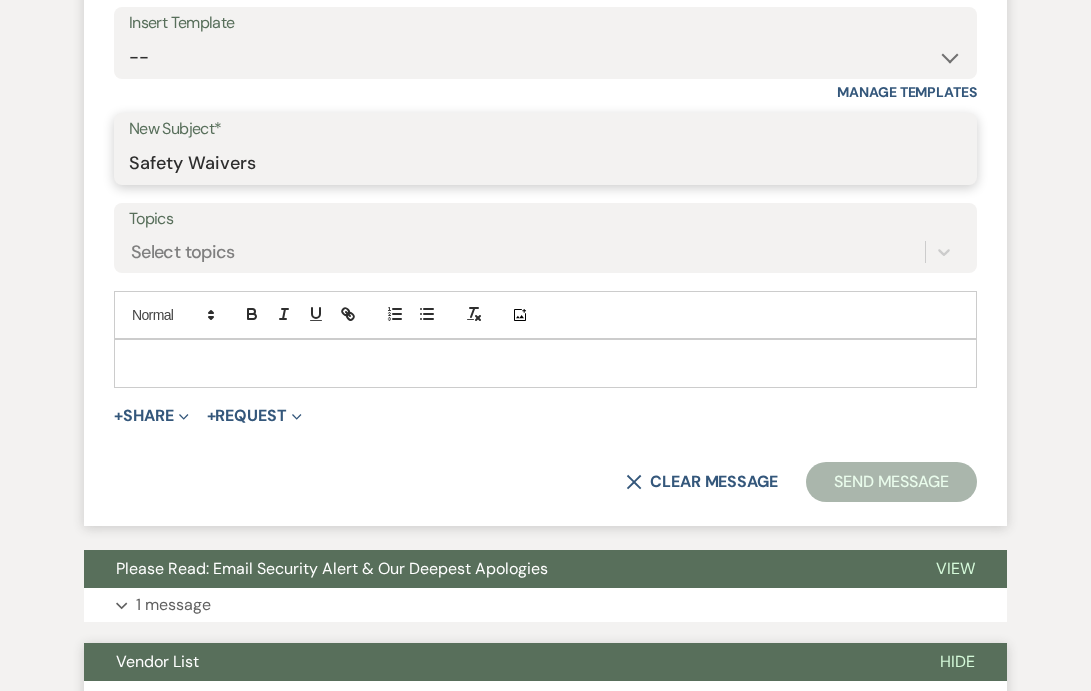 type on "Safety Waivers" 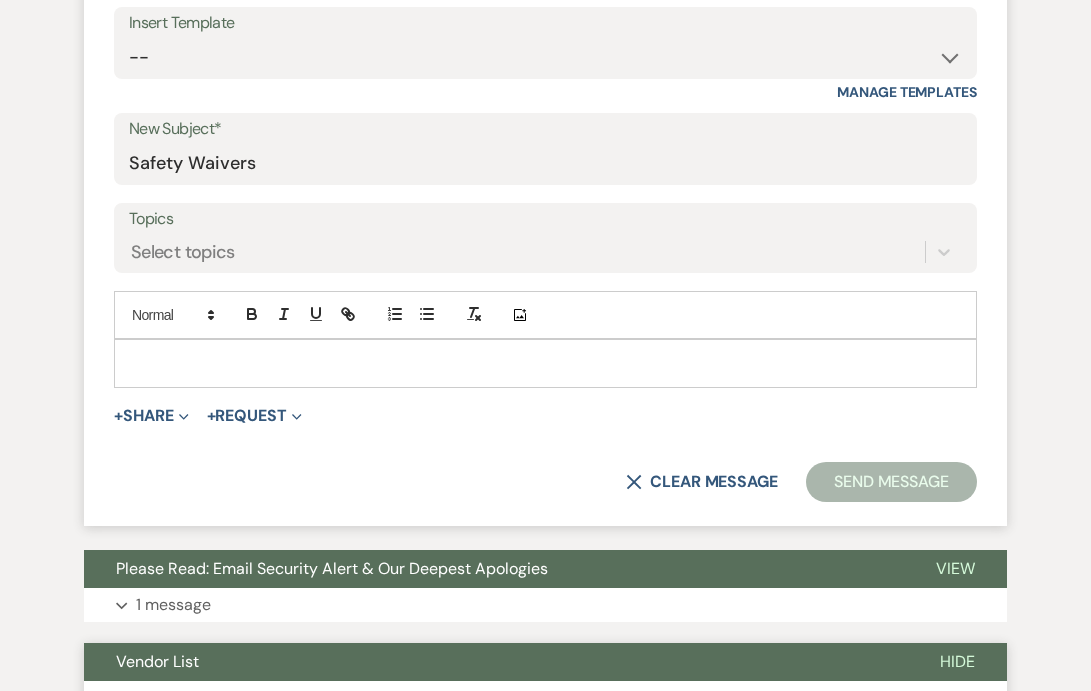 click at bounding box center (545, 363) 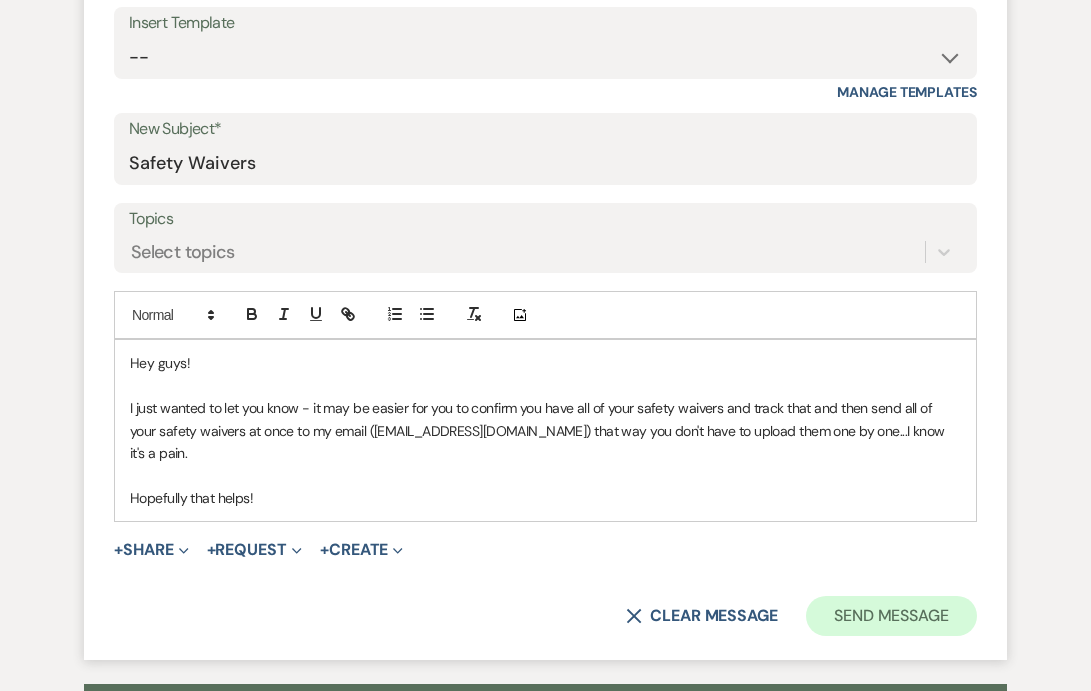 click on "Send Message" at bounding box center (891, 616) 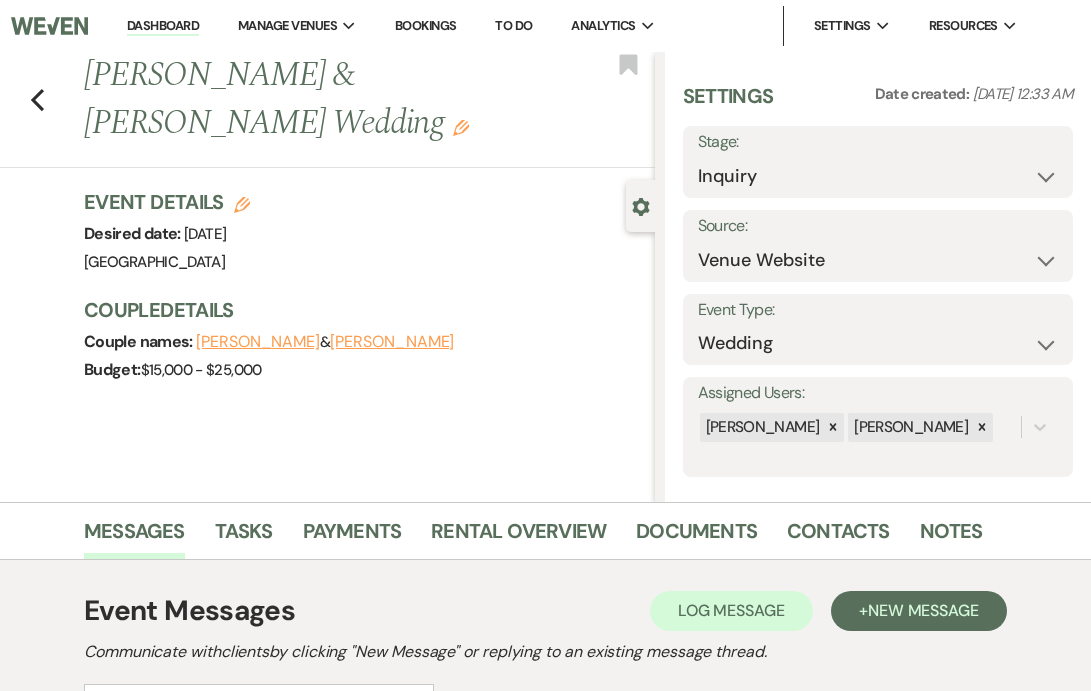 scroll, scrollTop: 609, scrollLeft: 0, axis: vertical 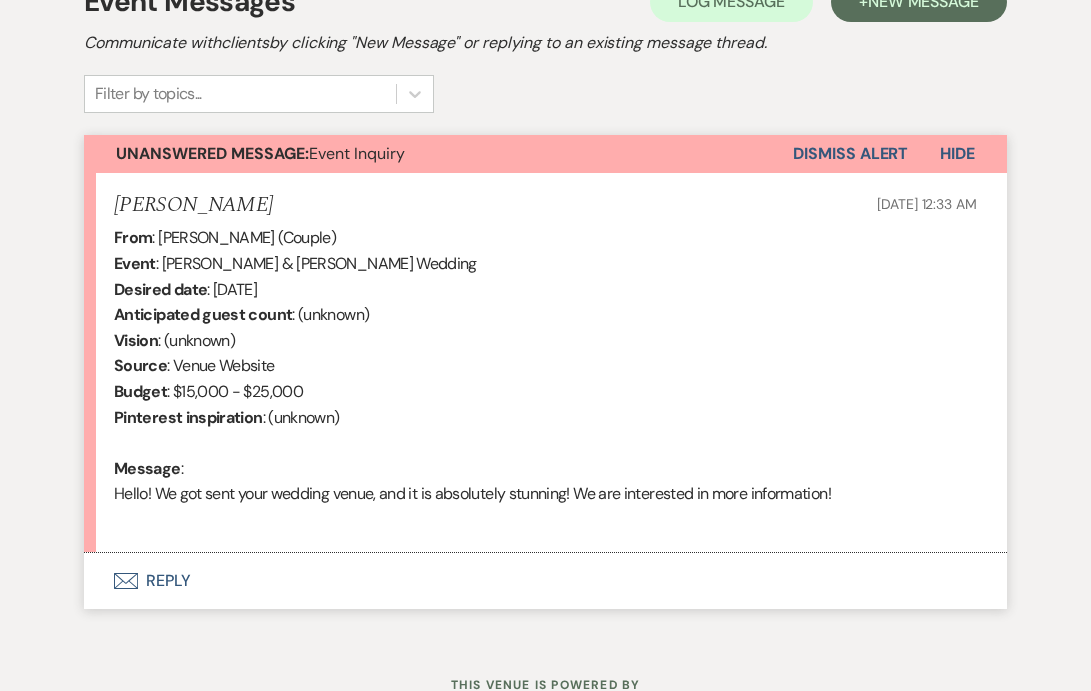 click on "Envelope Reply" at bounding box center (545, 581) 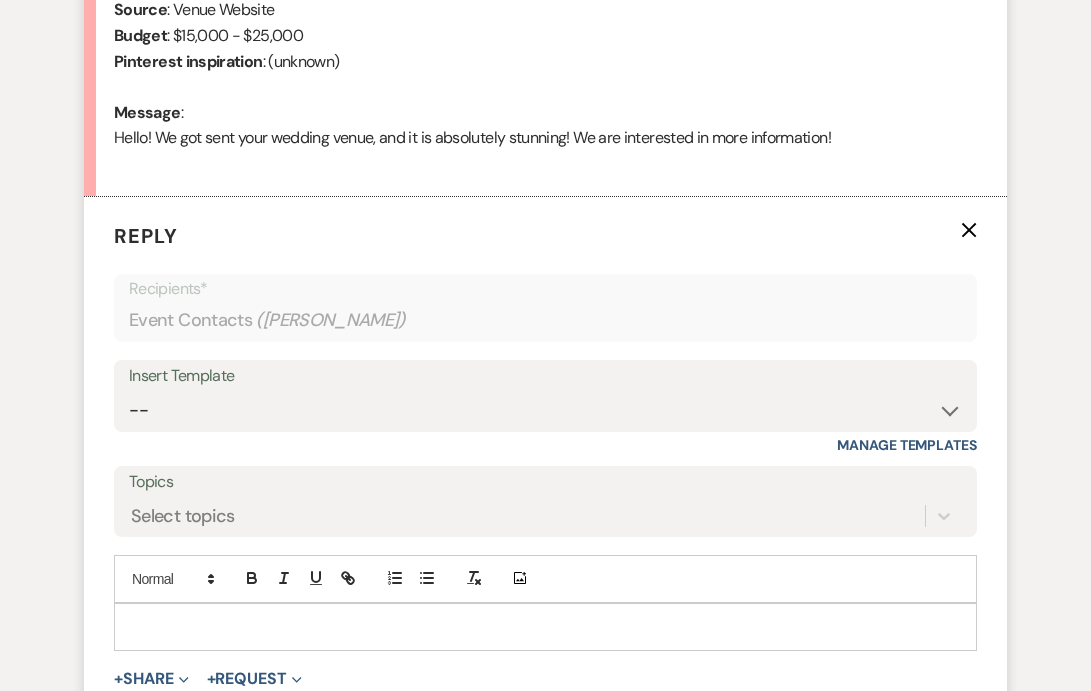 scroll, scrollTop: 986, scrollLeft: 0, axis: vertical 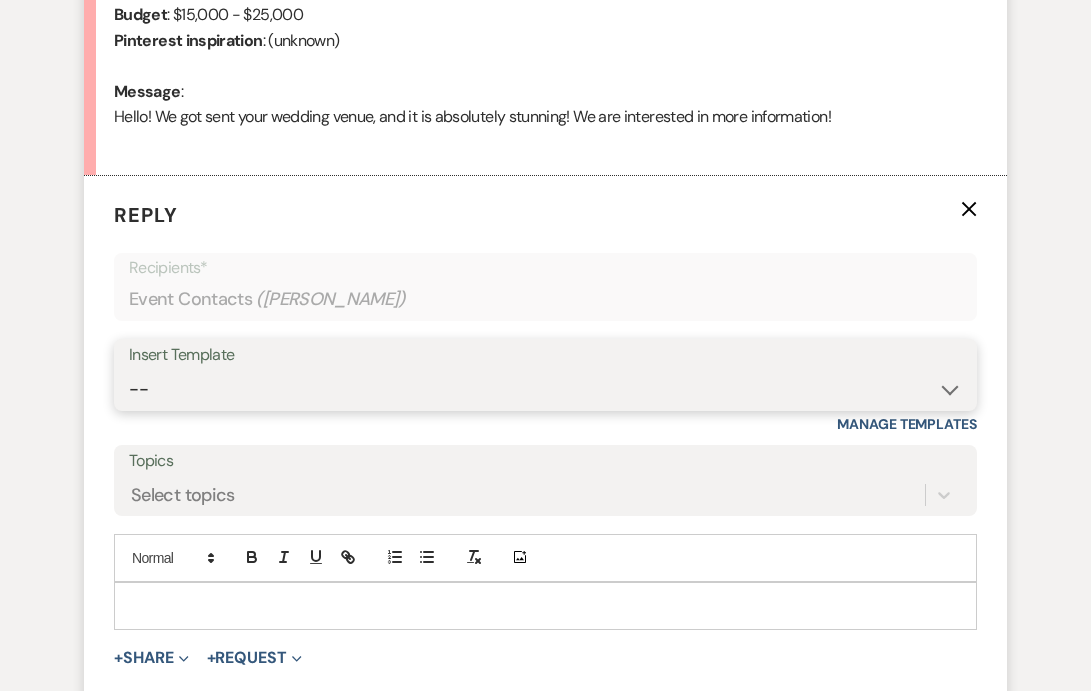select on "4138" 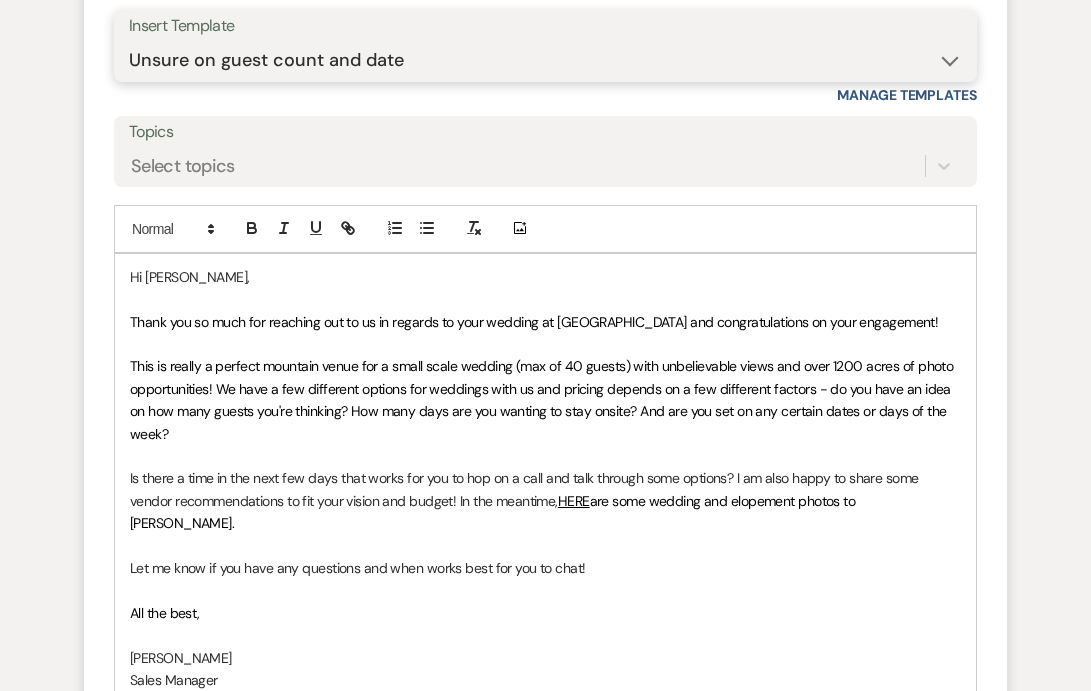 scroll, scrollTop: 1452, scrollLeft: 0, axis: vertical 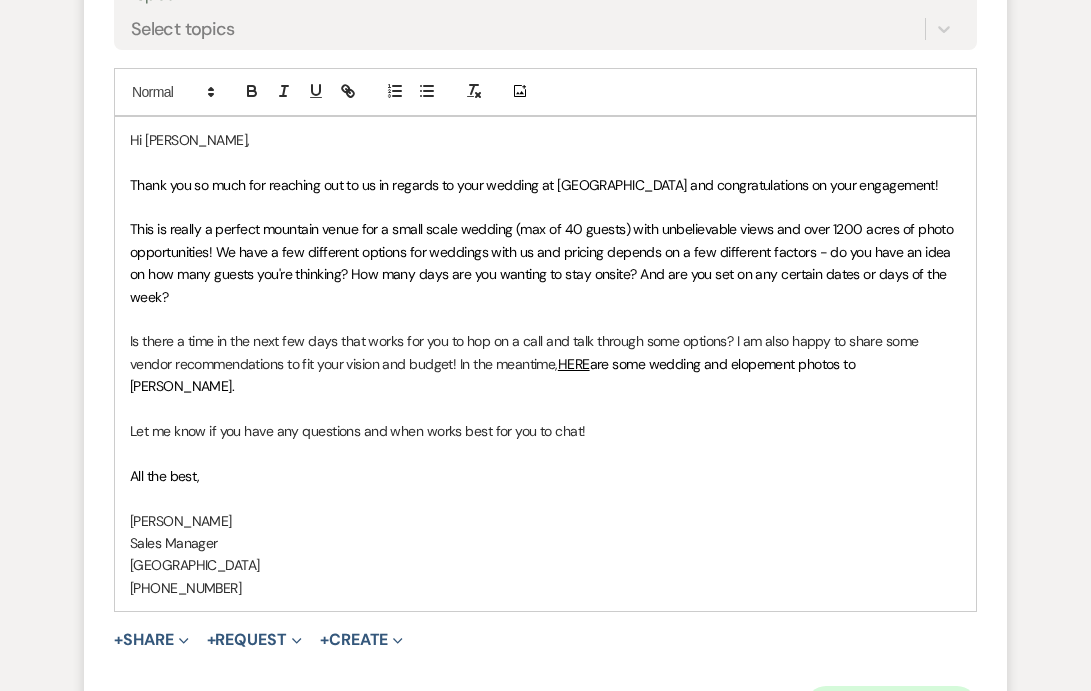 click on "Send Message" at bounding box center [891, 706] 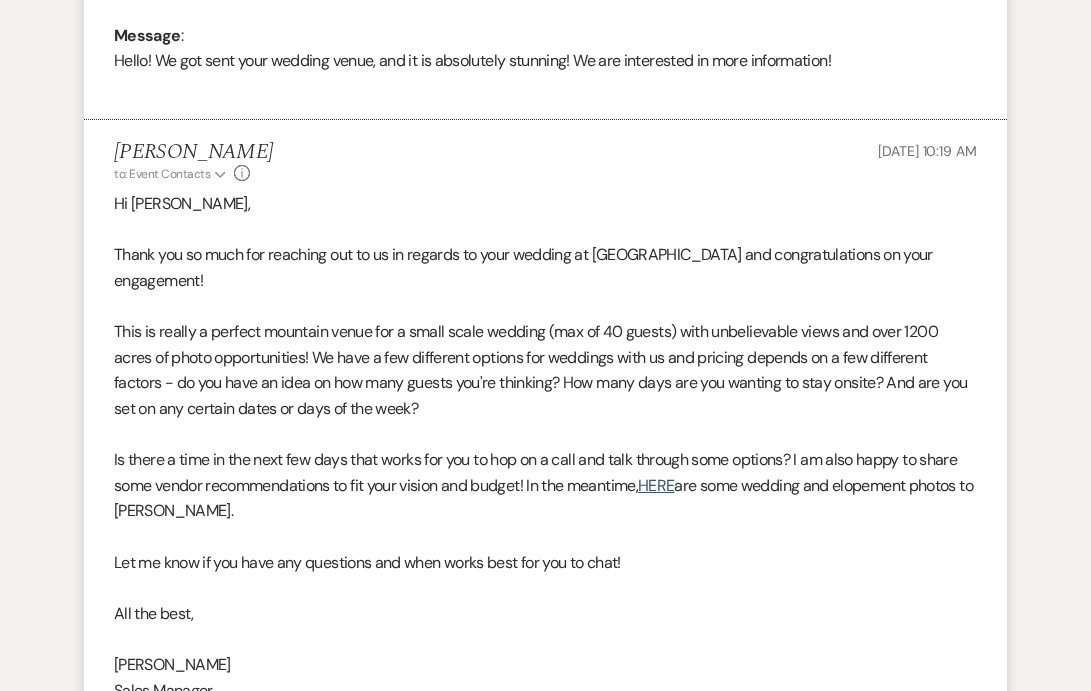 scroll, scrollTop: 980, scrollLeft: 0, axis: vertical 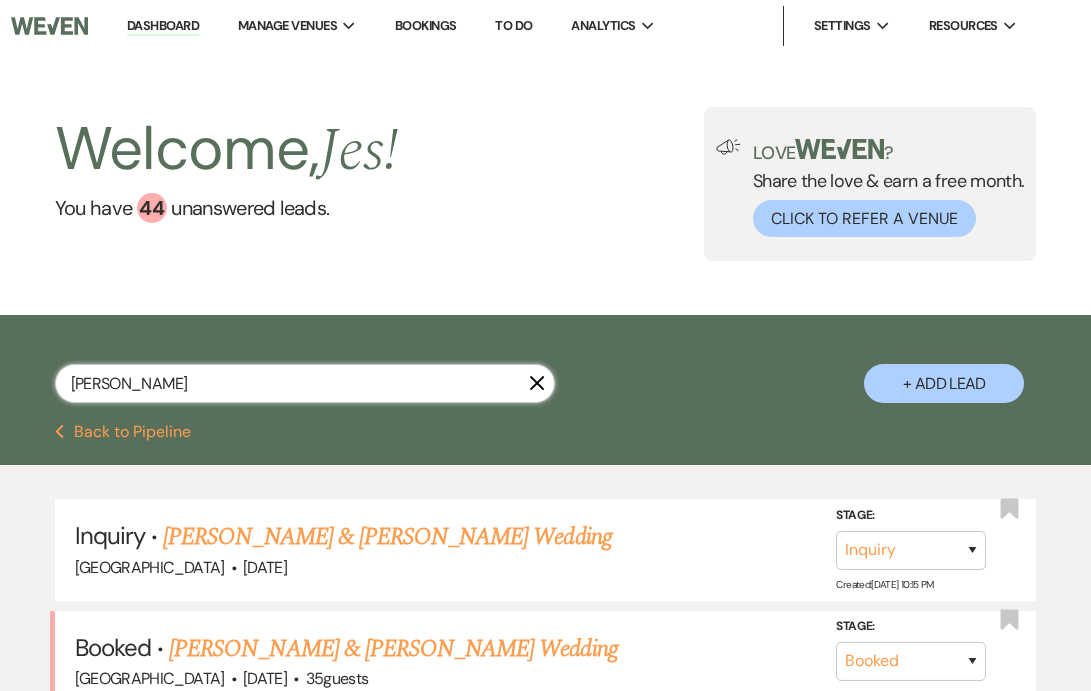 click on "[PERSON_NAME]" at bounding box center [305, 383] 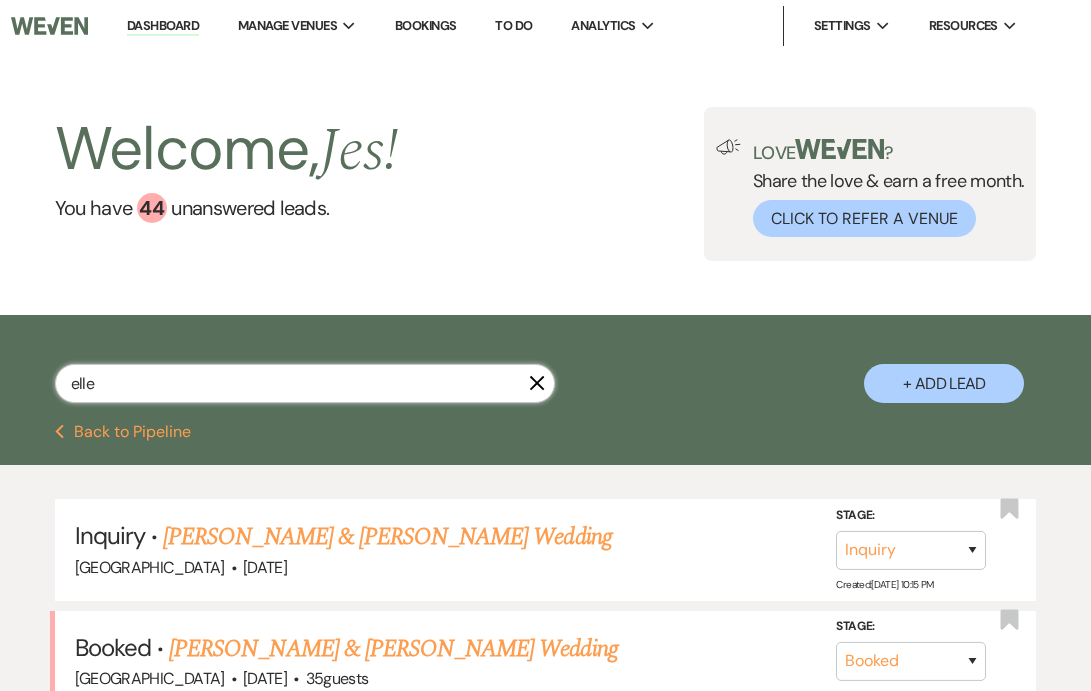 type on "elle" 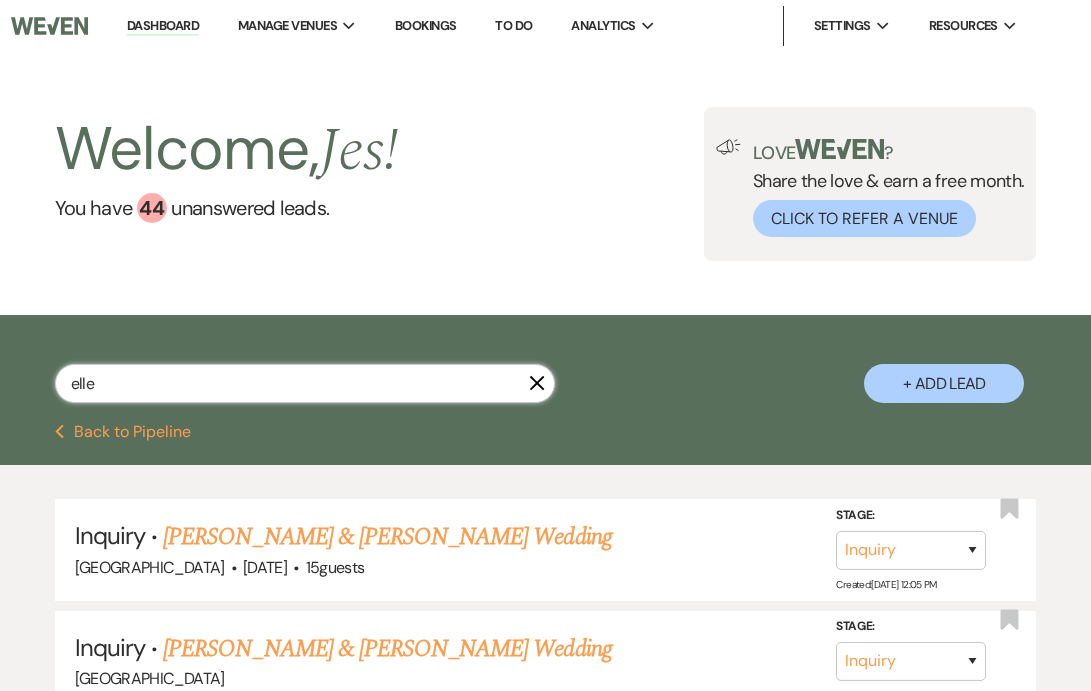 scroll, scrollTop: 0, scrollLeft: 0, axis: both 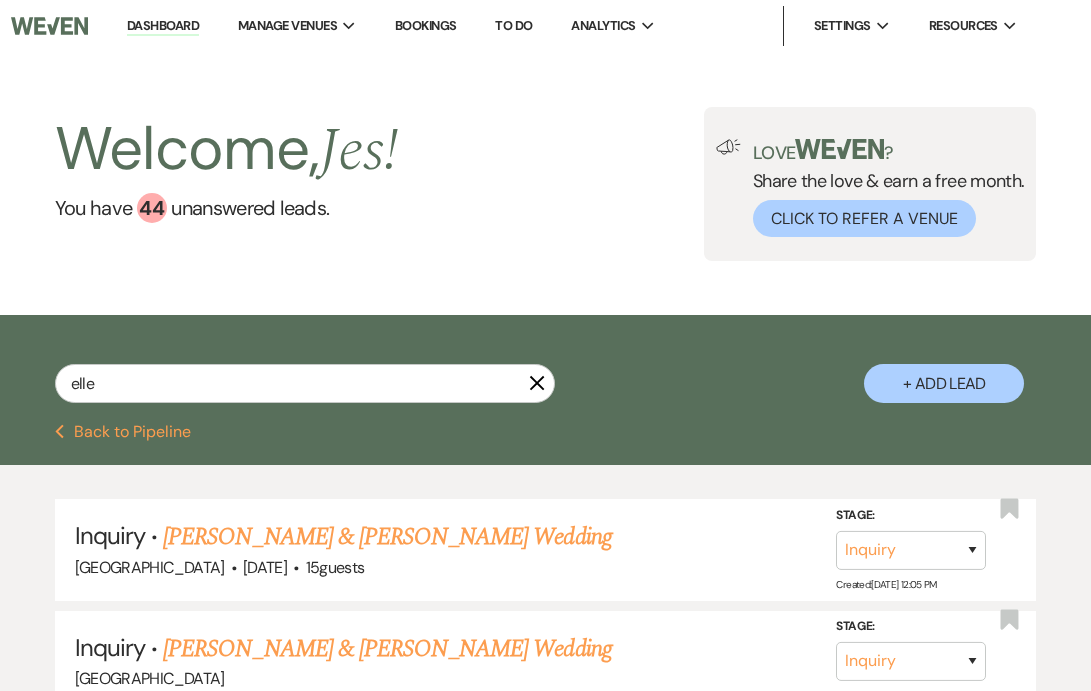 click on "+ Add Lead" at bounding box center [944, 383] 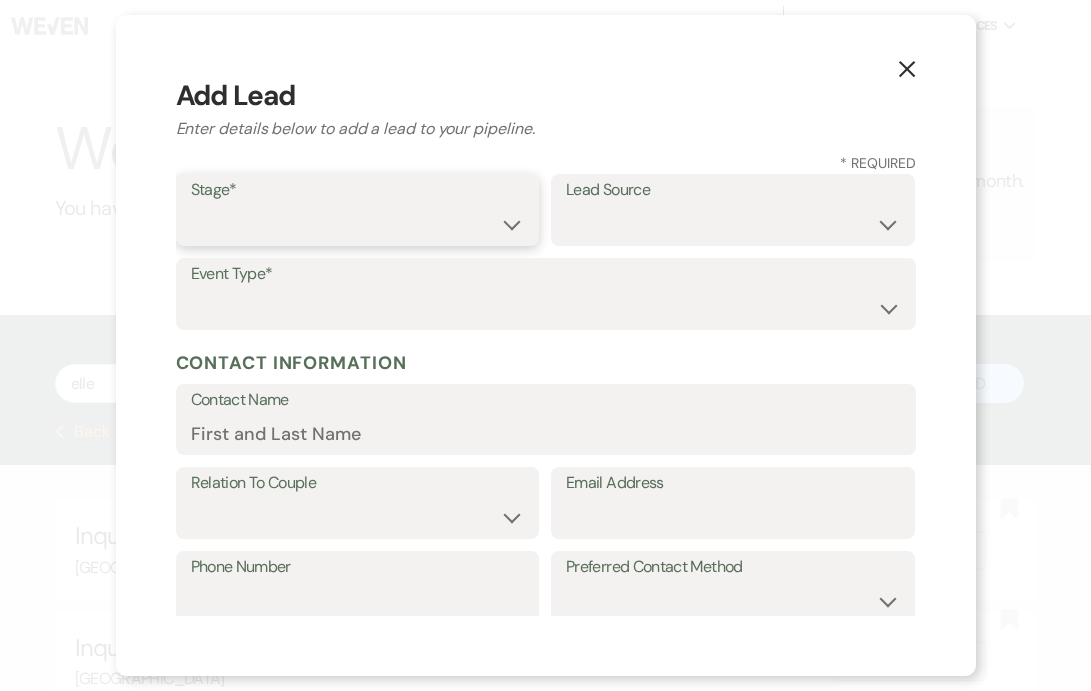 select on "6" 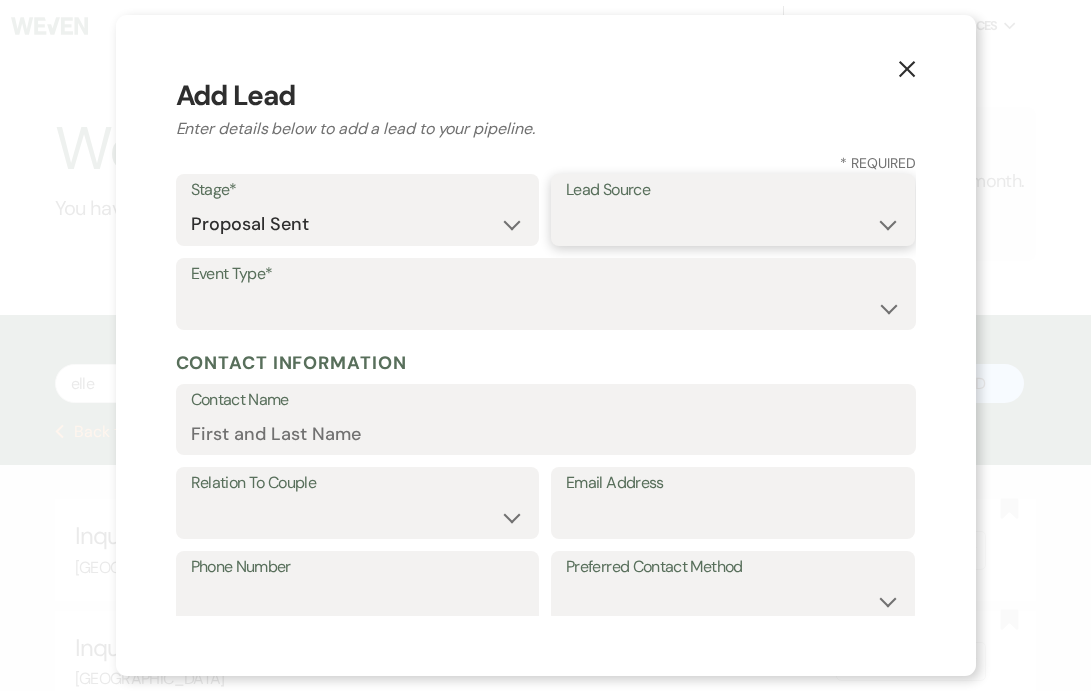 select on "7" 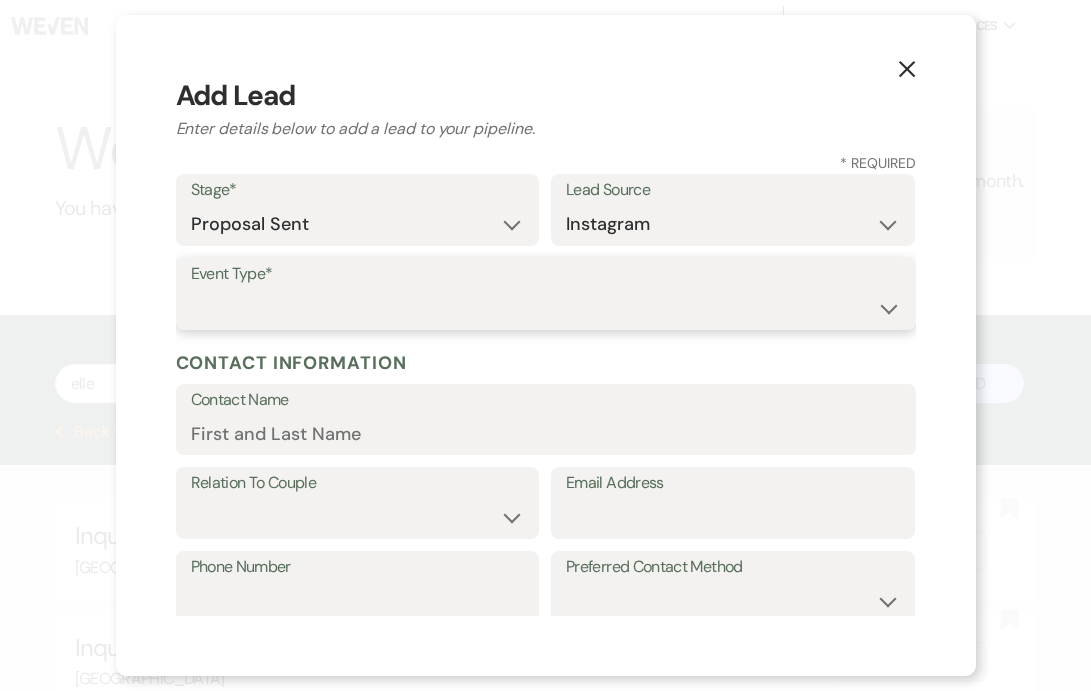 select on "1" 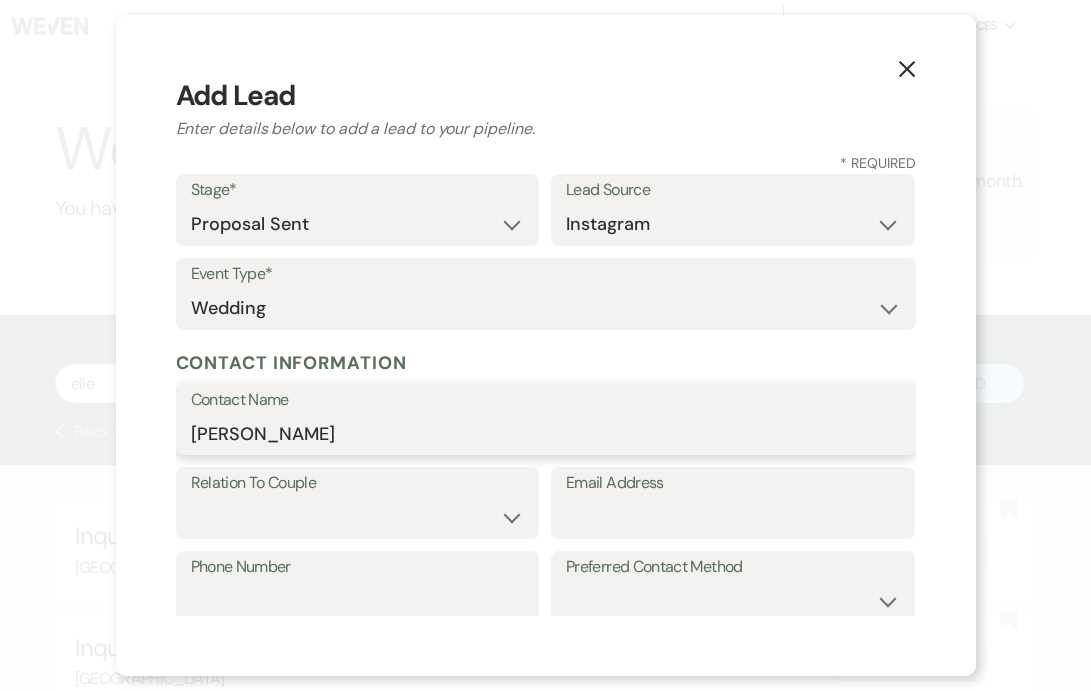 type on "[PERSON_NAME]" 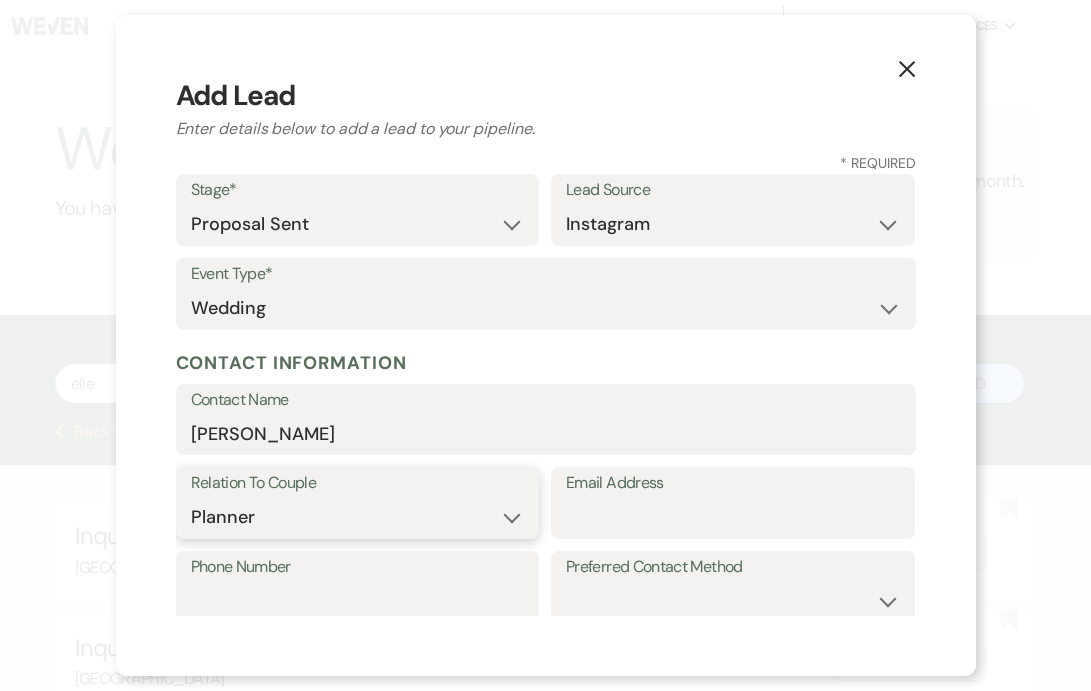 select on "1" 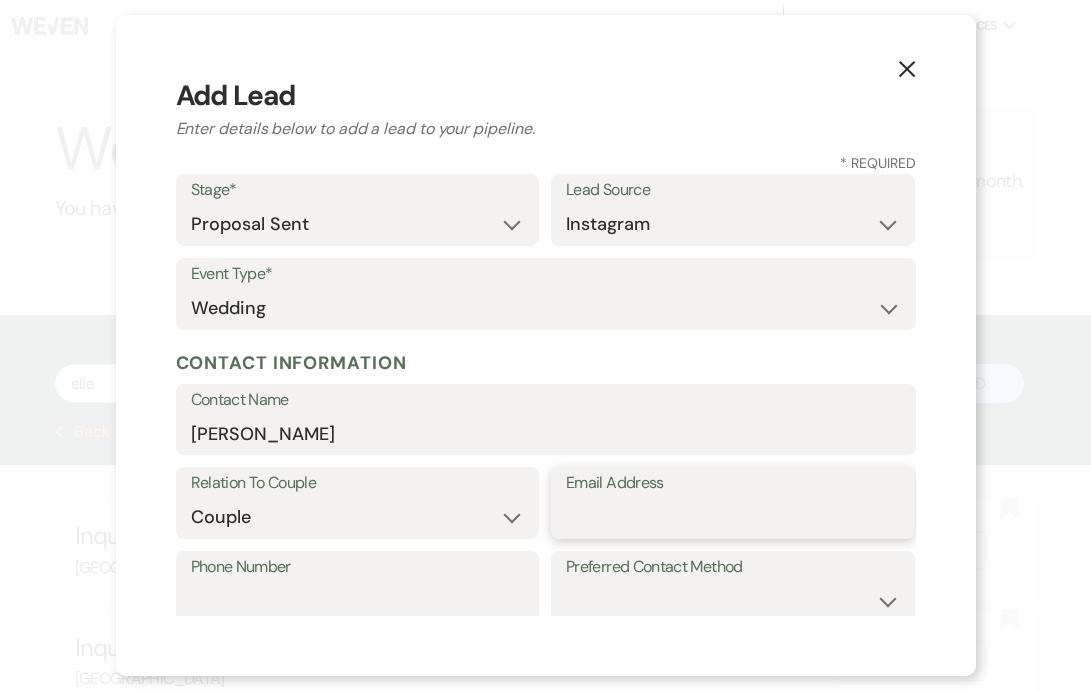 paste on "[EMAIL_ADDRESS][DOMAIN_NAME]" 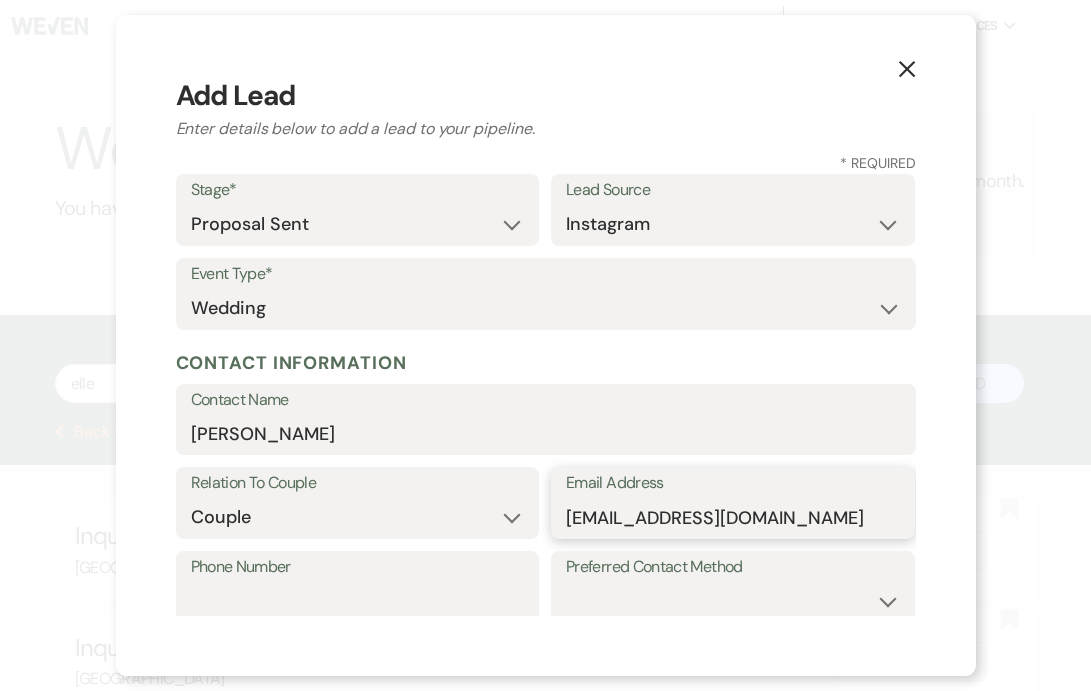 type on "[EMAIL_ADDRESS][DOMAIN_NAME]" 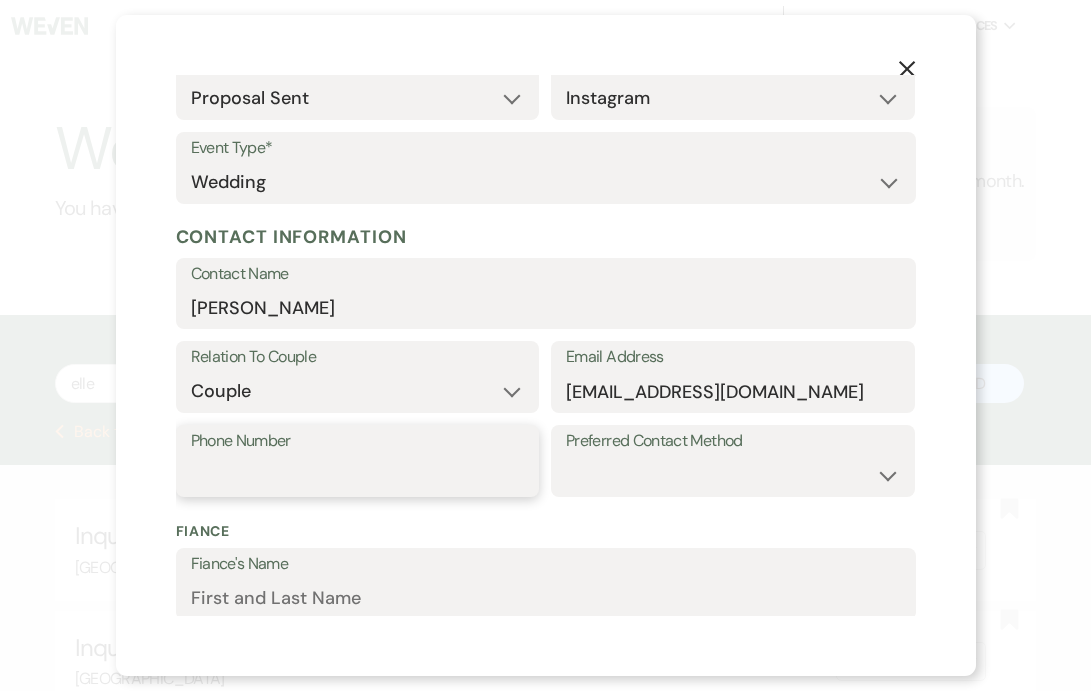 scroll, scrollTop: 226, scrollLeft: 0, axis: vertical 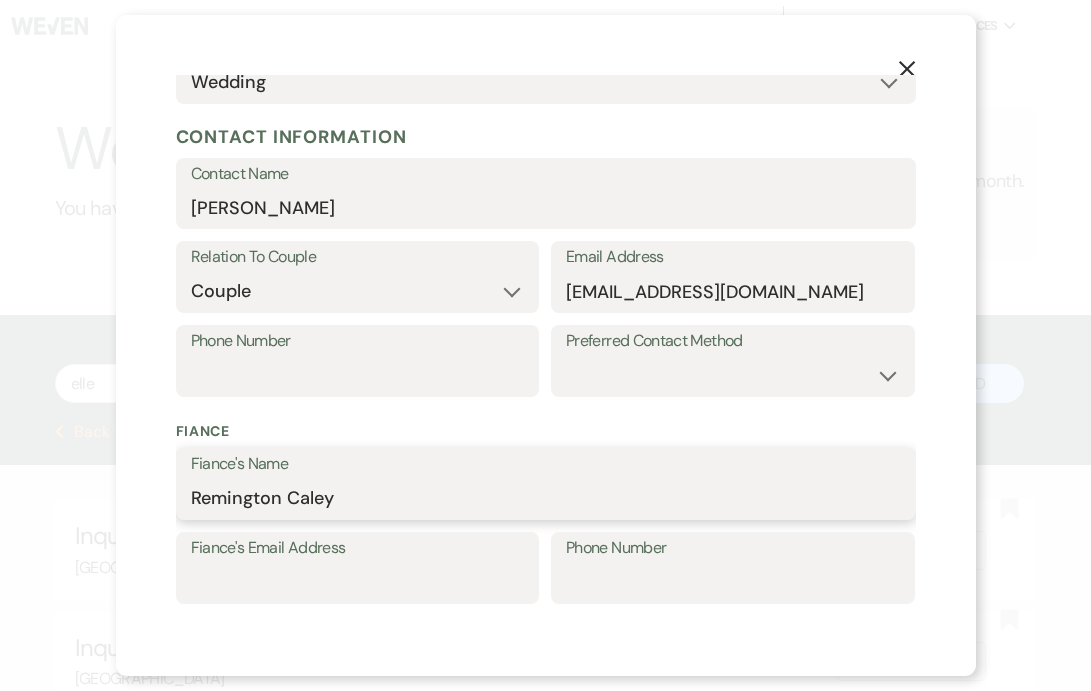 type on "Remington Caley" 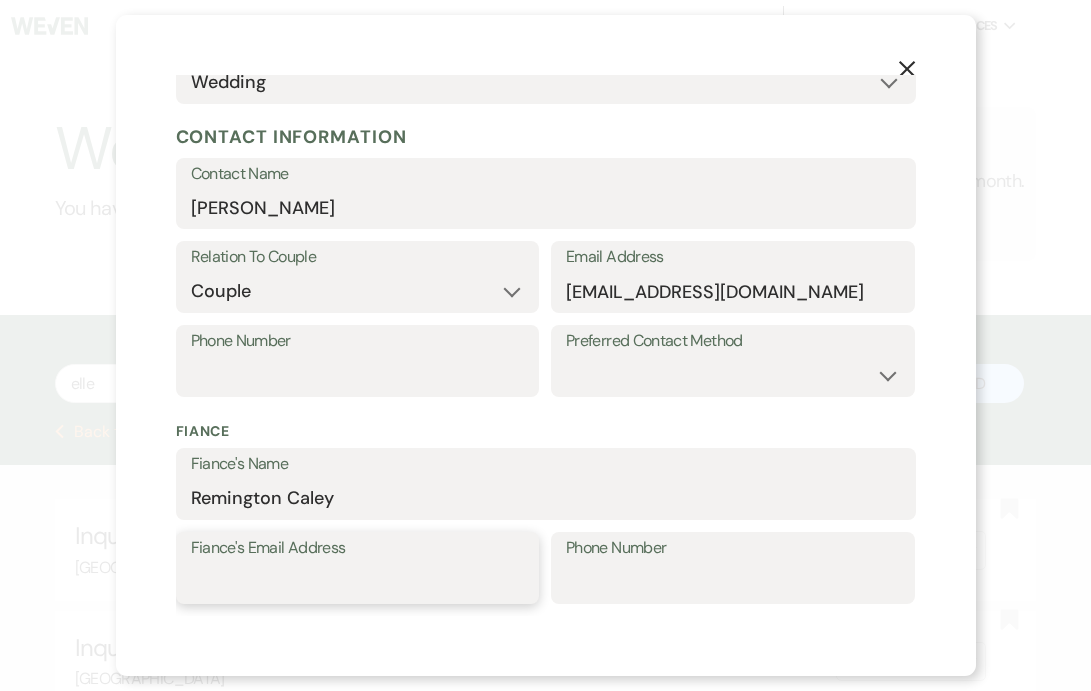 paste on "[EMAIL_ADDRESS][PERSON_NAME][DOMAIN_NAME]" 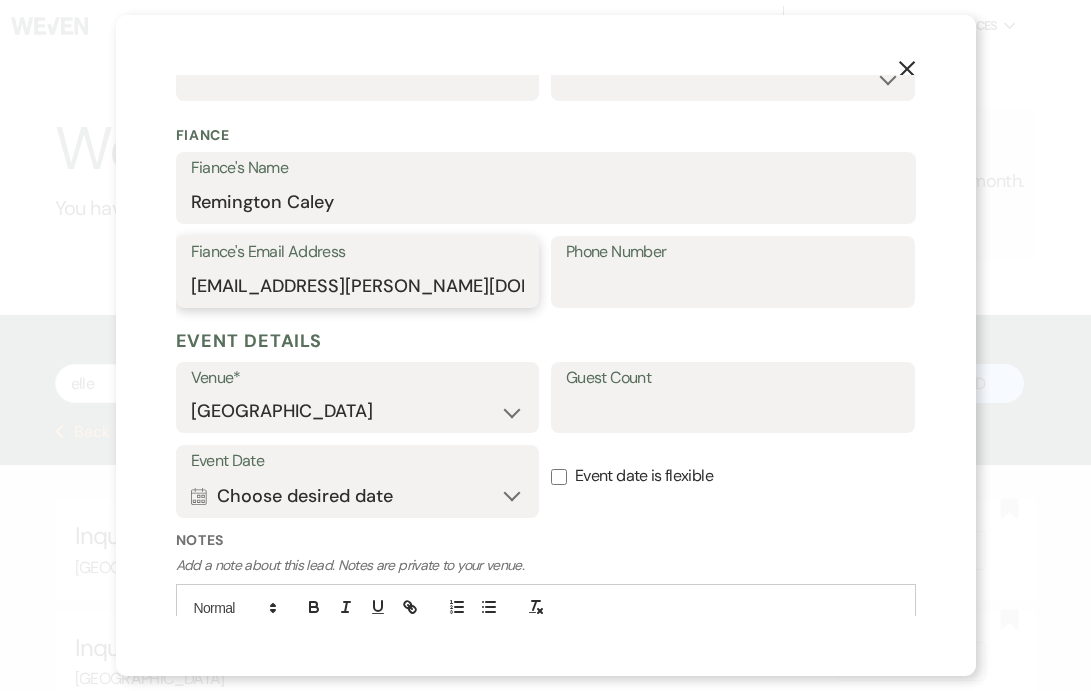 scroll, scrollTop: 577, scrollLeft: 0, axis: vertical 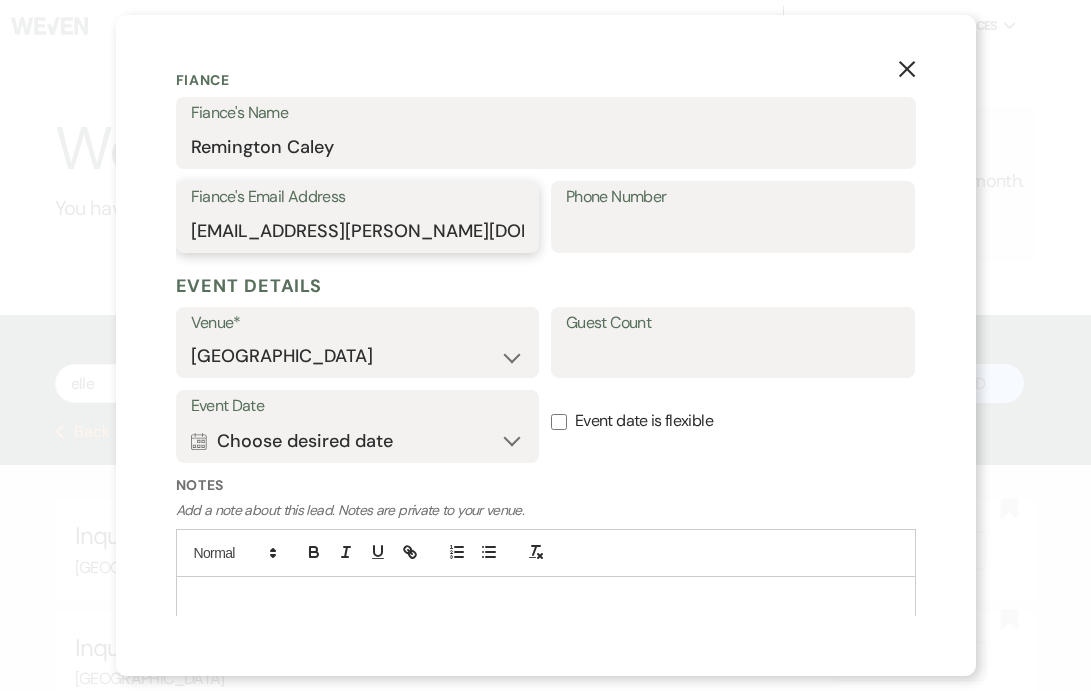 type on "[EMAIL_ADDRESS][PERSON_NAME][DOMAIN_NAME]" 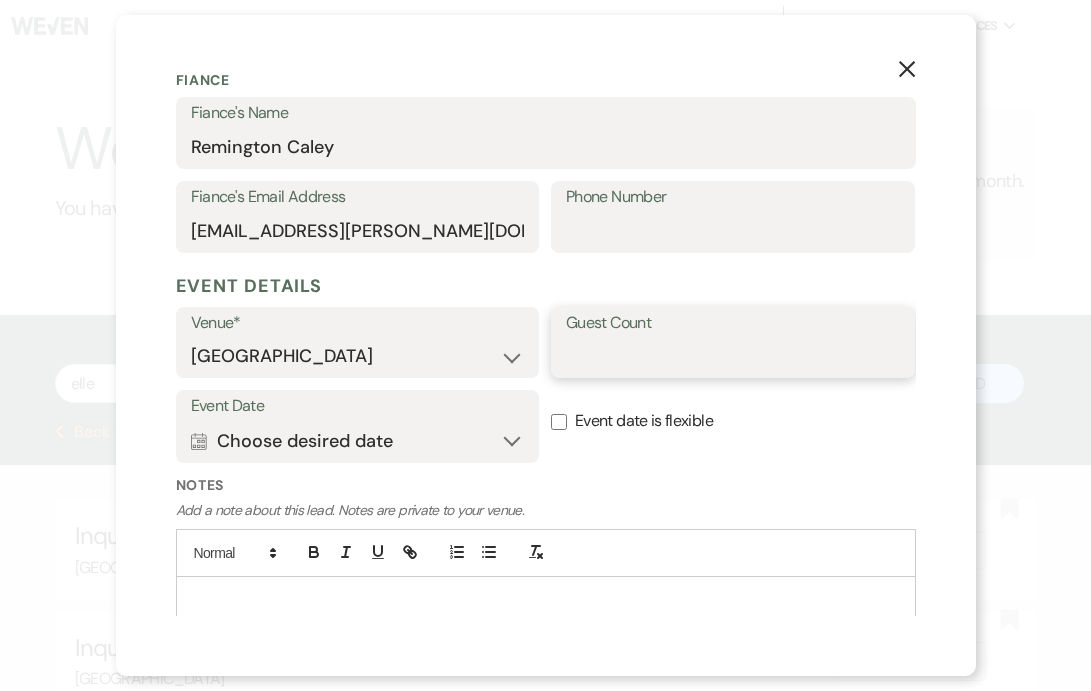 click on "Guest Count" at bounding box center (733, 356) 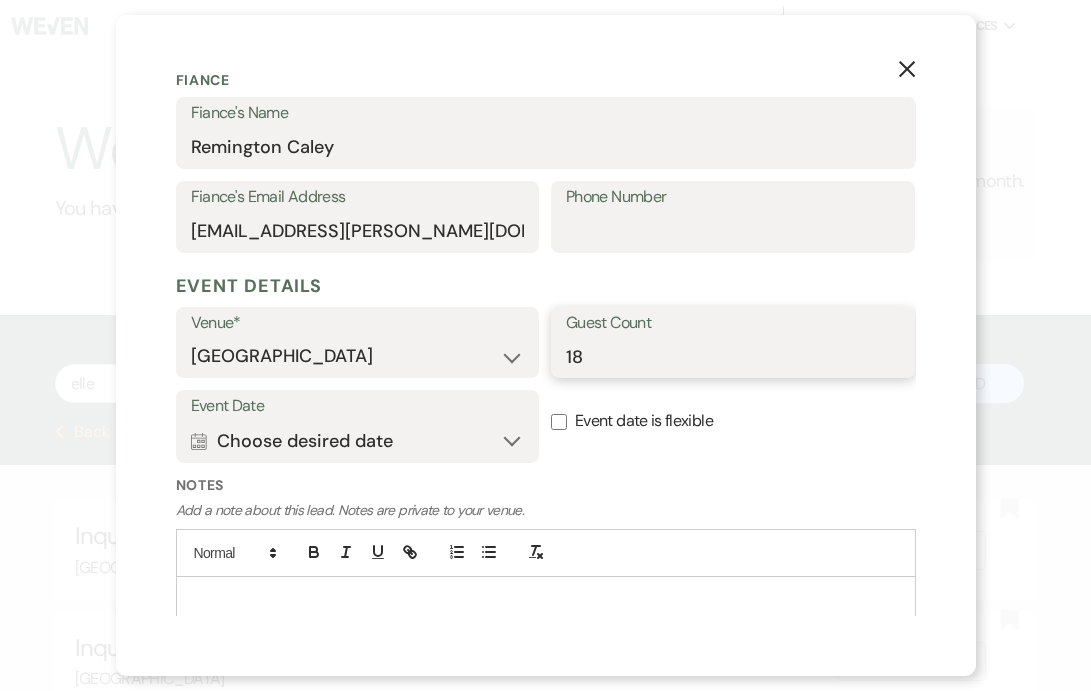 type on "18" 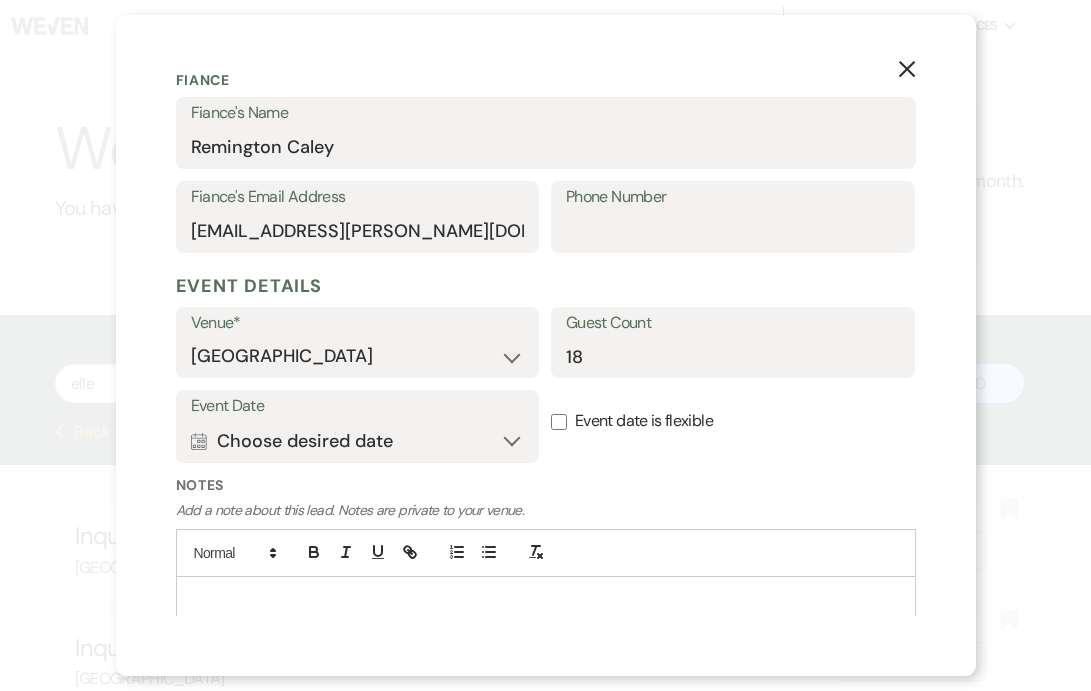 click on "Calendar Choose desired date Expand" at bounding box center (358, 441) 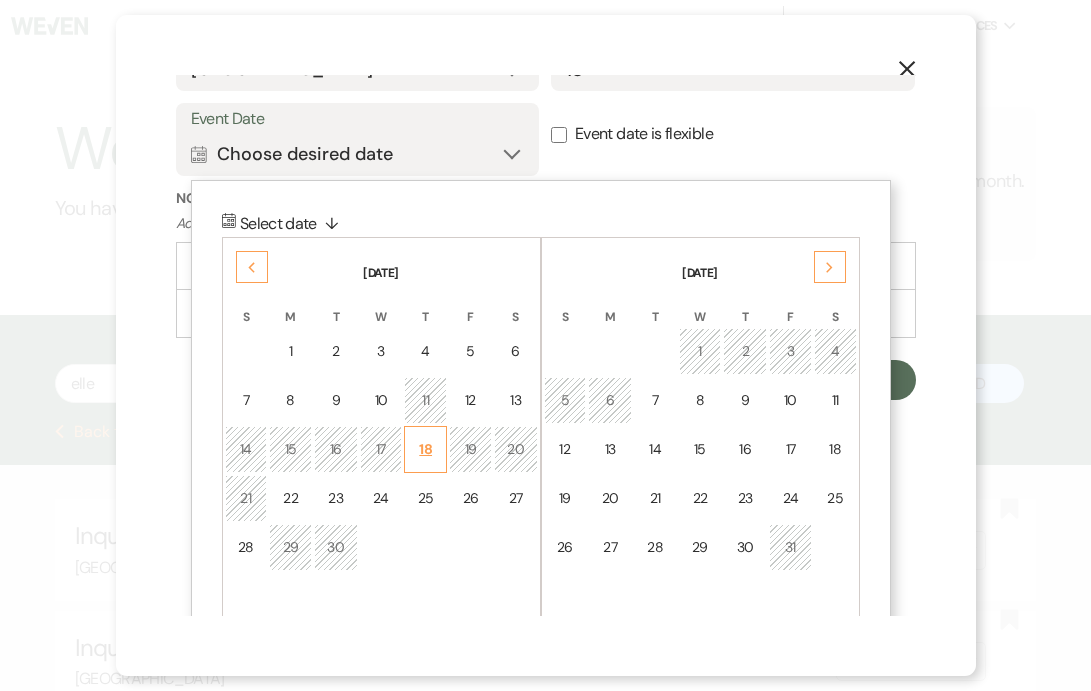 scroll, scrollTop: 865, scrollLeft: 0, axis: vertical 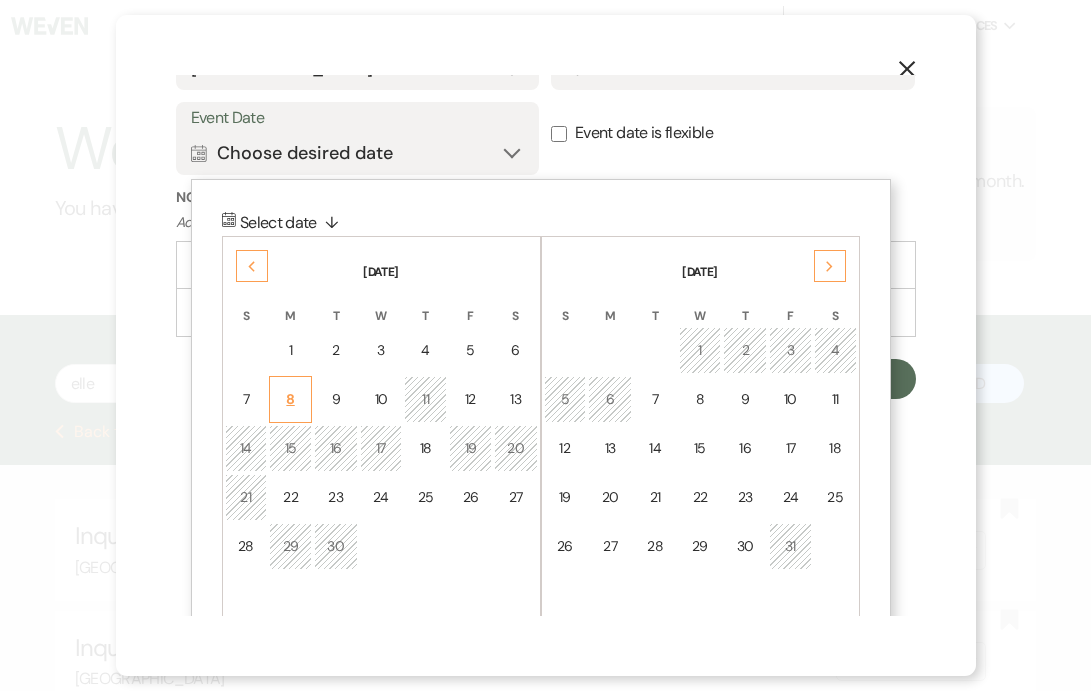 click on "8" at bounding box center (290, 399) 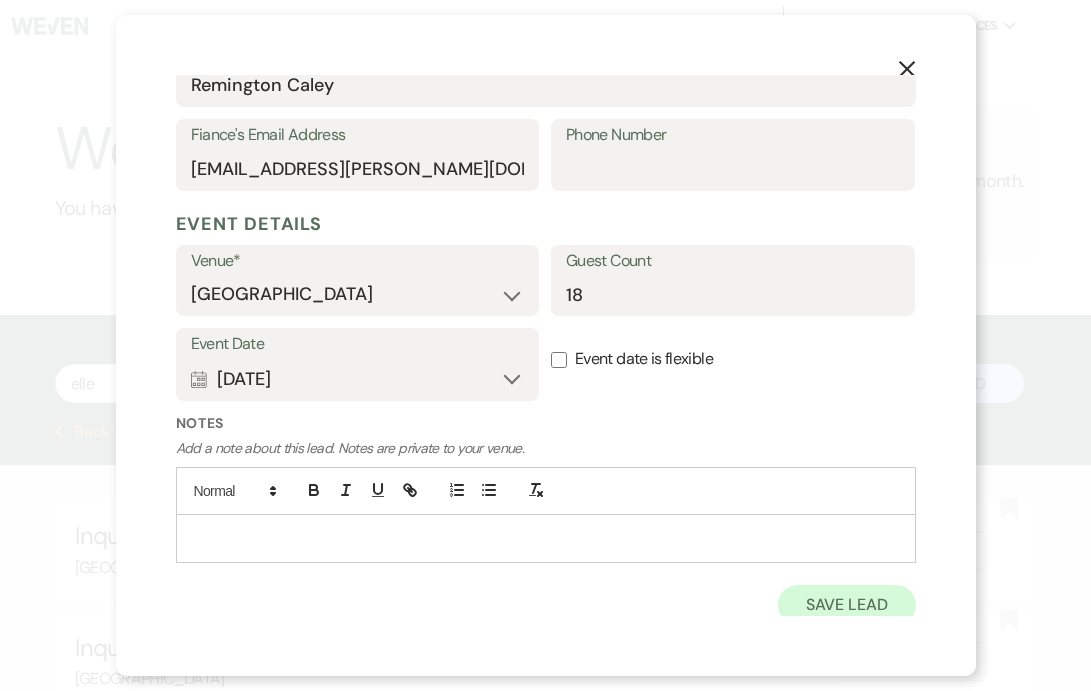click on "Save Lead" at bounding box center [846, 605] 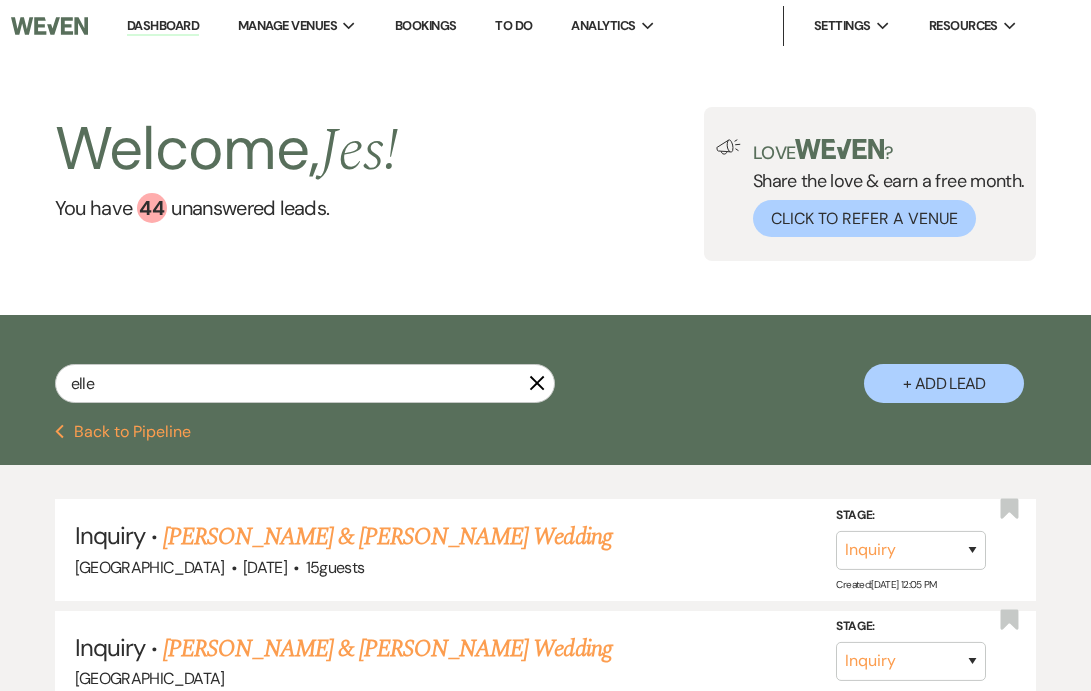 scroll, scrollTop: 0, scrollLeft: 0, axis: both 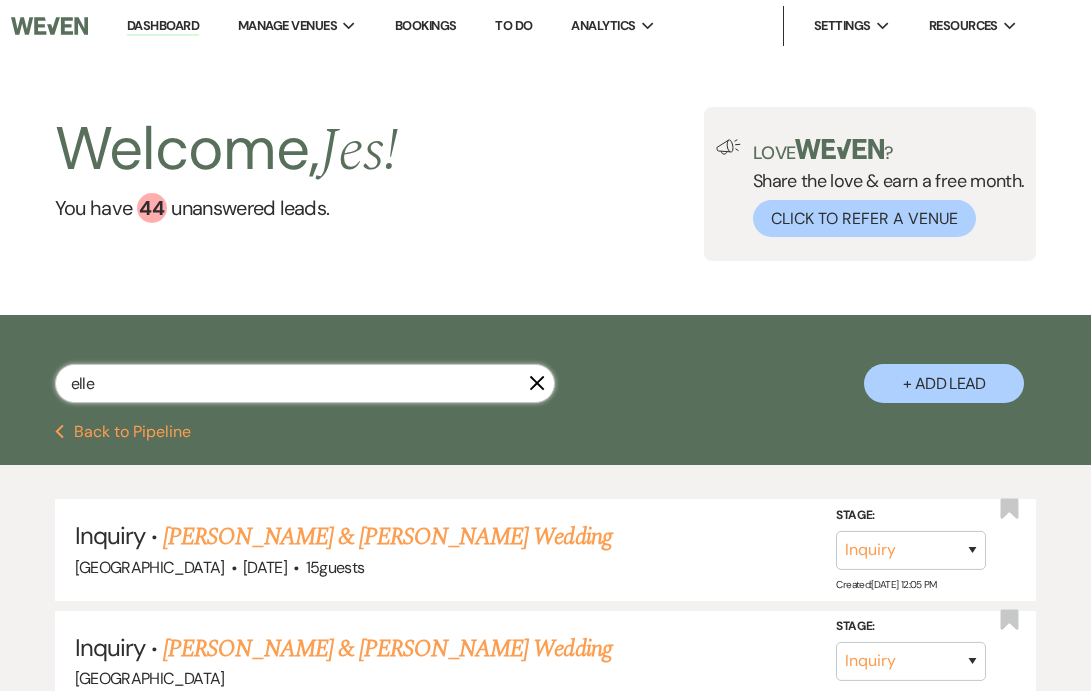 click on "elle" at bounding box center [305, 383] 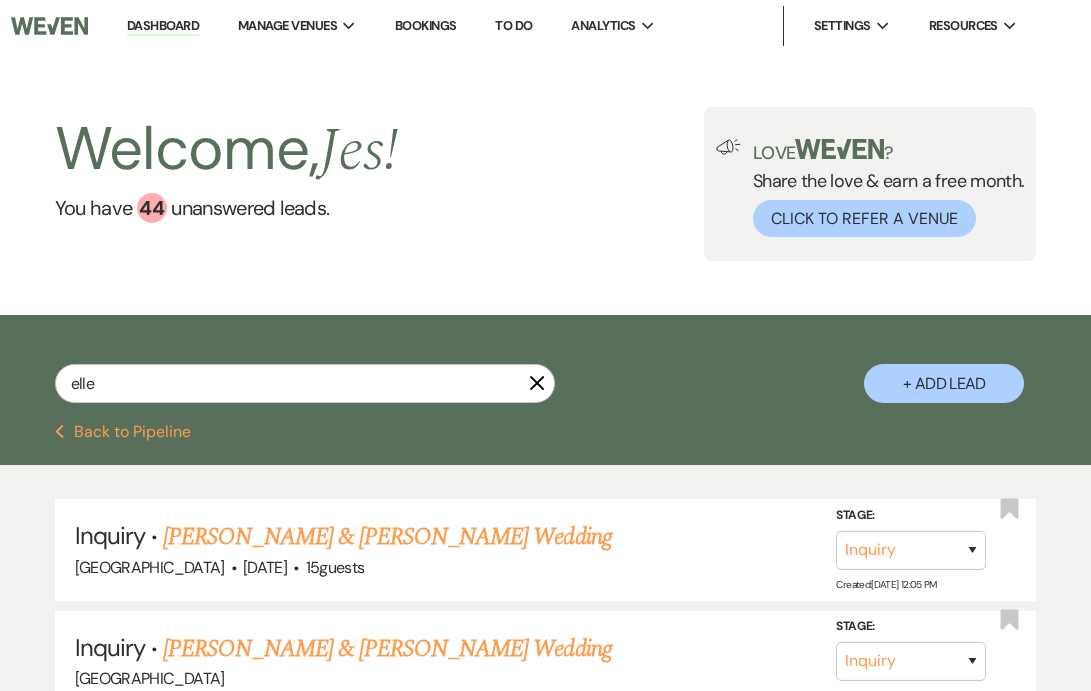 click on "Previous  Back to Pipeline" at bounding box center (123, 432) 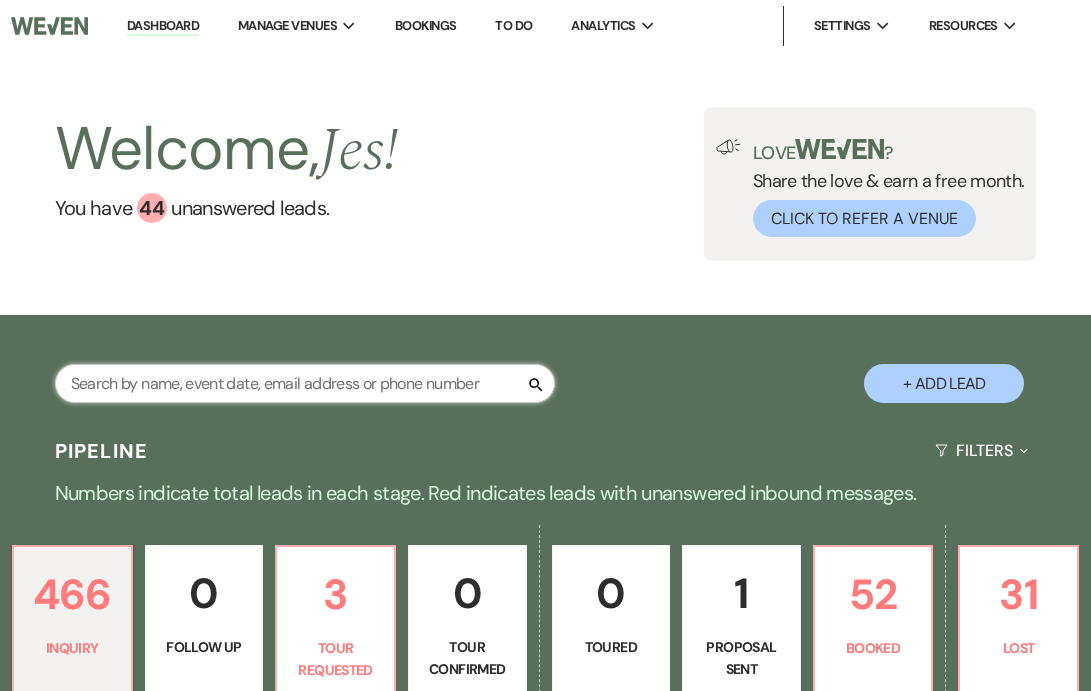 click at bounding box center [305, 383] 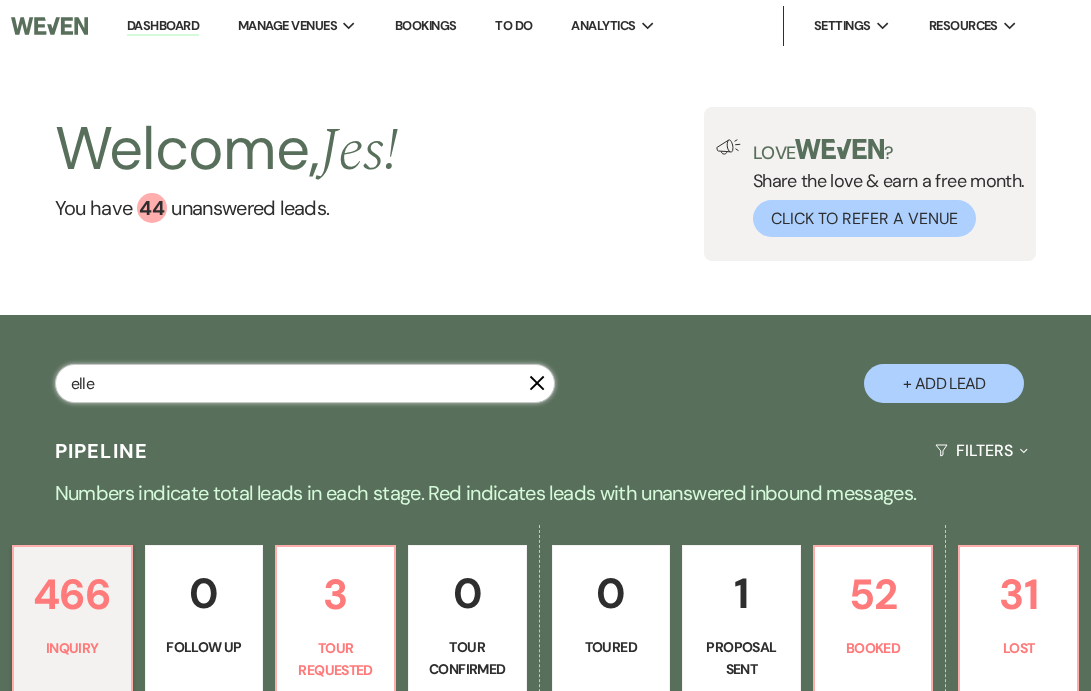 type on "elle" 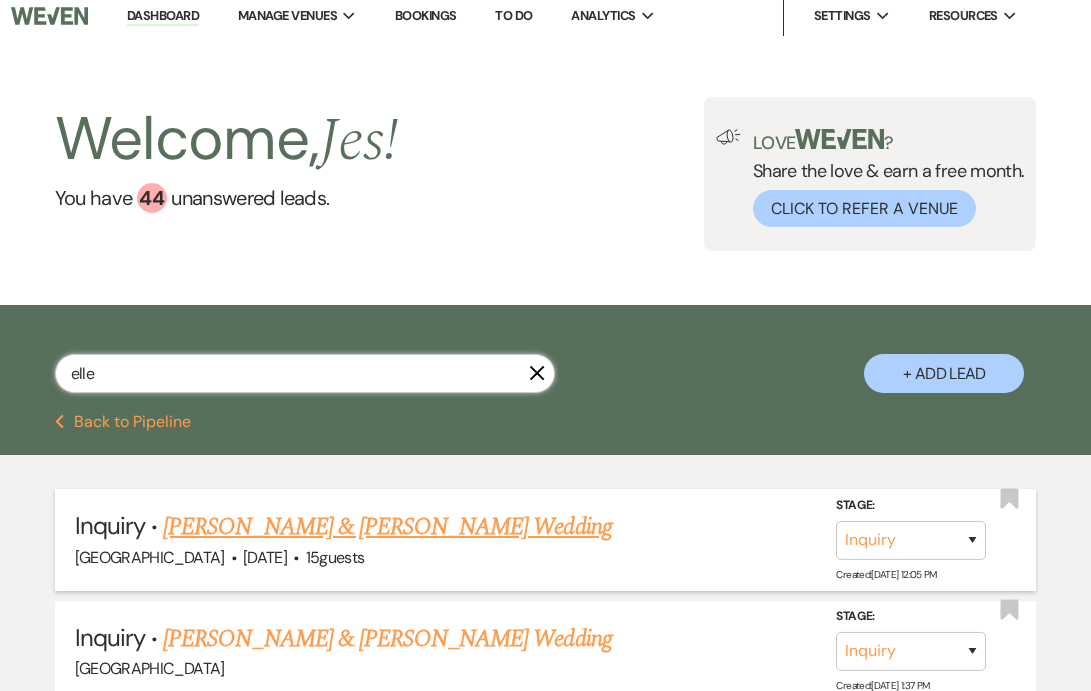 scroll, scrollTop: 0, scrollLeft: 0, axis: both 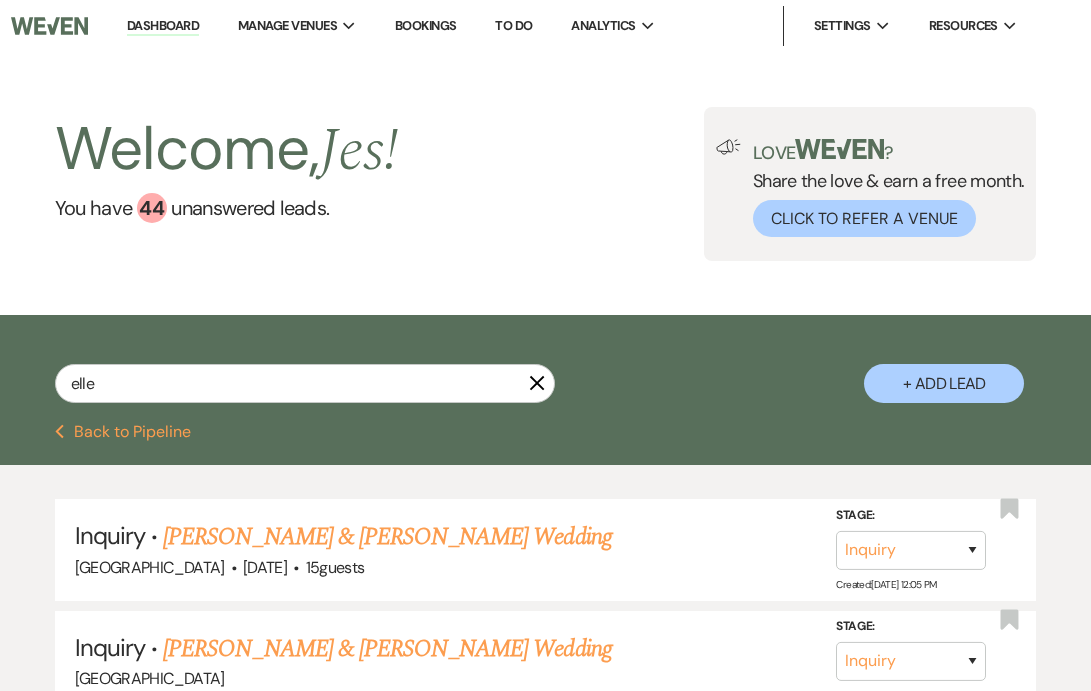 click on "Previous  Back to Pipeline" at bounding box center (123, 432) 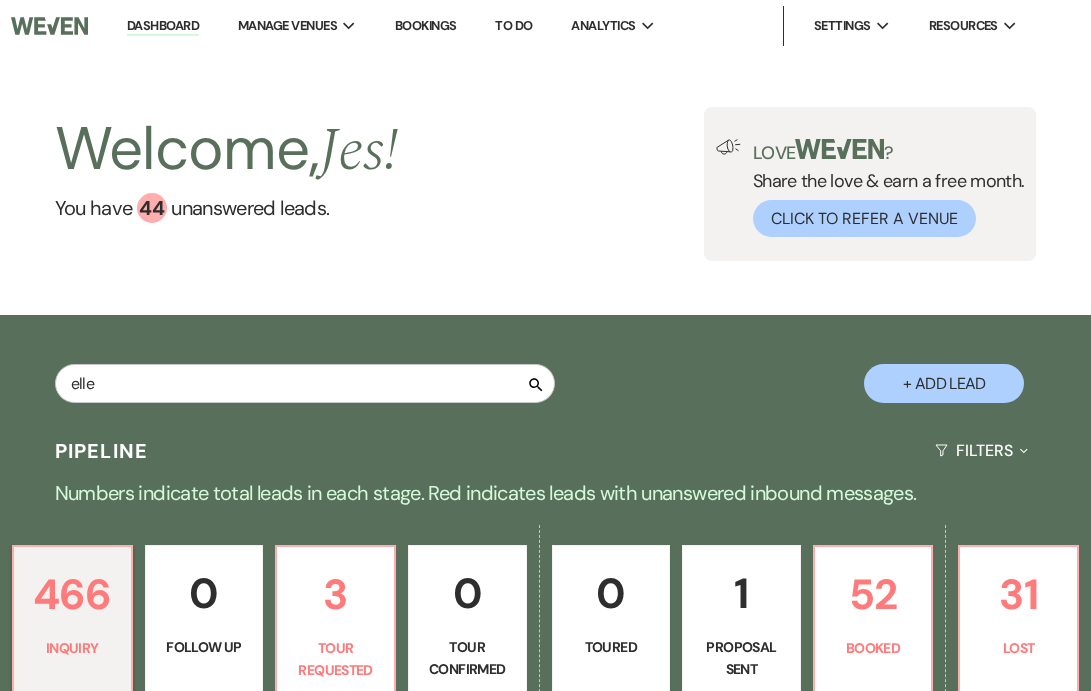 type 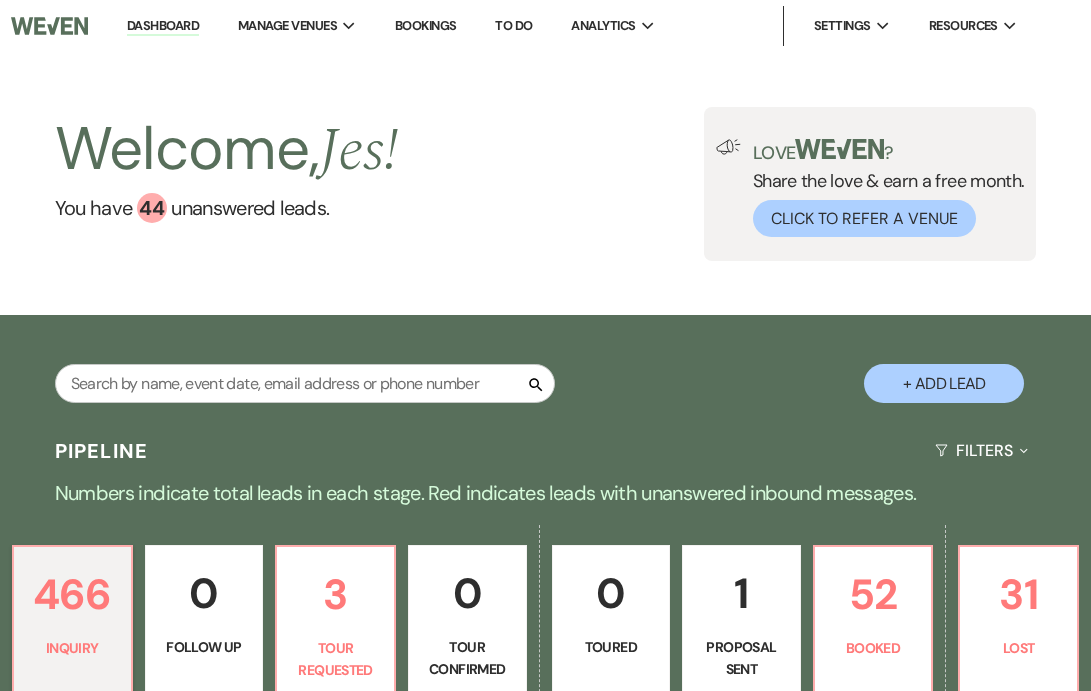 click on "1" at bounding box center (741, 593) 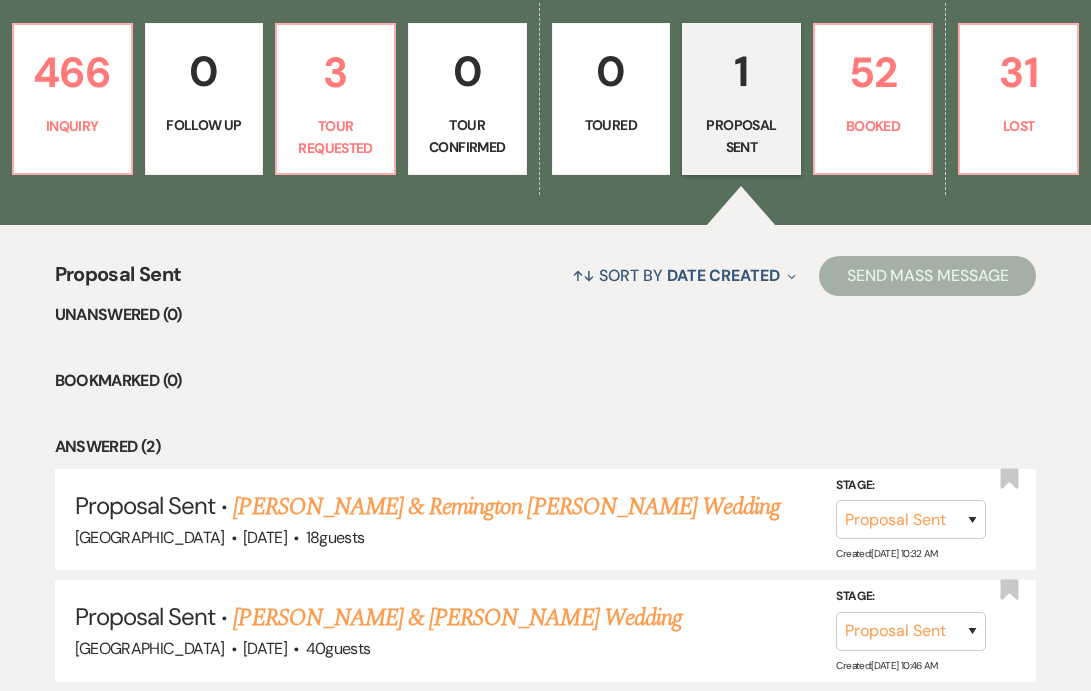 scroll, scrollTop: 546, scrollLeft: 0, axis: vertical 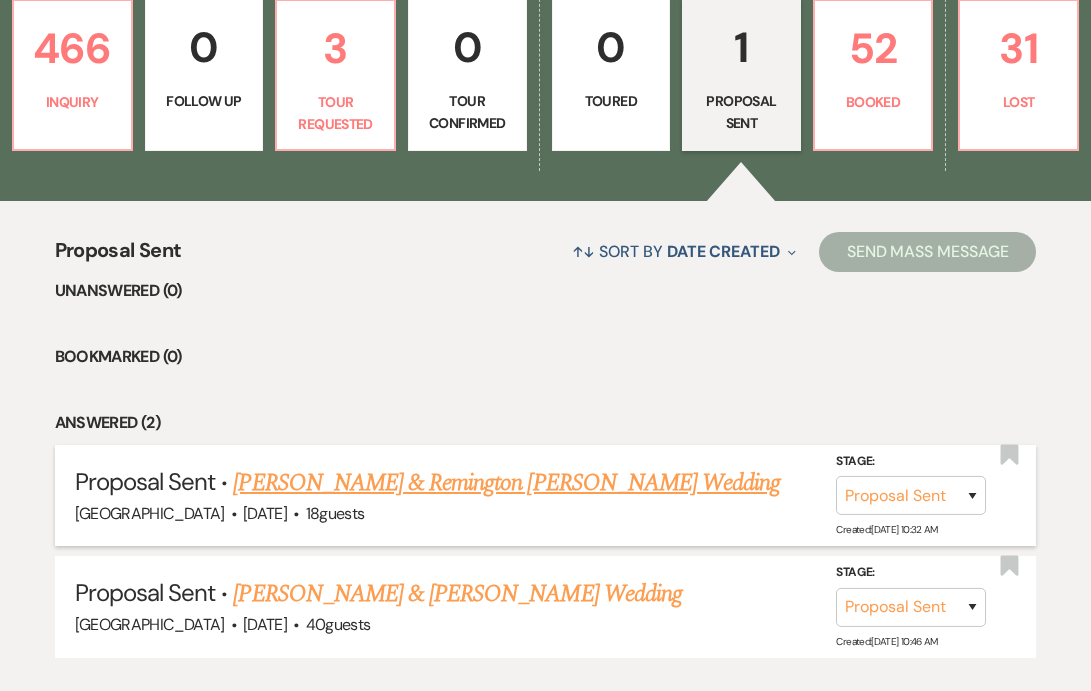click on "[PERSON_NAME] & Remington [PERSON_NAME] Wedding" at bounding box center [506, 483] 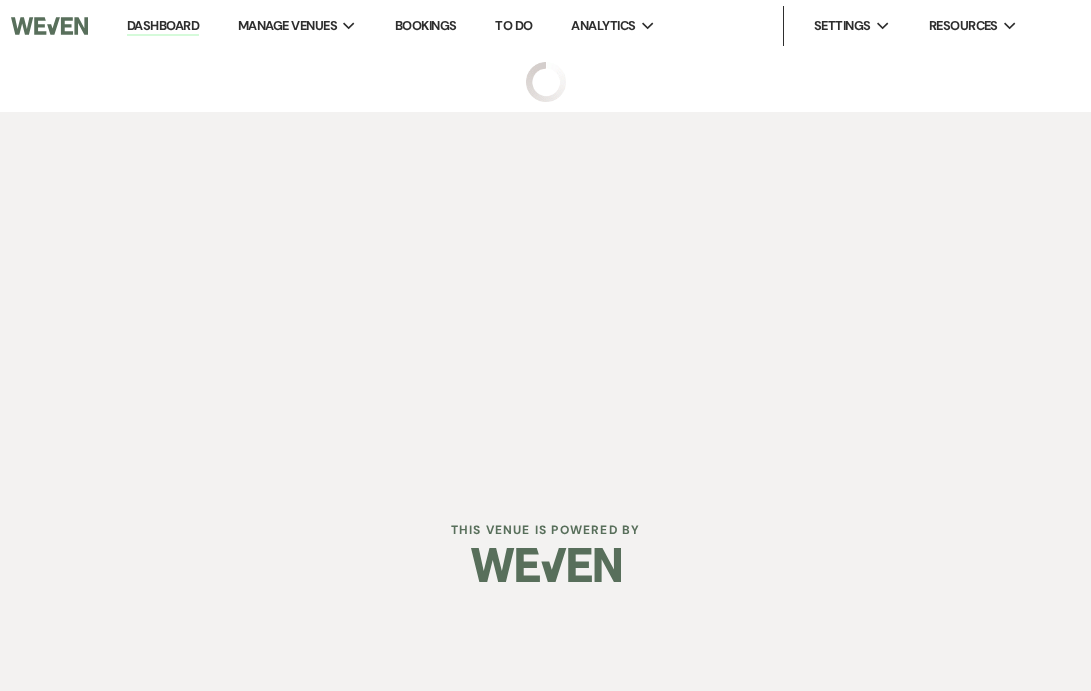 scroll, scrollTop: 0, scrollLeft: 0, axis: both 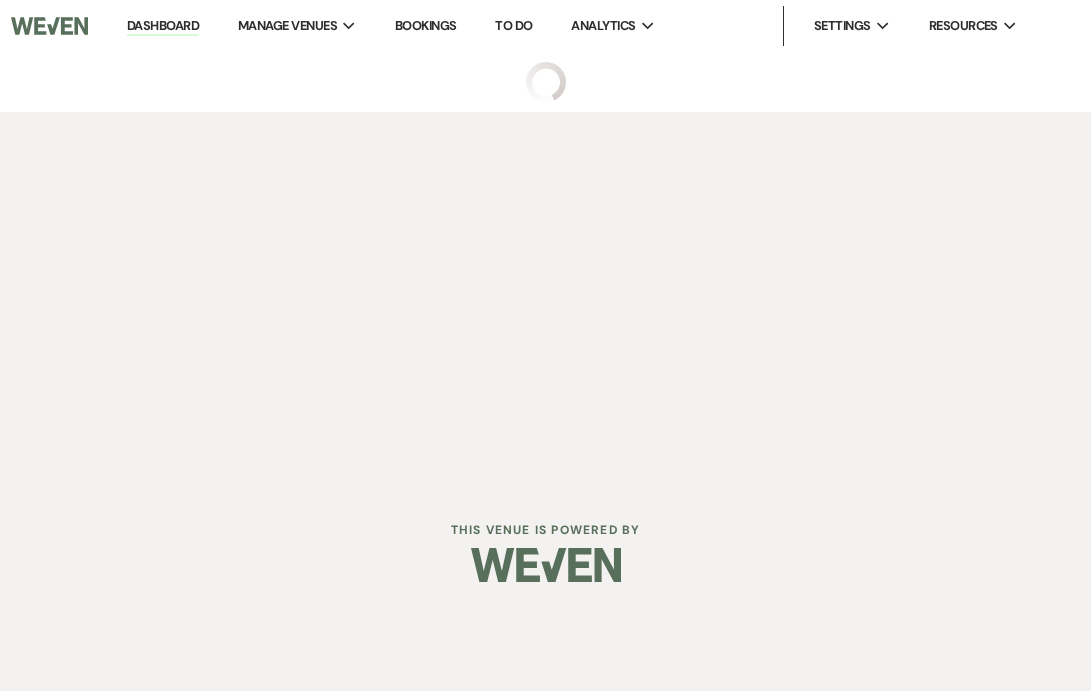 select on "6" 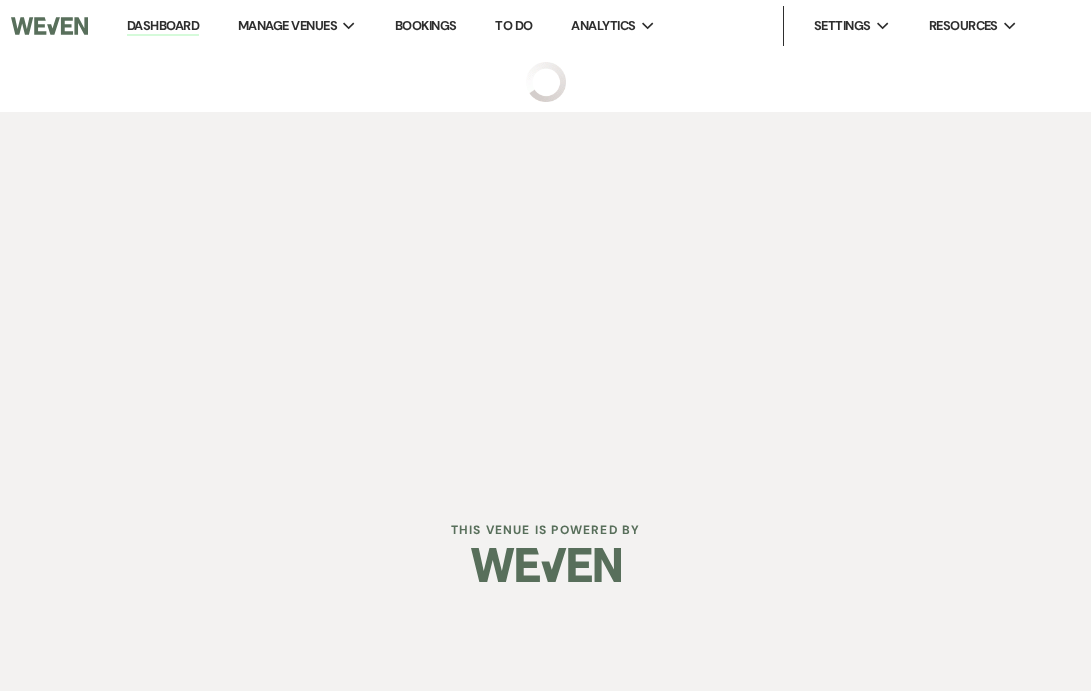 select on "7" 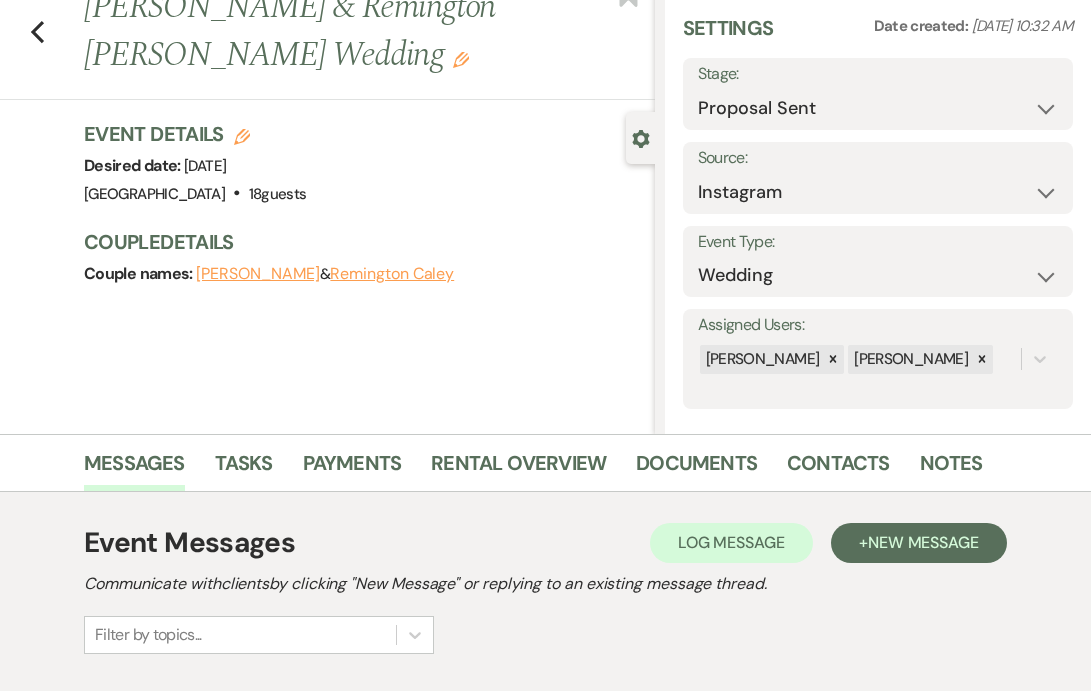 scroll, scrollTop: 106, scrollLeft: 0, axis: vertical 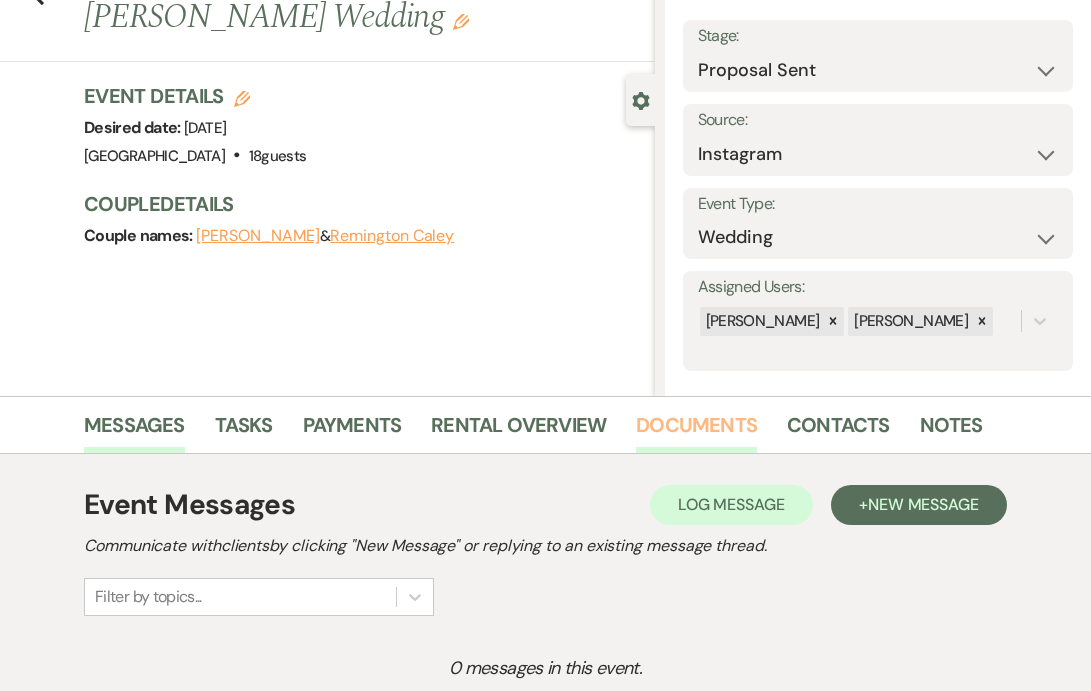 click on "Documents" at bounding box center (696, 431) 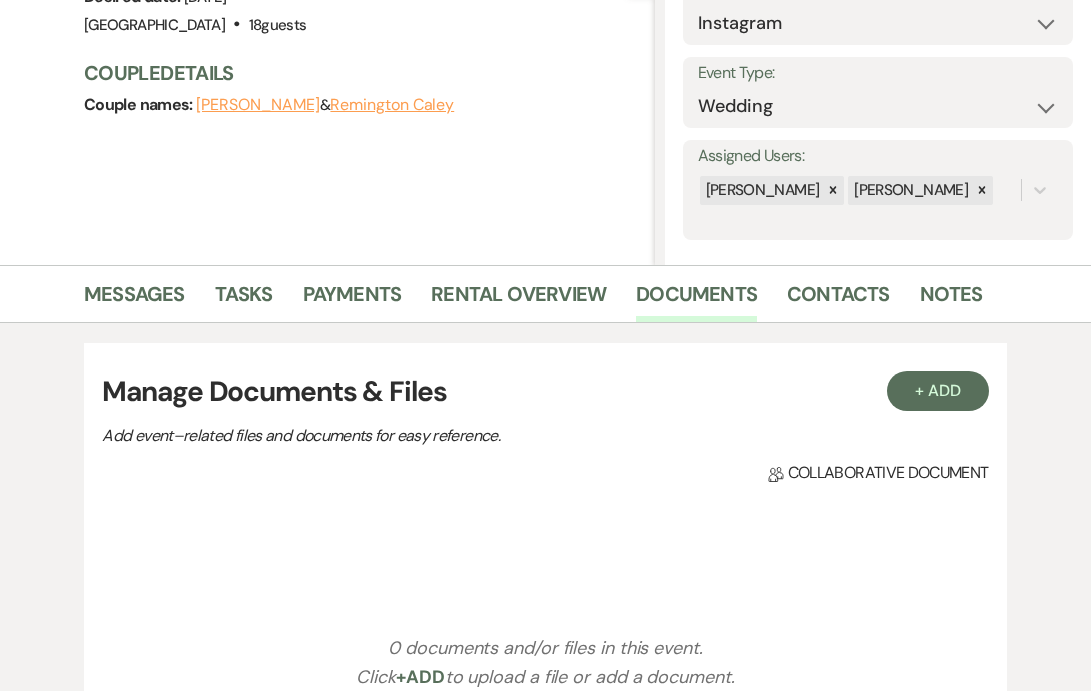 scroll, scrollTop: 442, scrollLeft: 0, axis: vertical 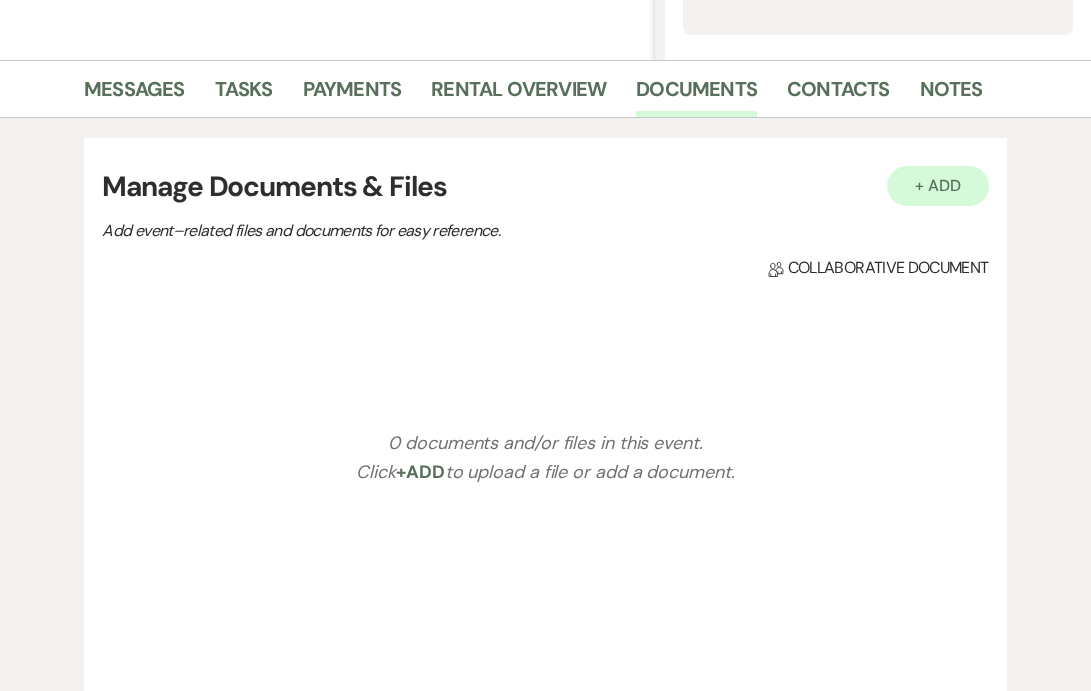 click on "+ Add" at bounding box center (938, 186) 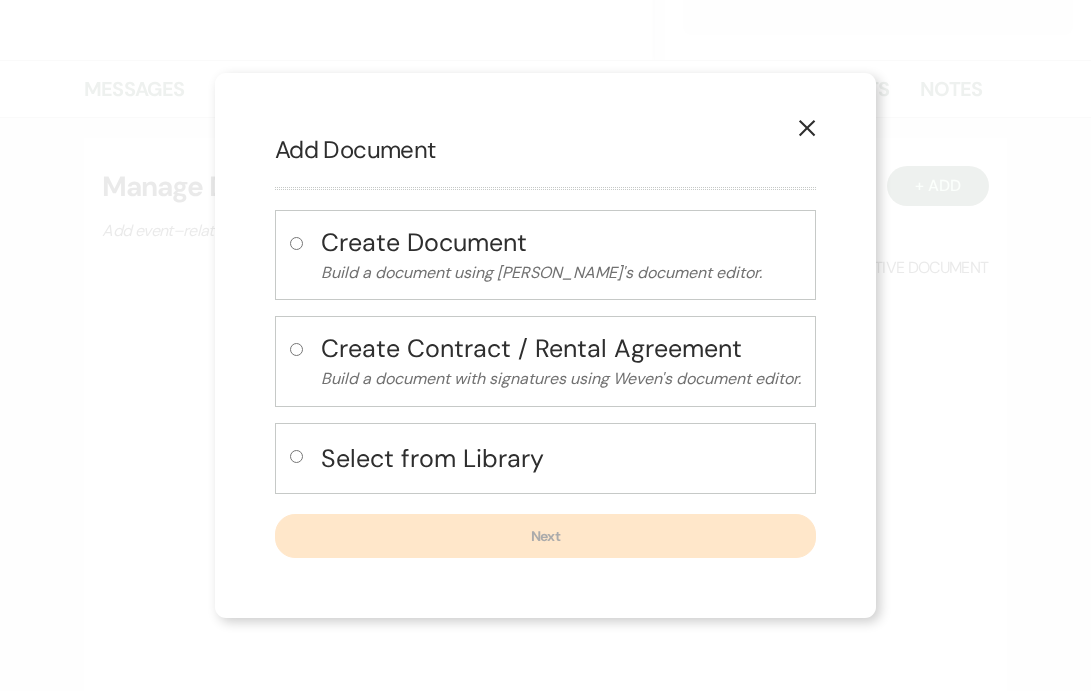 click on "Select from Library" at bounding box center [561, 458] 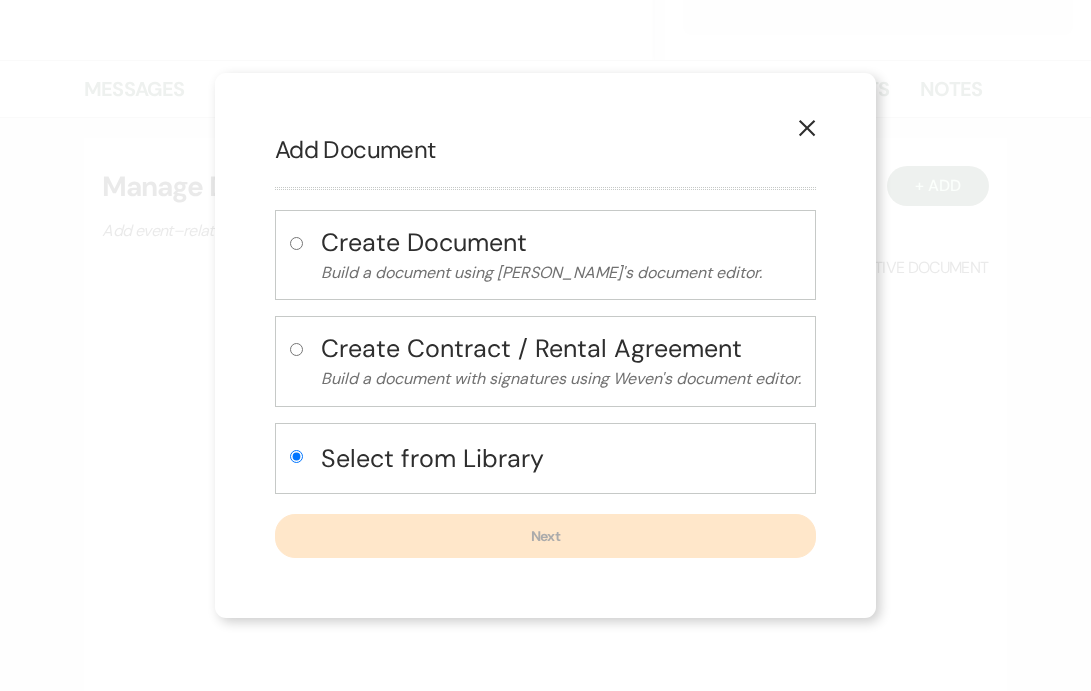 radio on "true" 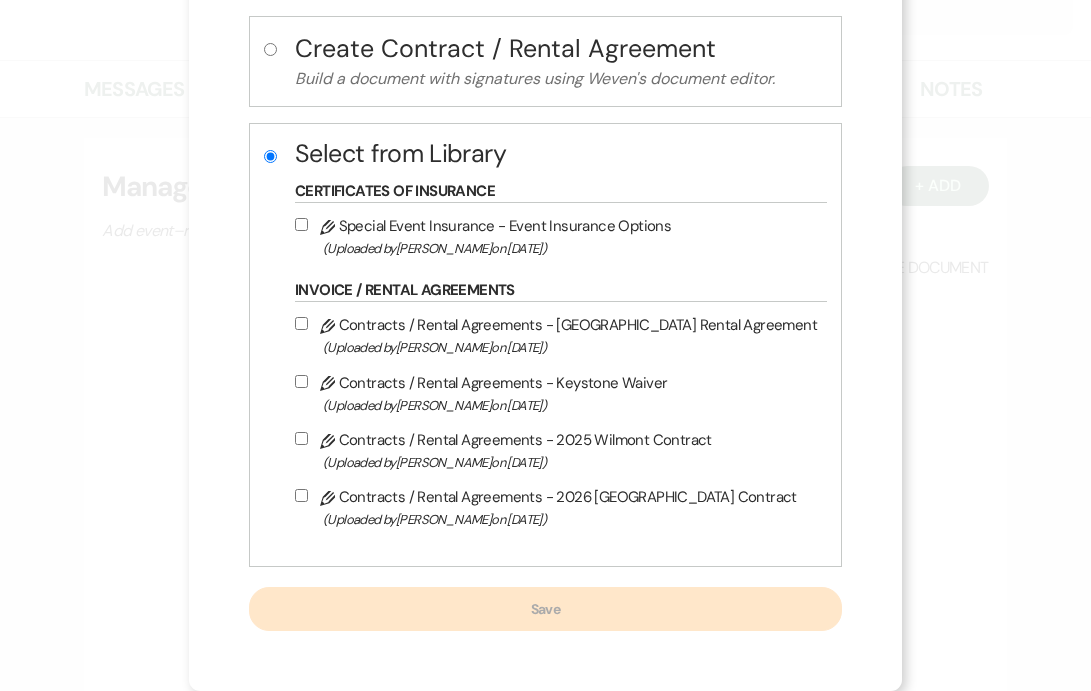 scroll, scrollTop: 233, scrollLeft: 0, axis: vertical 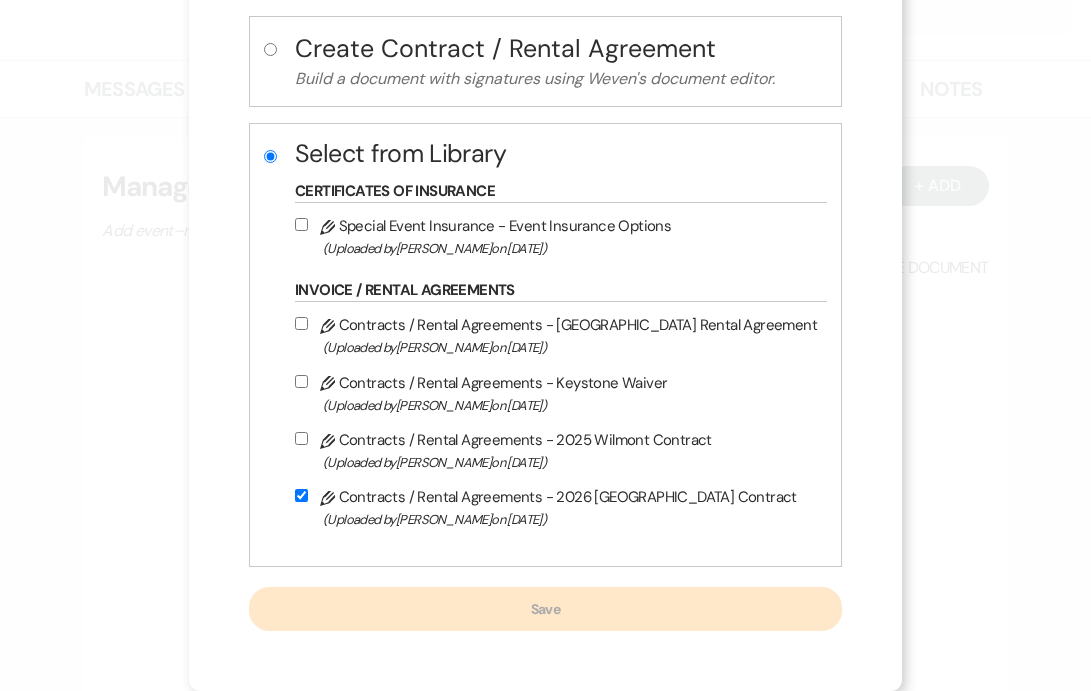 checkbox on "true" 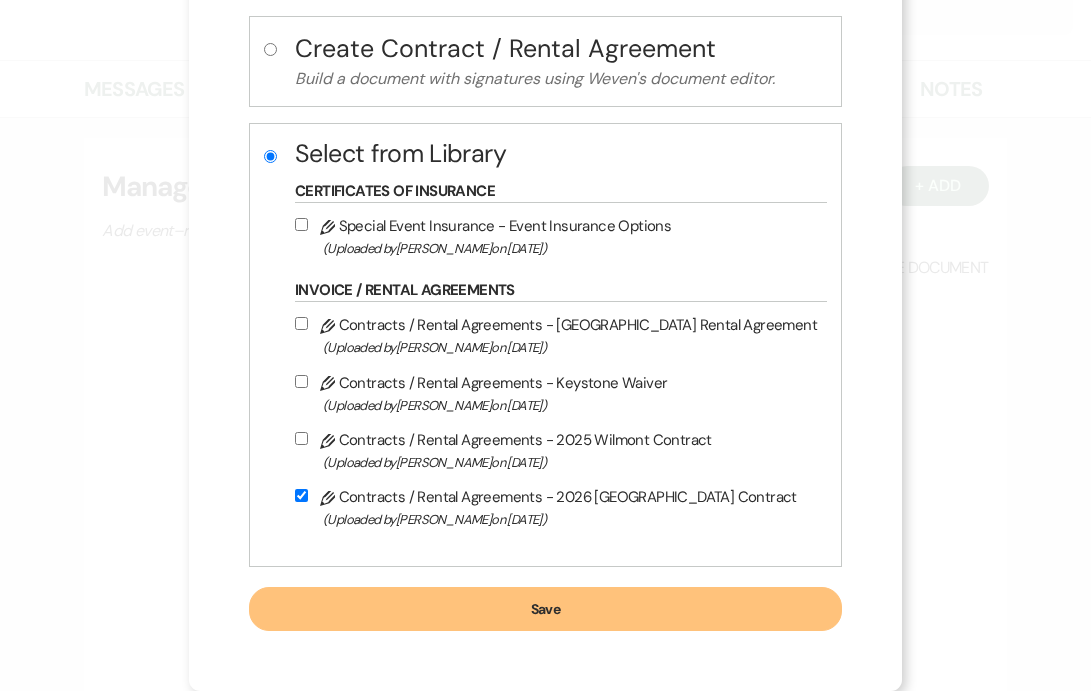 click on "Pencil Special Event Insurance - Event Insurance Options (Uploaded by  [PERSON_NAME]  on   [DATE] )" at bounding box center (556, 236) 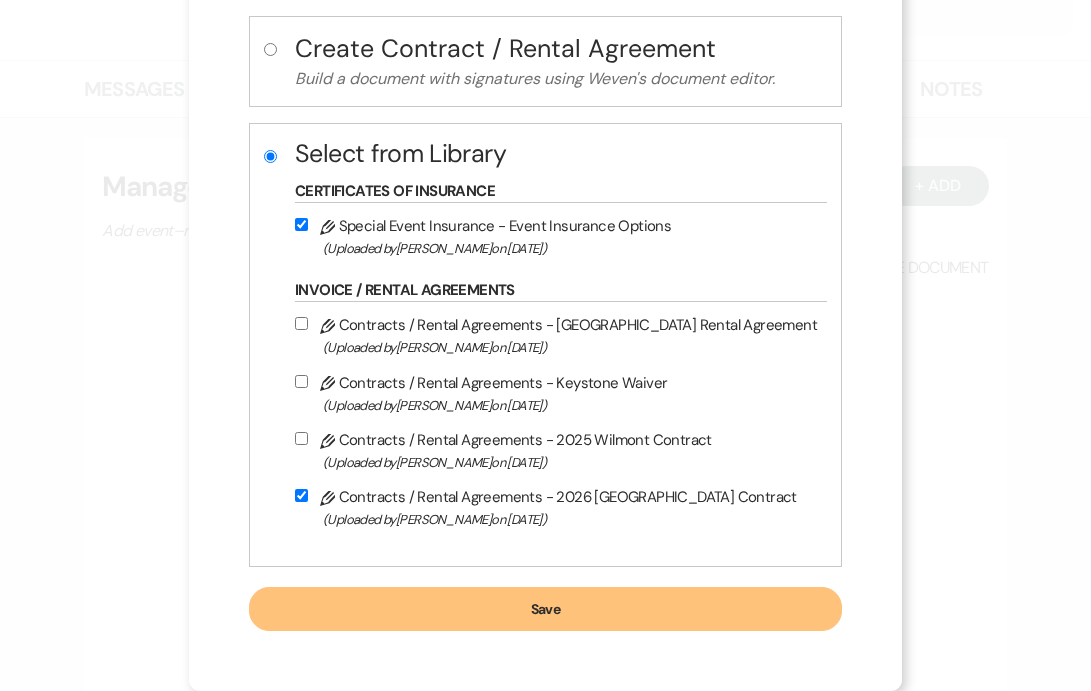 checkbox on "true" 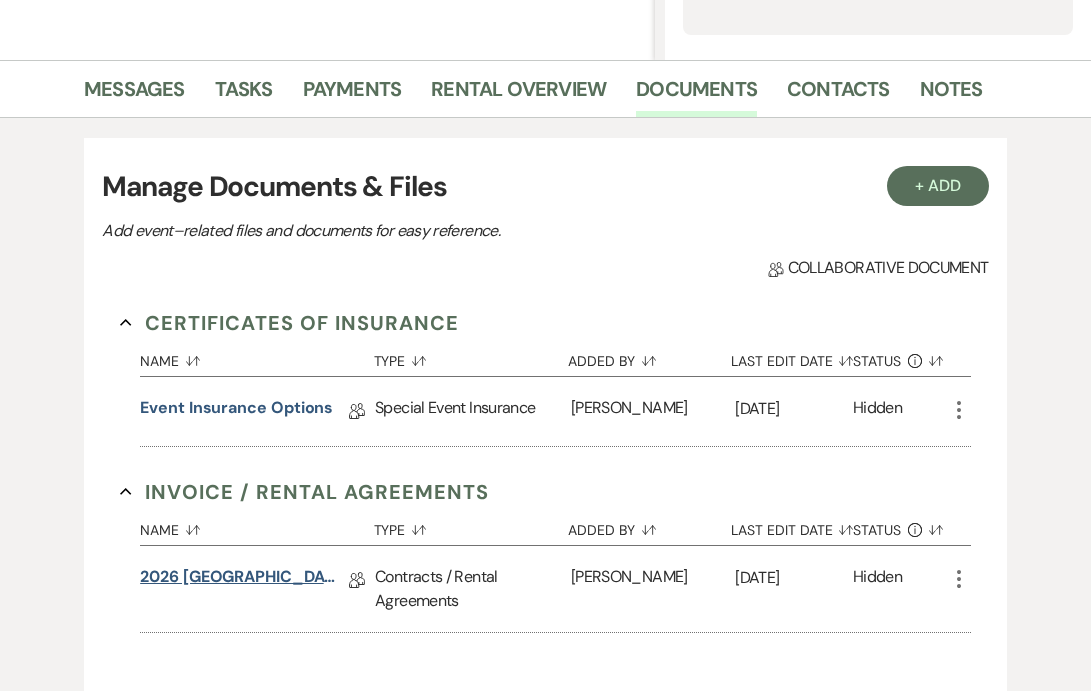 click on "2026 [GEOGRAPHIC_DATA] Contract" at bounding box center (240, 580) 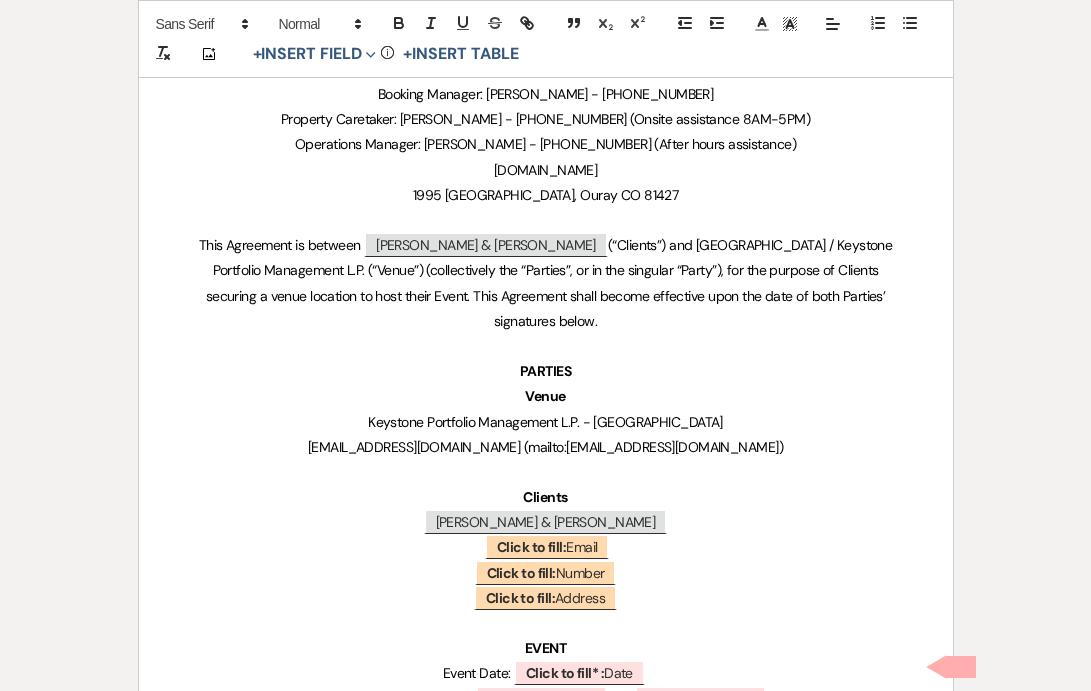 scroll, scrollTop: 590, scrollLeft: 0, axis: vertical 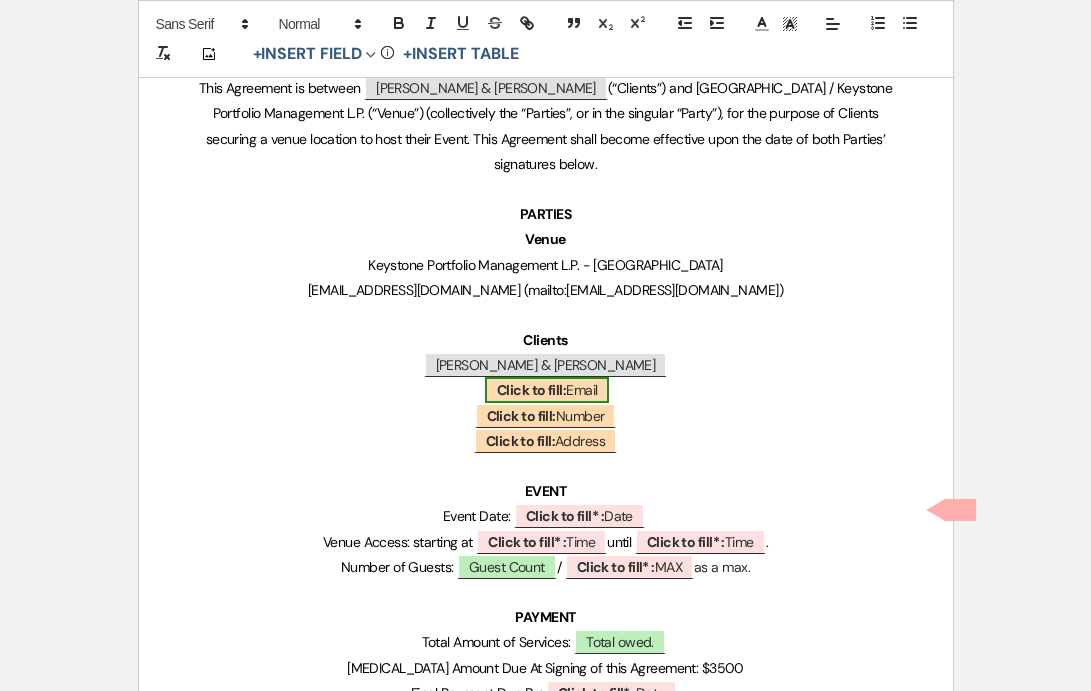 click on "Click to fill:" at bounding box center [531, 390] 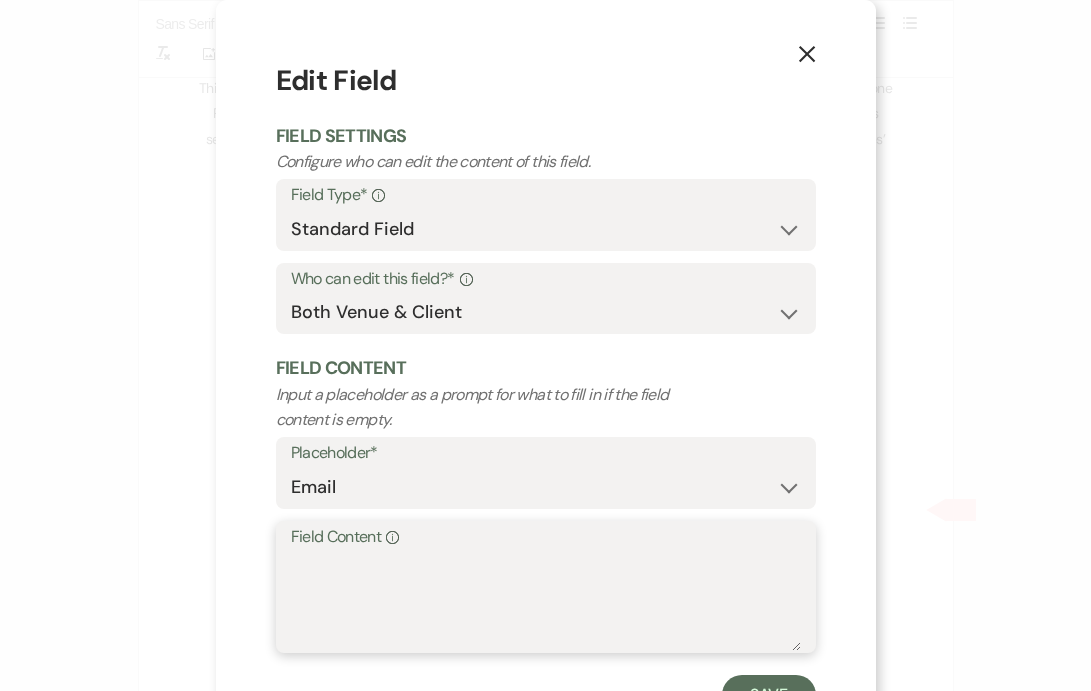click on "Field Content Info" at bounding box center (546, 601) 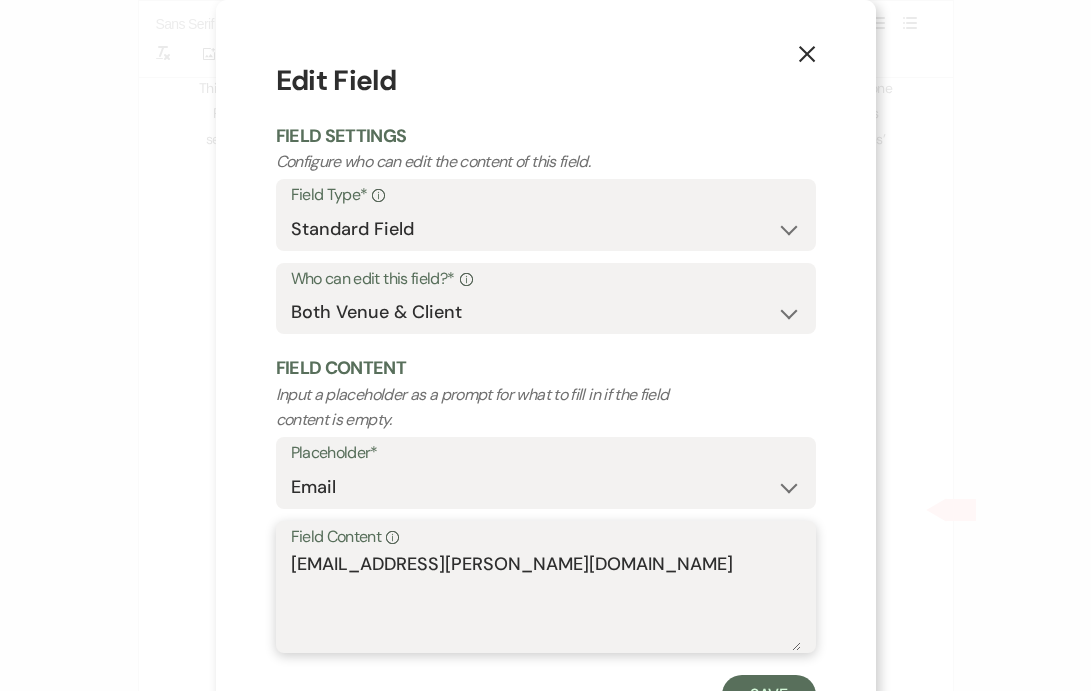 paste on "[EMAIL_ADDRESS][DOMAIN_NAME]" 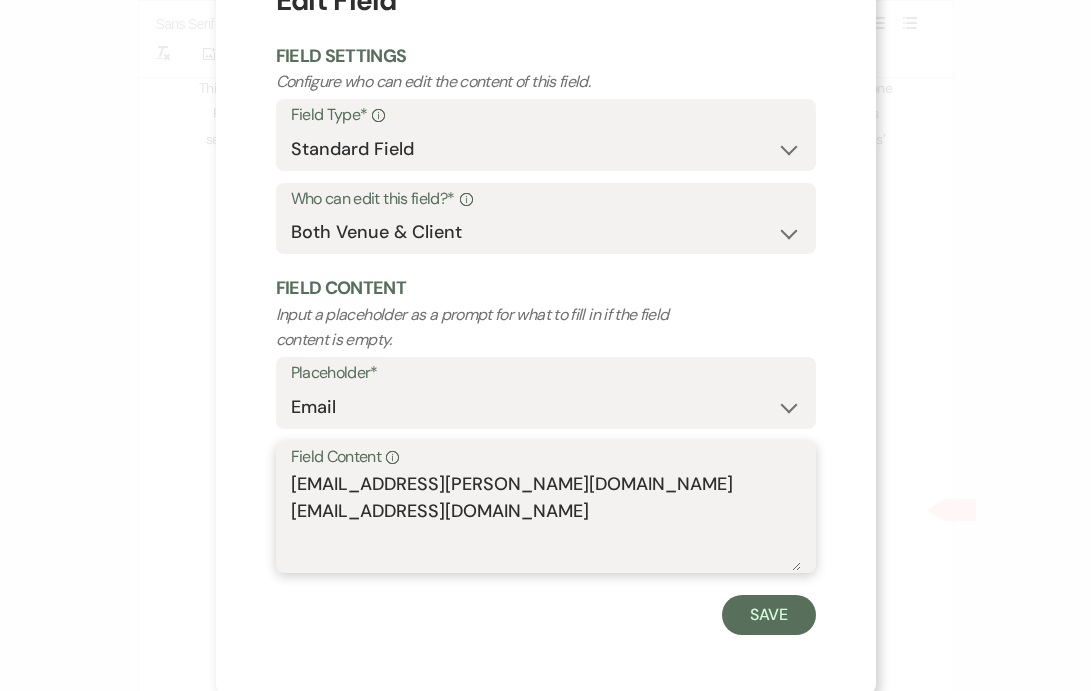 scroll, scrollTop: 79, scrollLeft: 0, axis: vertical 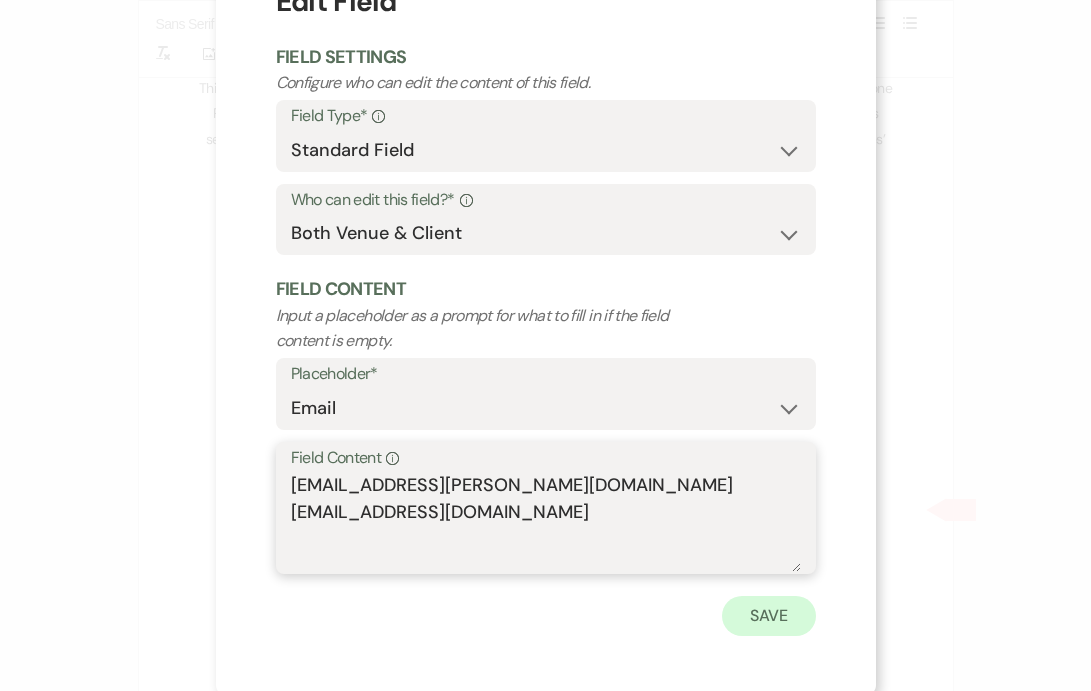 type on "[EMAIL_ADDRESS][PERSON_NAME][DOMAIN_NAME] [EMAIL_ADDRESS][DOMAIN_NAME]" 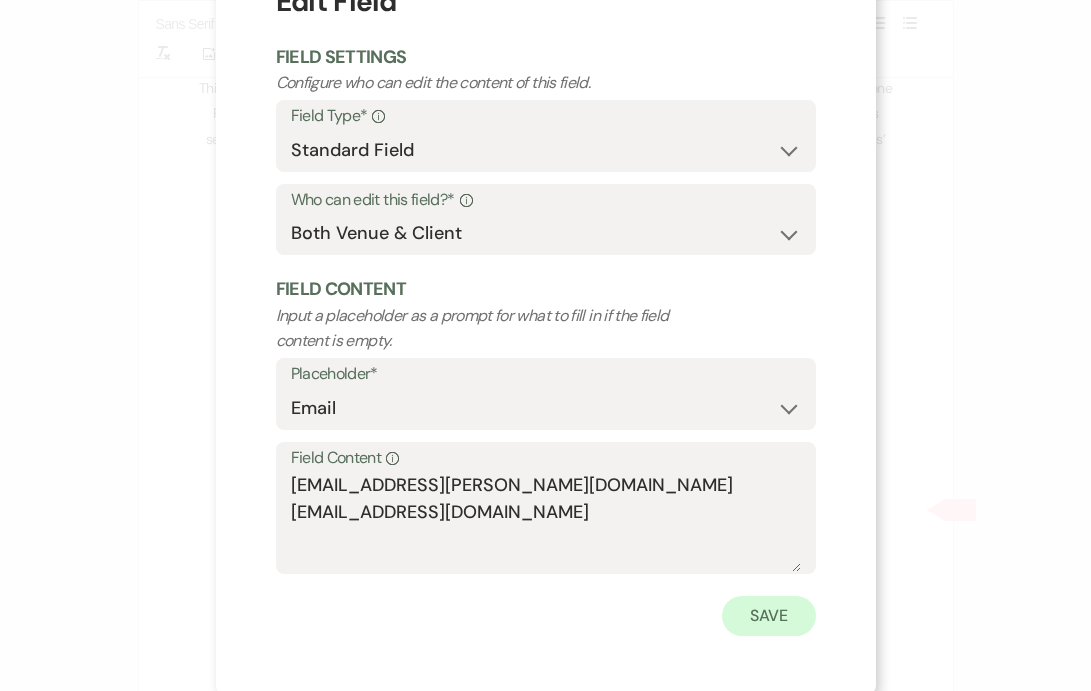 click on "Save" at bounding box center [769, 616] 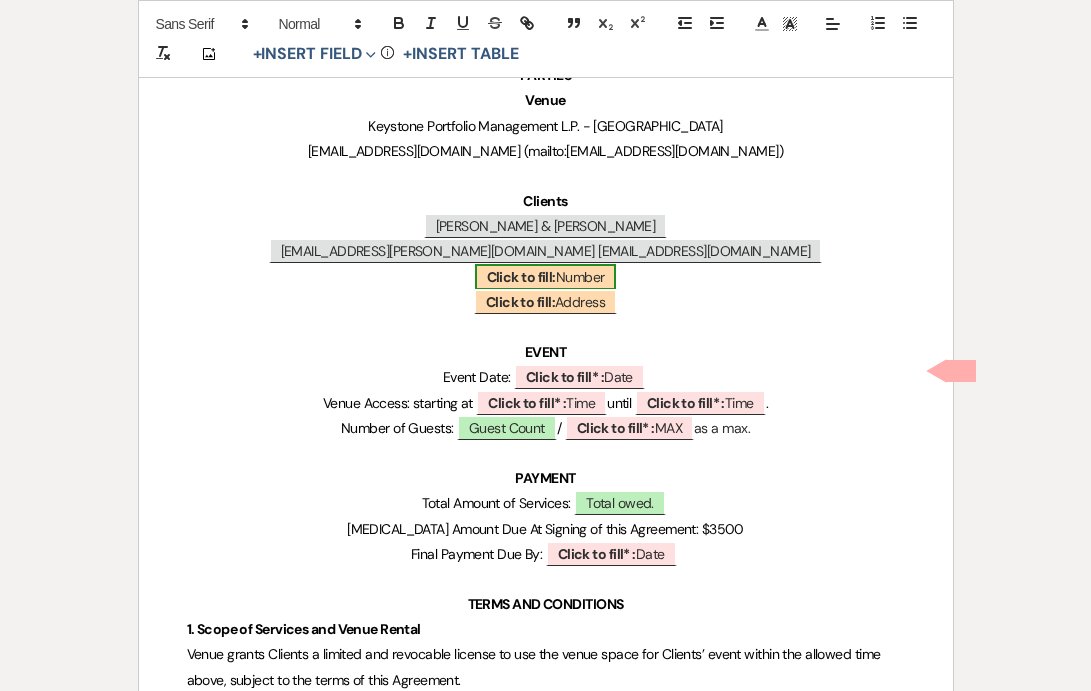 scroll, scrollTop: 769, scrollLeft: 0, axis: vertical 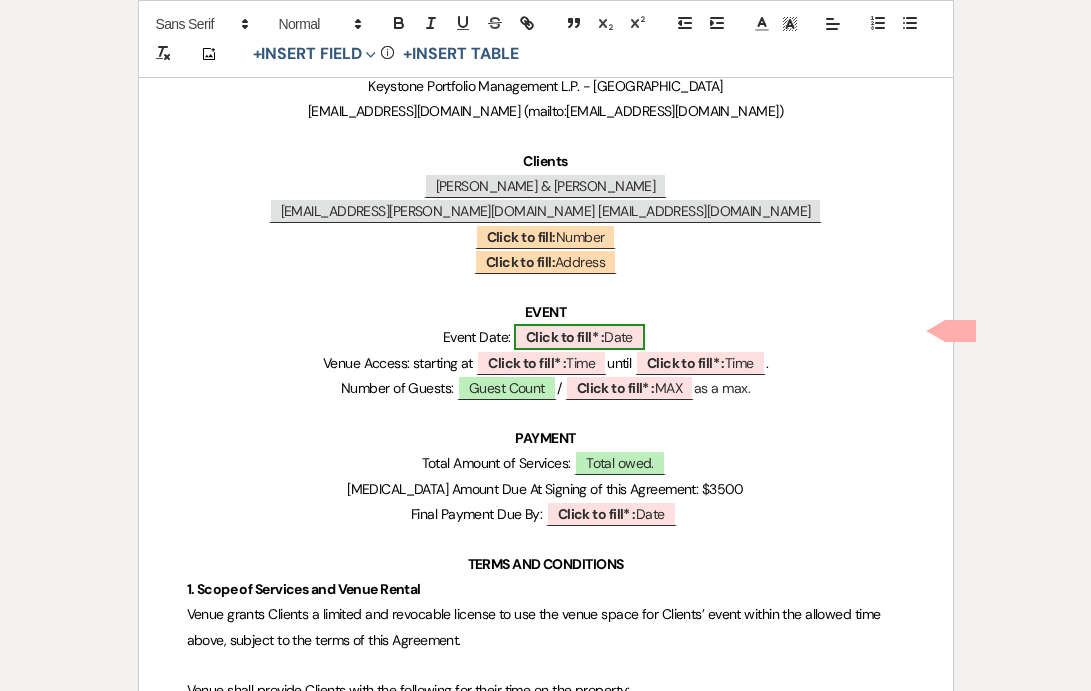 click on "Click to fill* :" at bounding box center (565, 337) 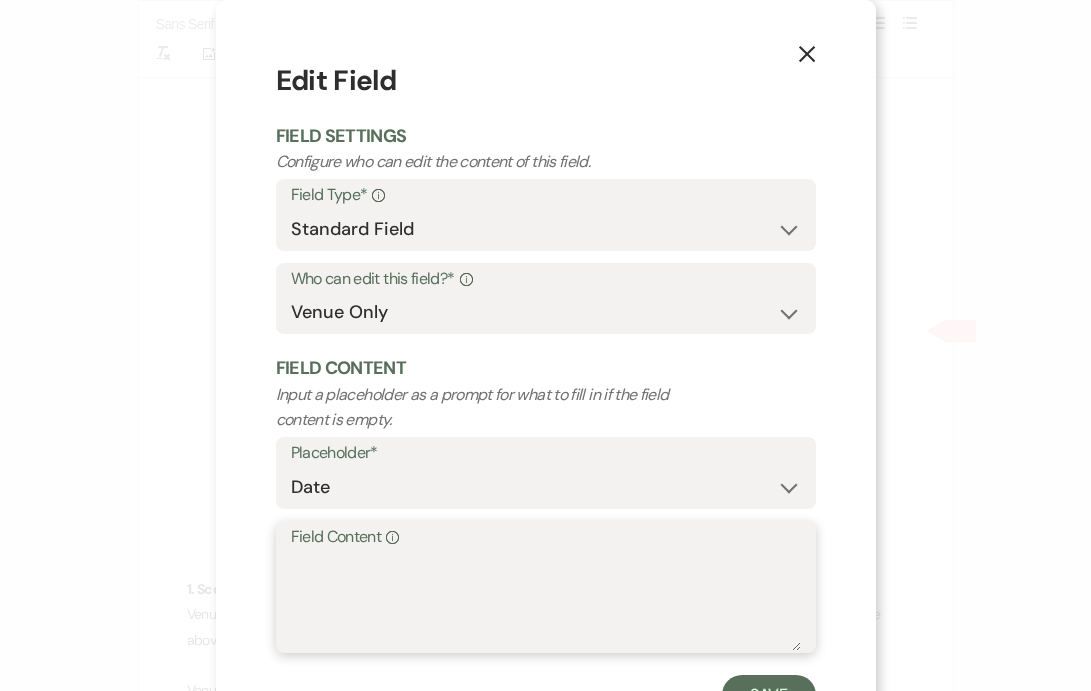 click on "Field Content Info" at bounding box center (546, 601) 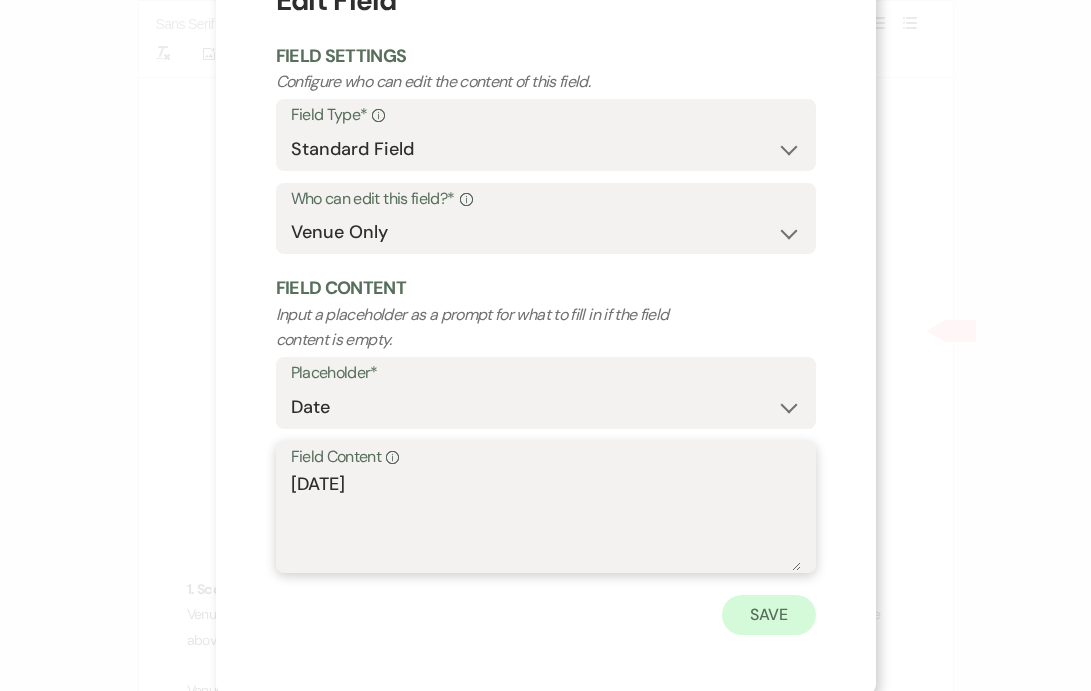 scroll, scrollTop: 79, scrollLeft: 0, axis: vertical 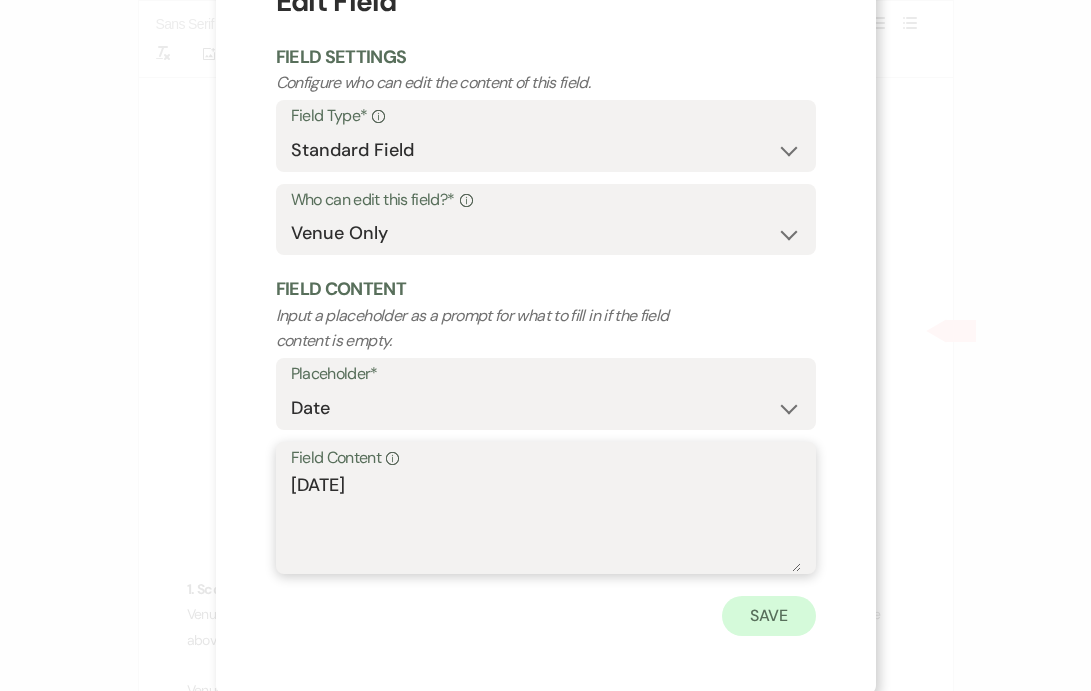 type on "[DATE]" 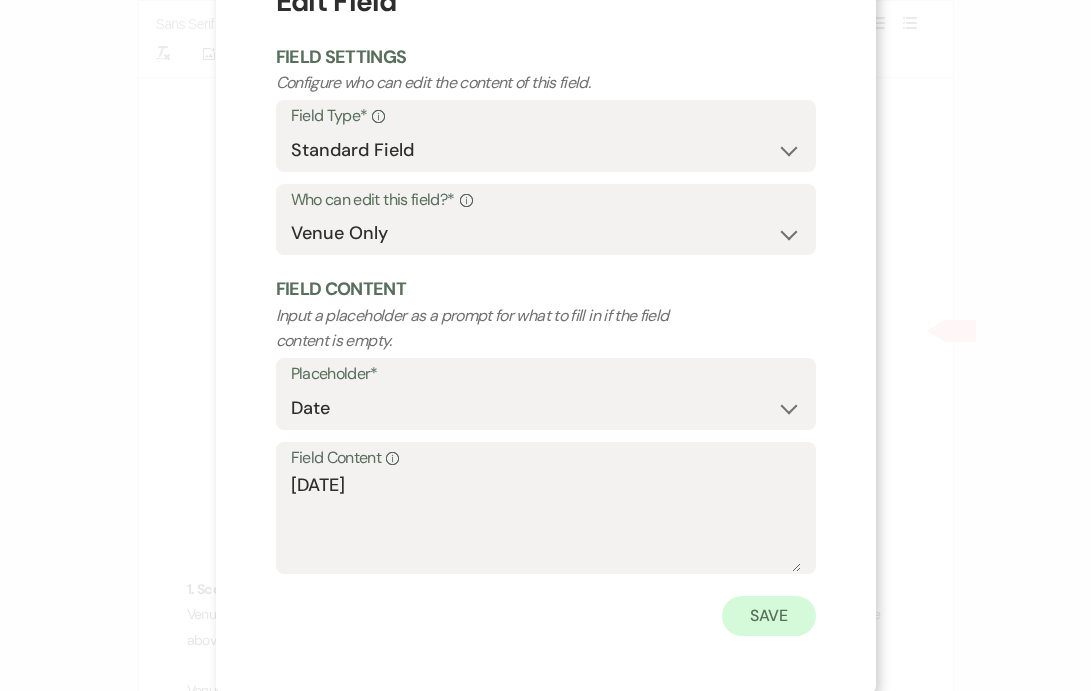 click on "Save" at bounding box center (769, 616) 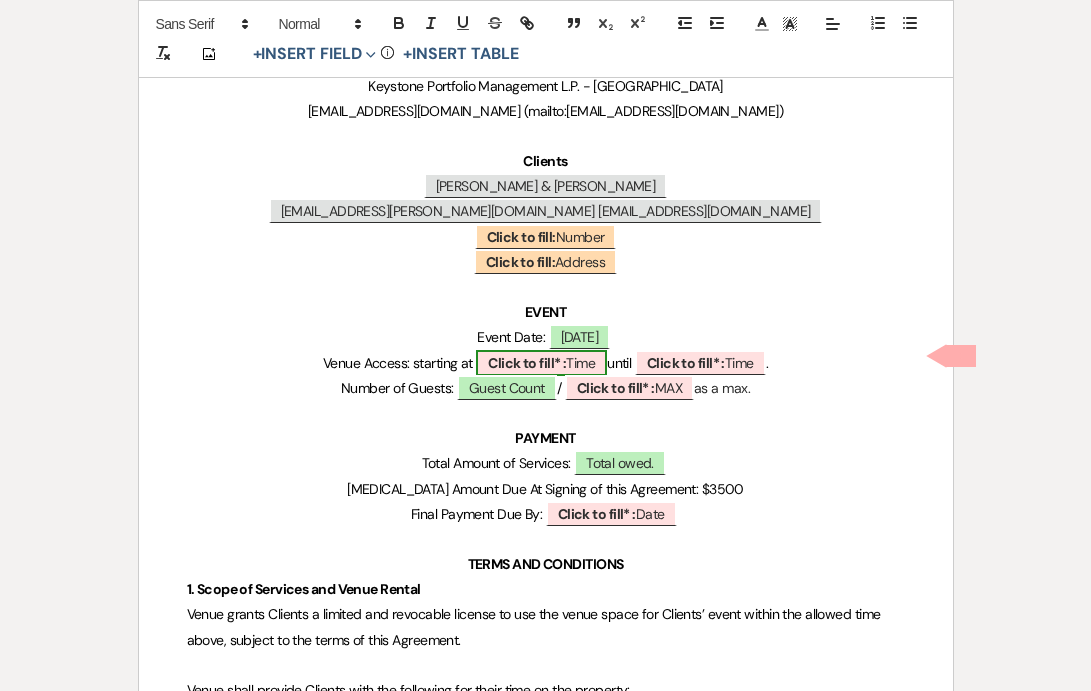 click on "Click to fill* :" at bounding box center (527, 363) 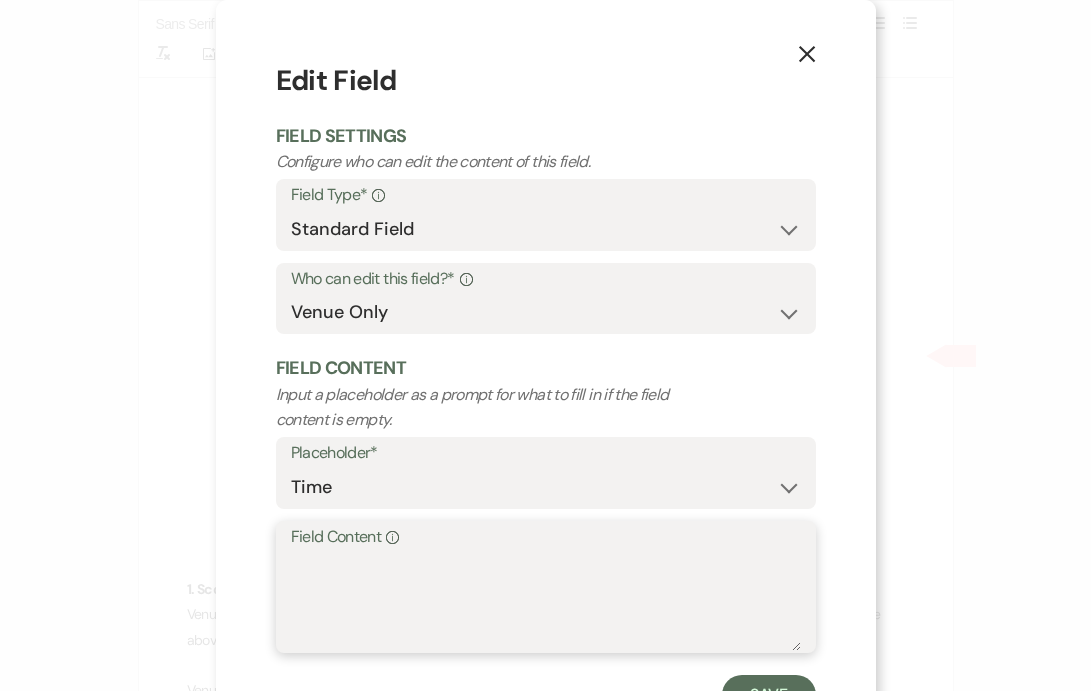 click on "Field Content Info" at bounding box center [546, 601] 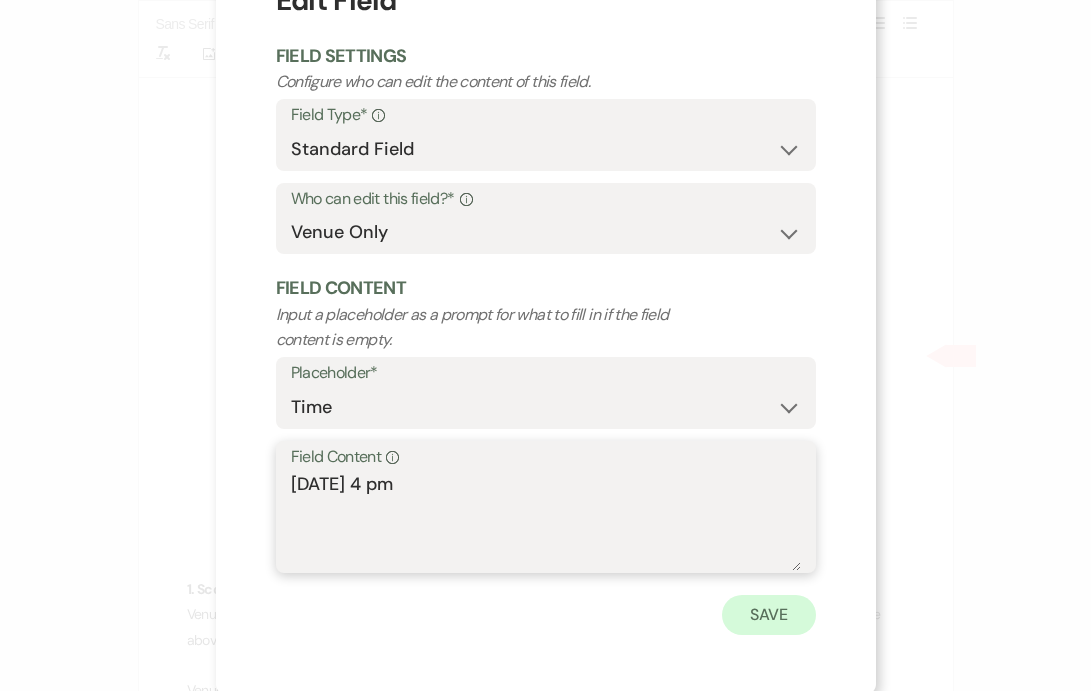 scroll, scrollTop: 79, scrollLeft: 0, axis: vertical 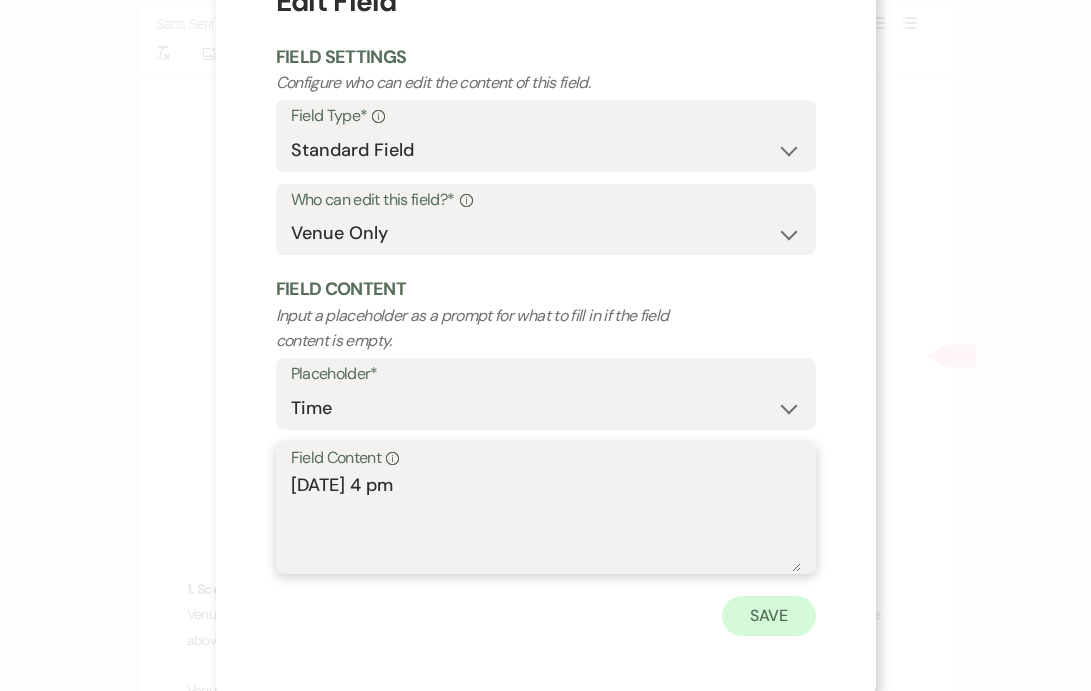 type on "[DATE] 4 pm" 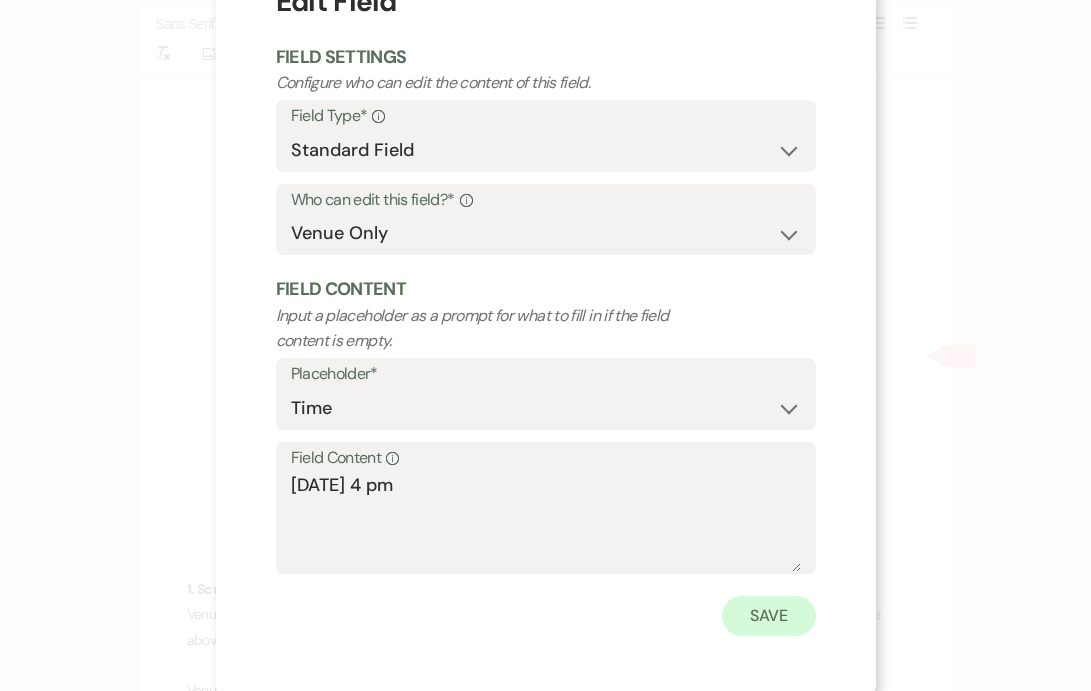 click on "Save" at bounding box center (769, 616) 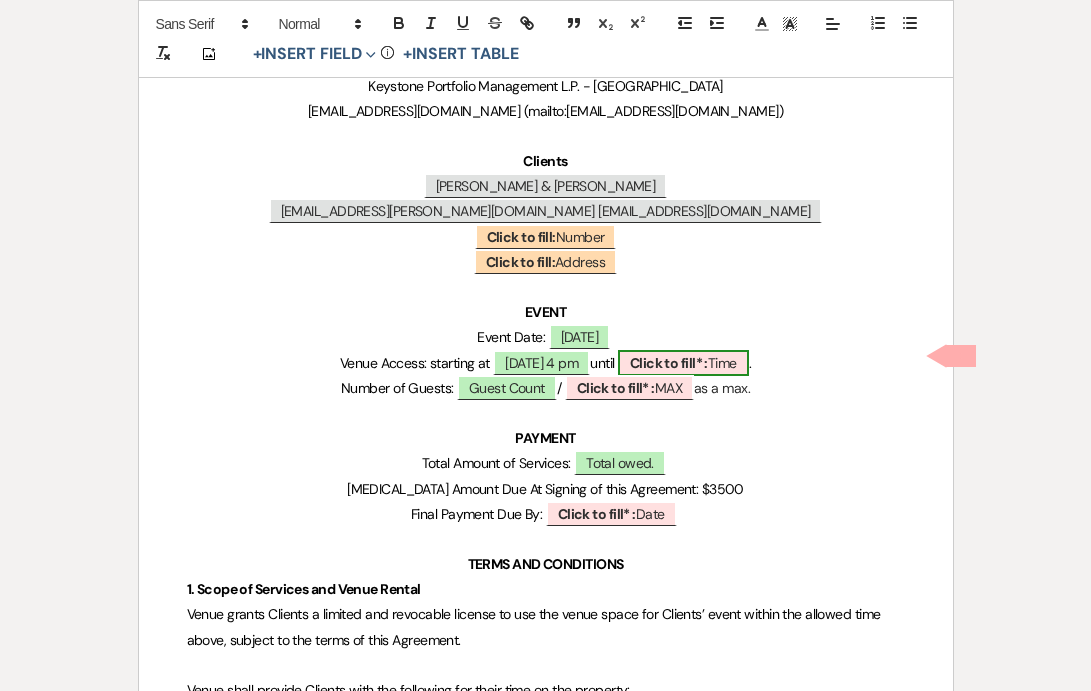 click on "Click to fill* :" at bounding box center [669, 363] 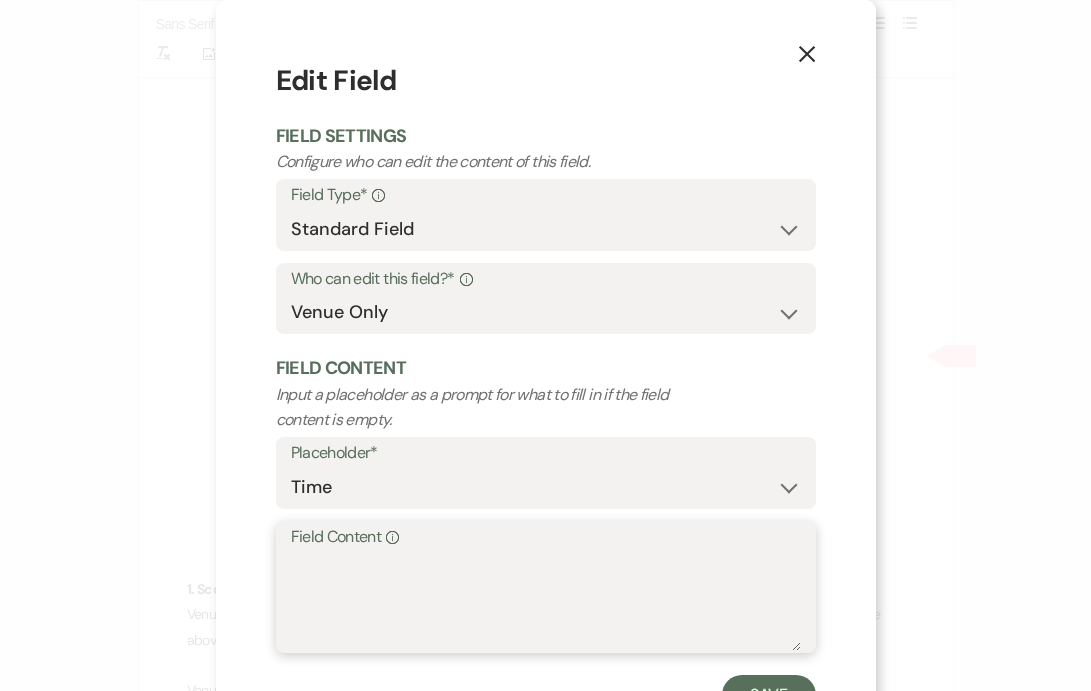 click on "Field Content Info" at bounding box center [546, 601] 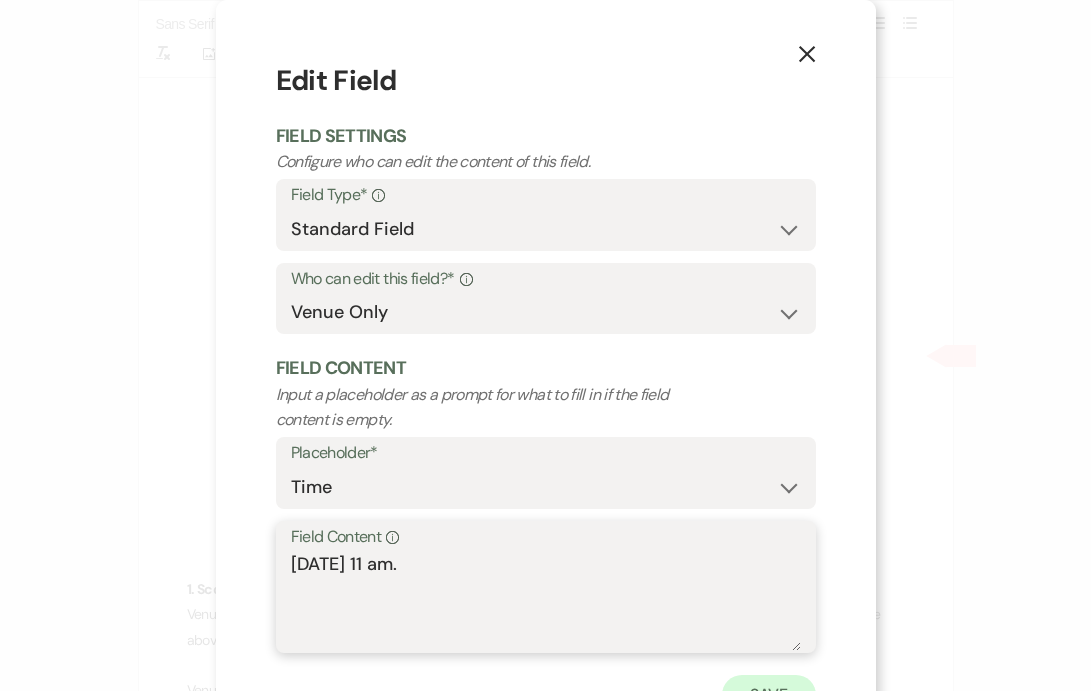 type on "[DATE] 11 am." 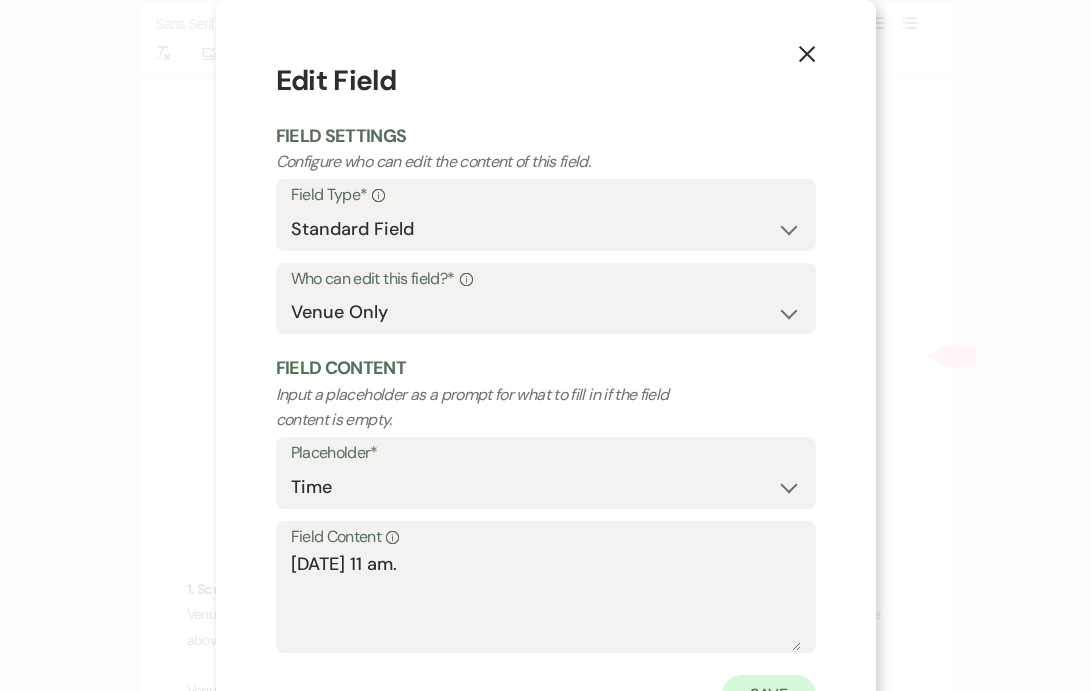 click on "Save" at bounding box center (769, 695) 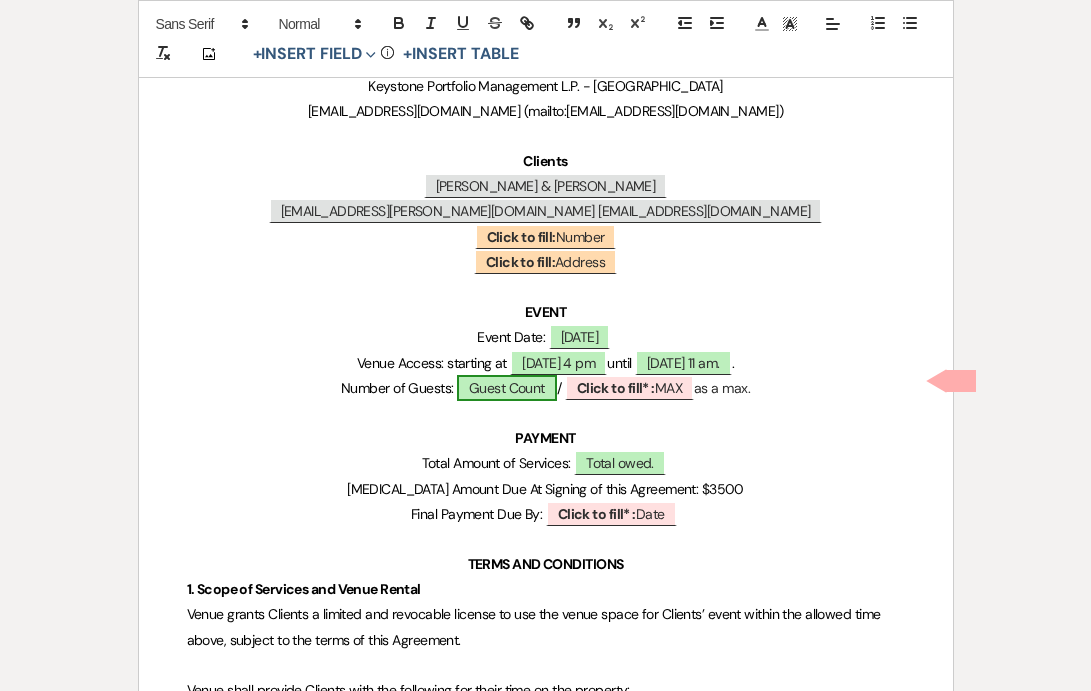 click on "Guest Count" at bounding box center [507, 388] 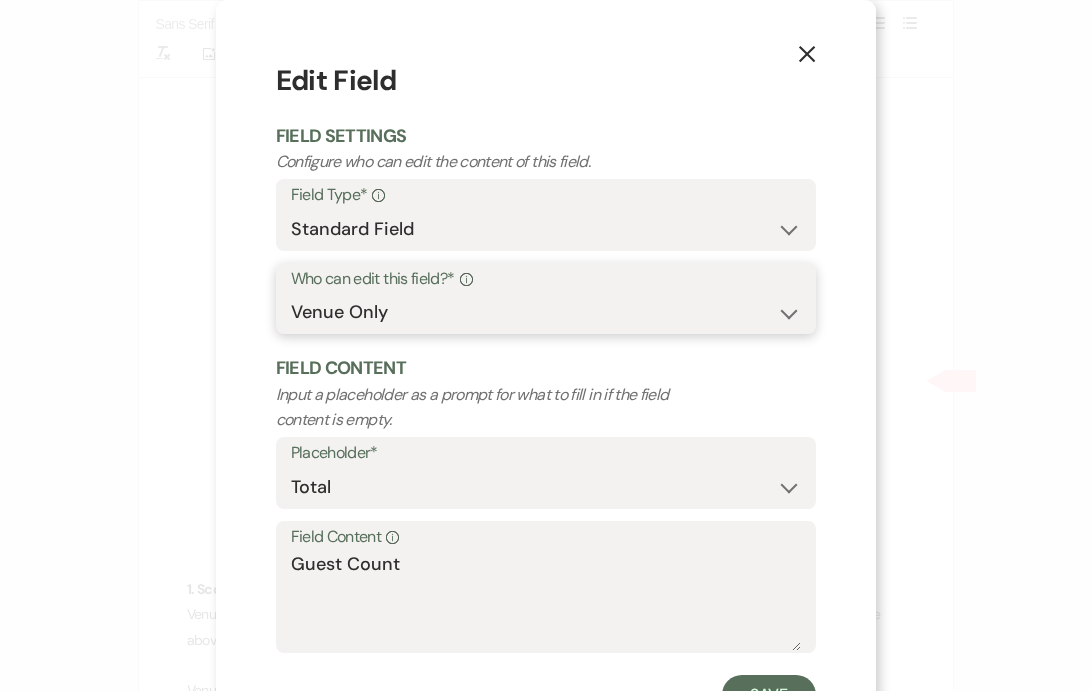 select on "client" 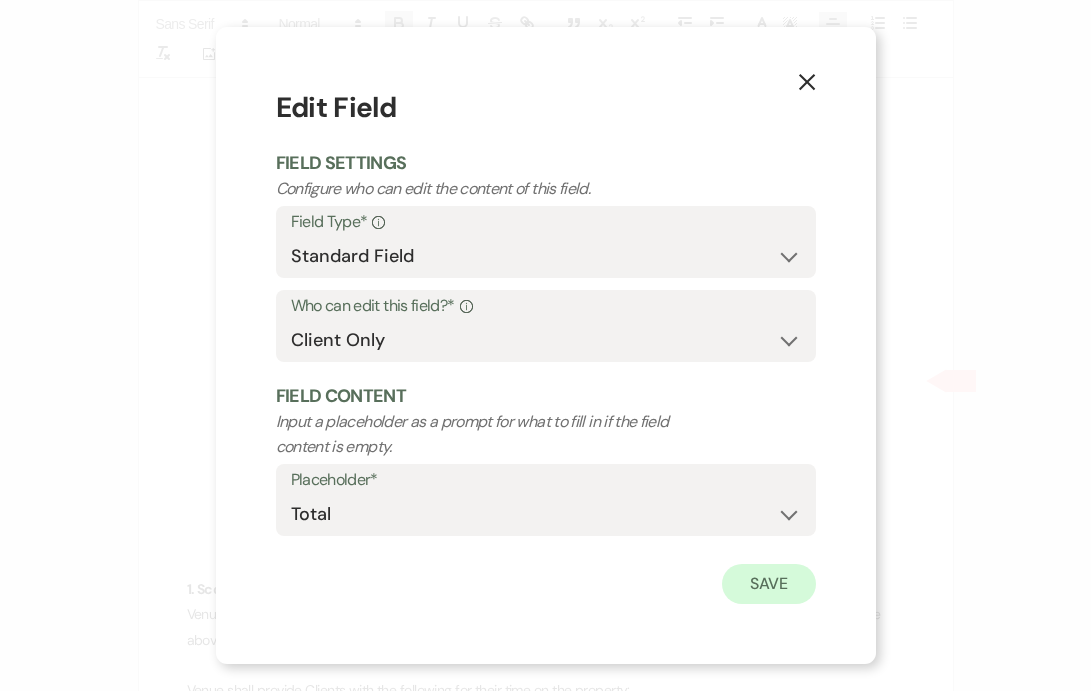 click on "Save" at bounding box center (769, 584) 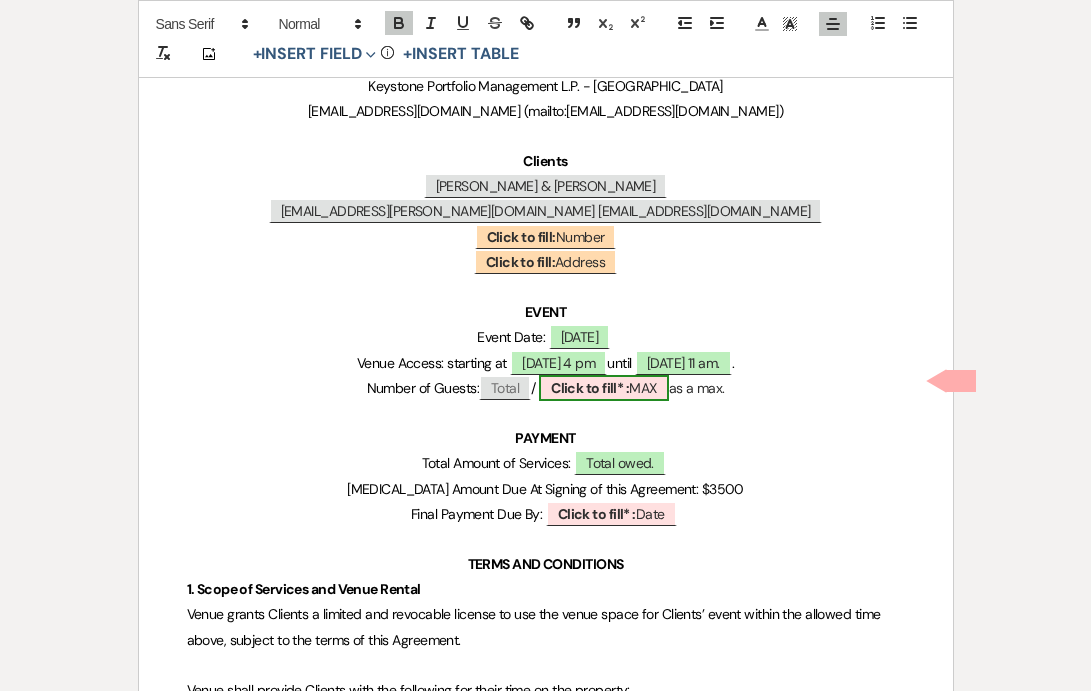 click on "Click to fill* :
[PERSON_NAME]" at bounding box center (603, 388) 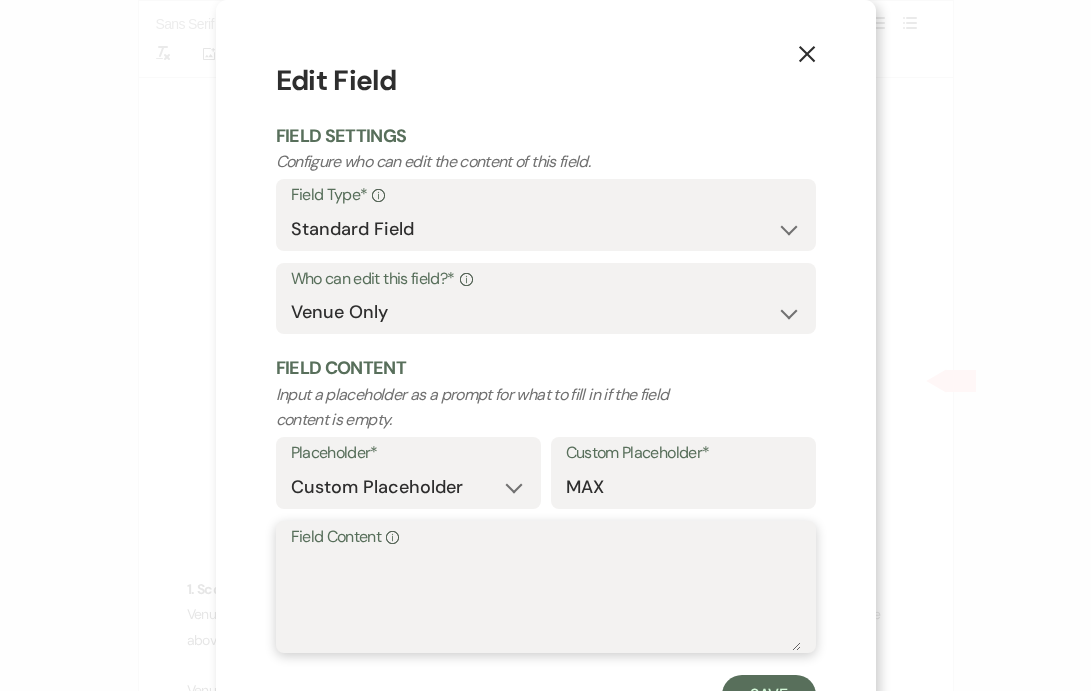click on "Field Content Info" at bounding box center (546, 601) 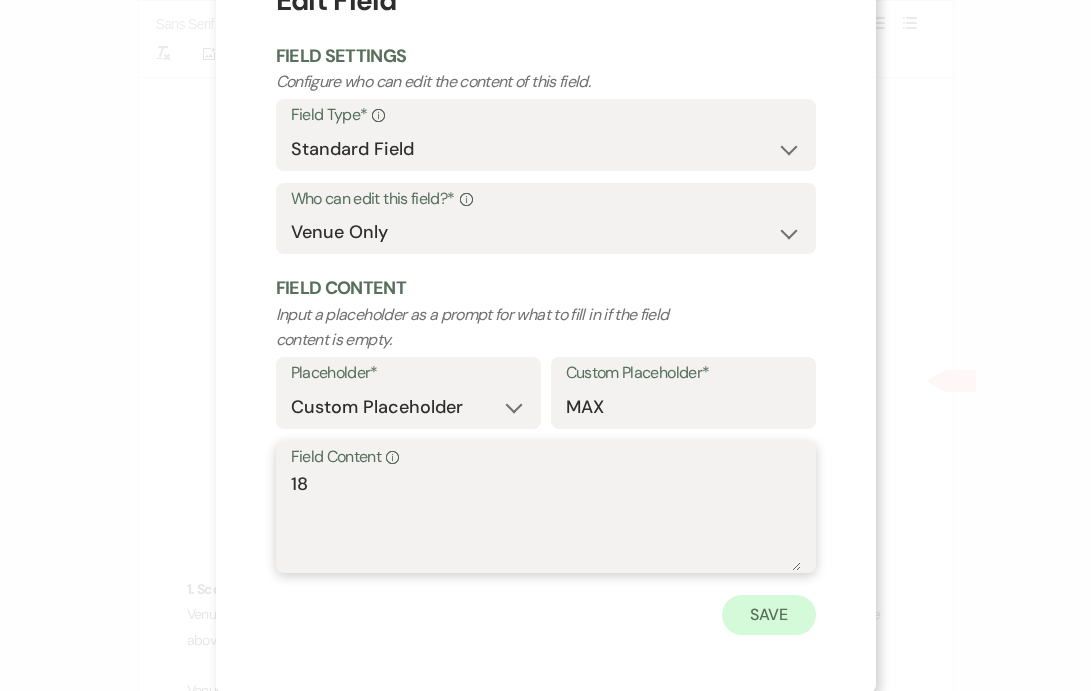 scroll, scrollTop: 79, scrollLeft: 0, axis: vertical 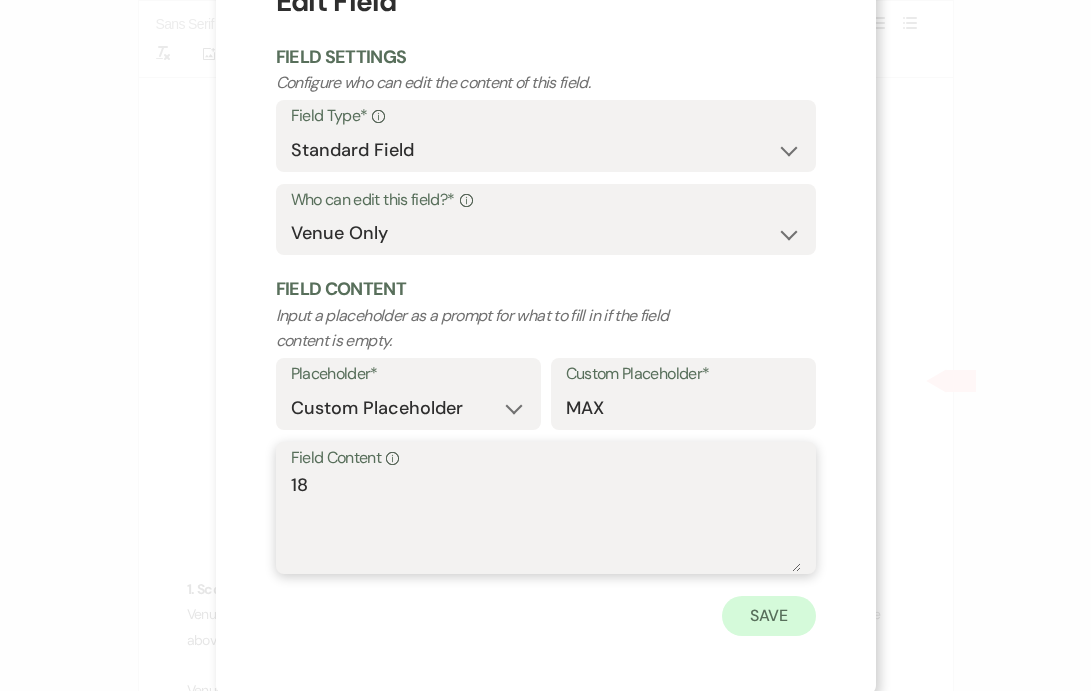 type on "18" 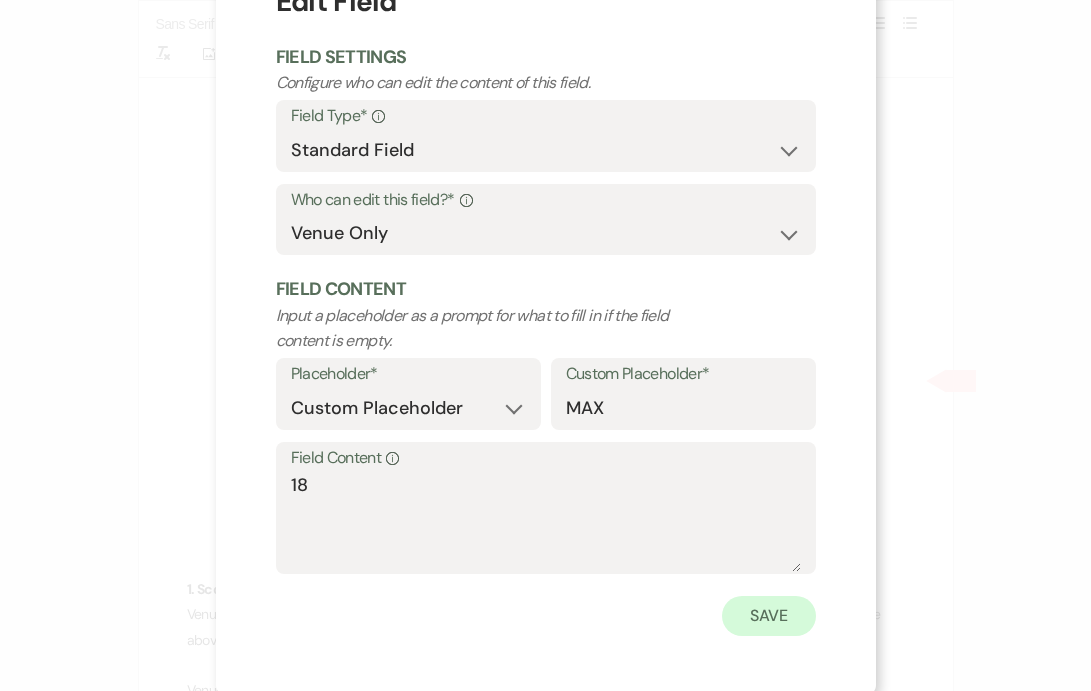 click on "Save" at bounding box center [769, 616] 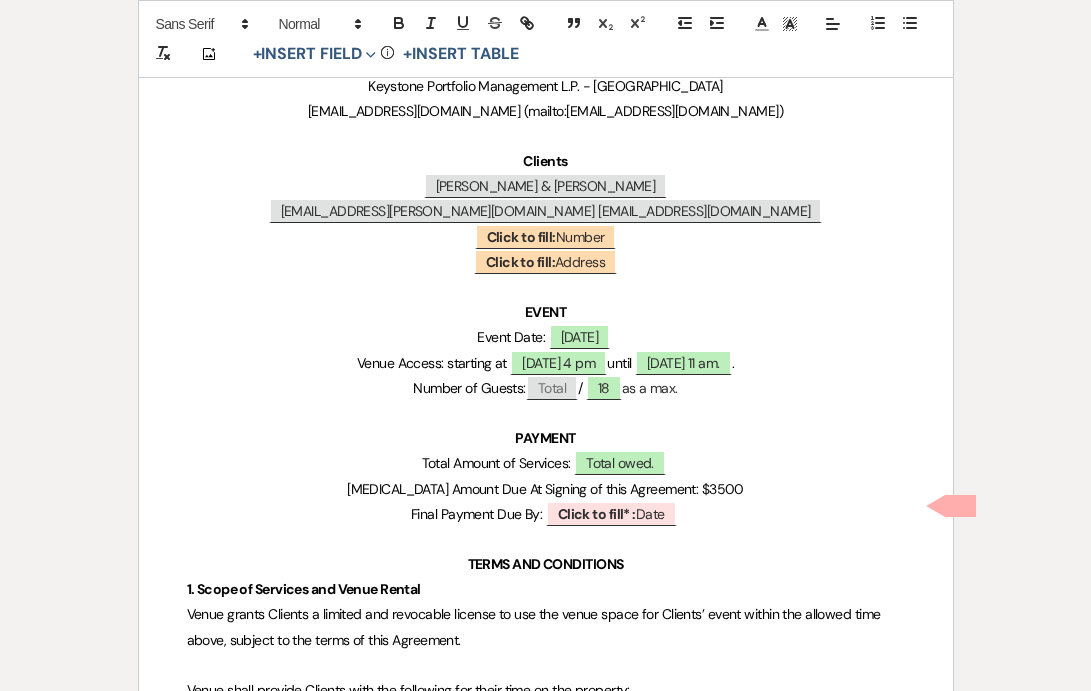 click on "Number of Guests:  Total  /
18
as a max." at bounding box center [546, 388] 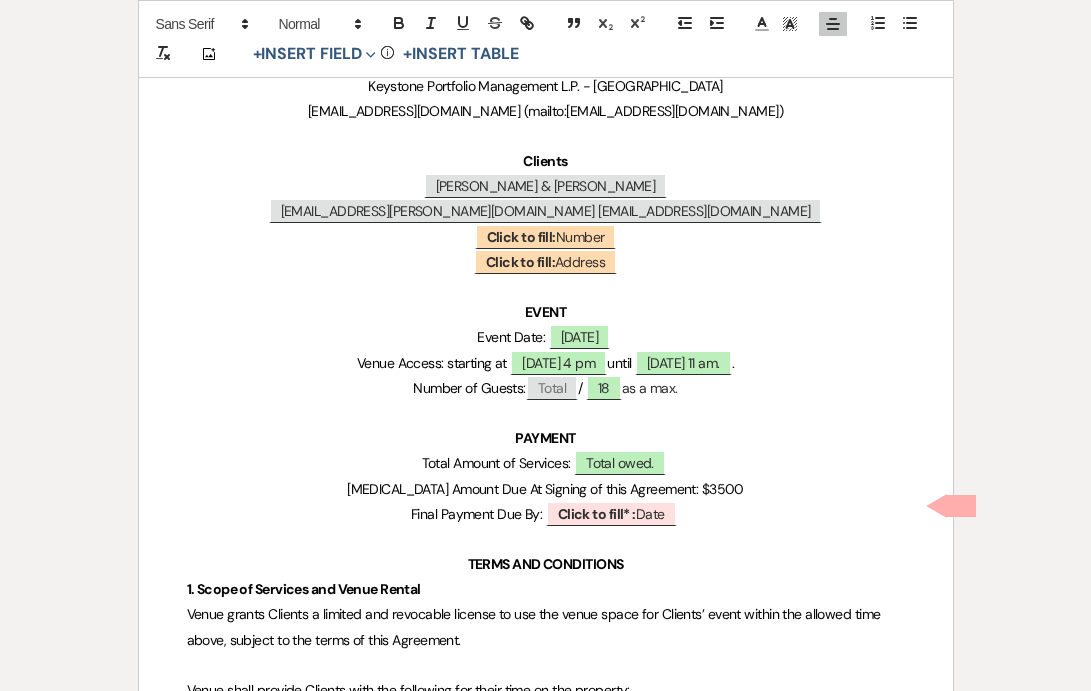 type 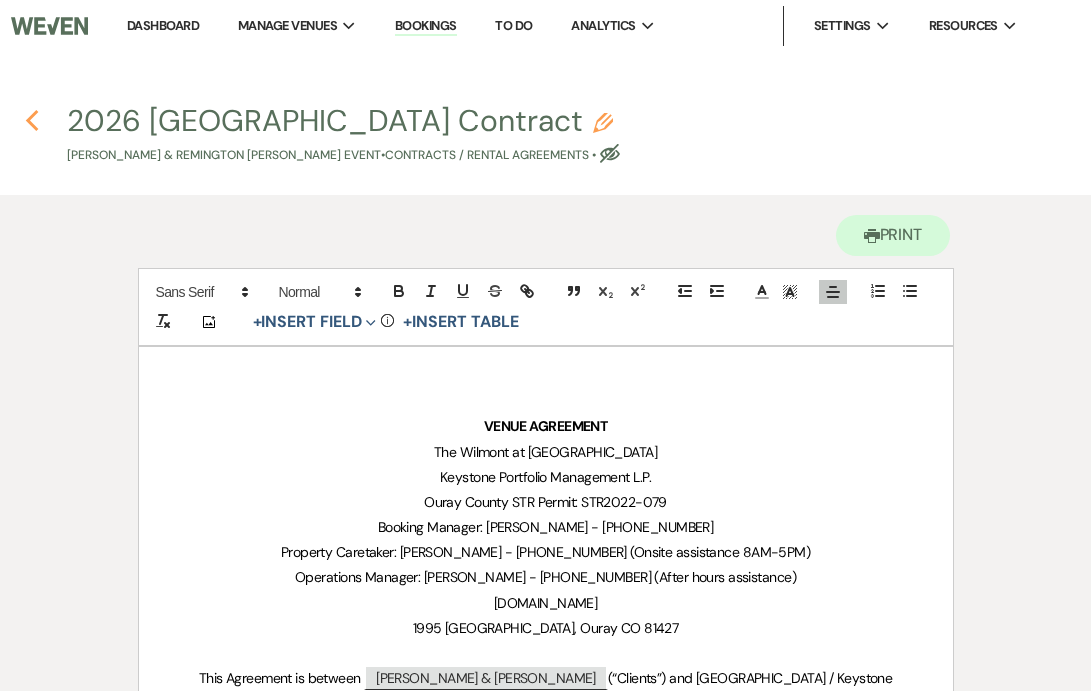 scroll, scrollTop: 0, scrollLeft: 0, axis: both 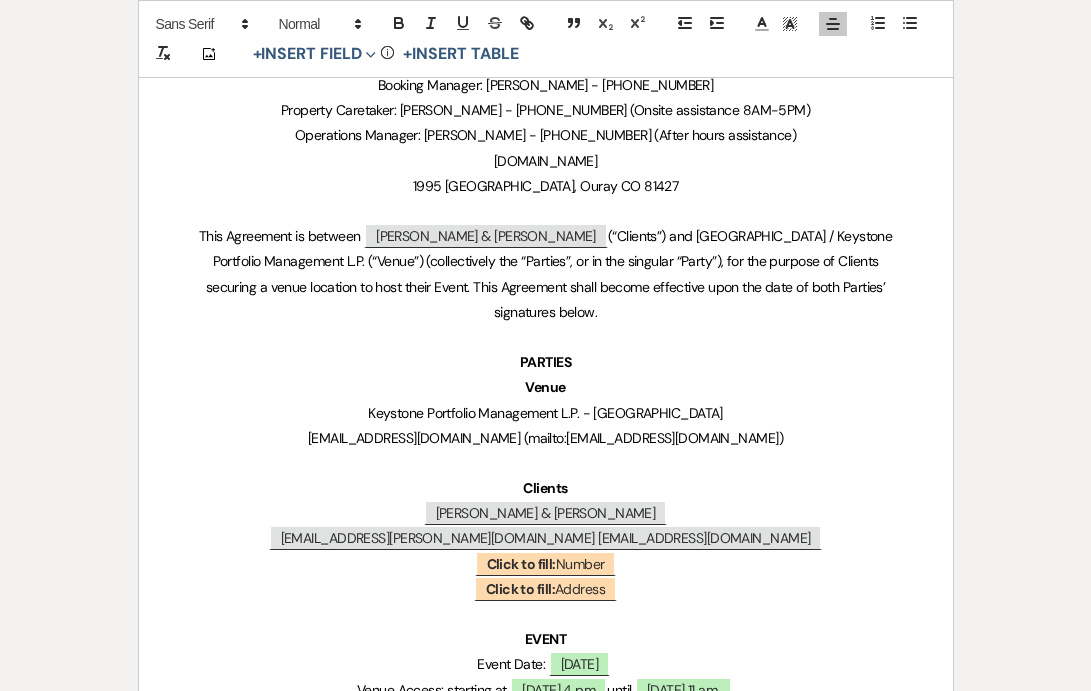 select on "6" 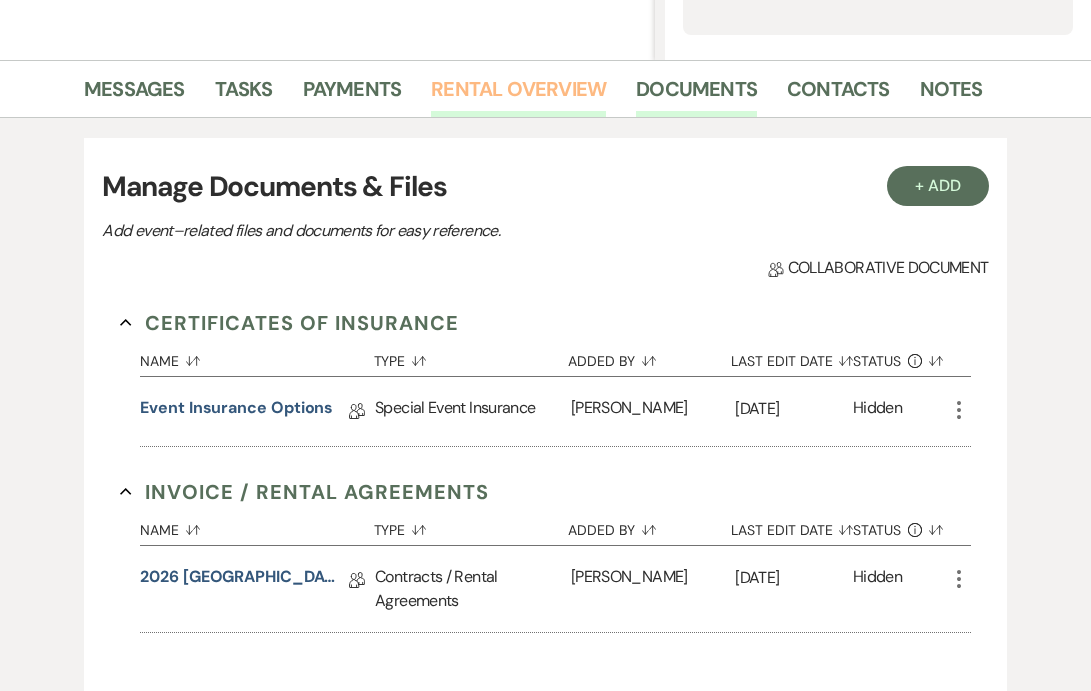 click on "Rental Overview" at bounding box center (518, 95) 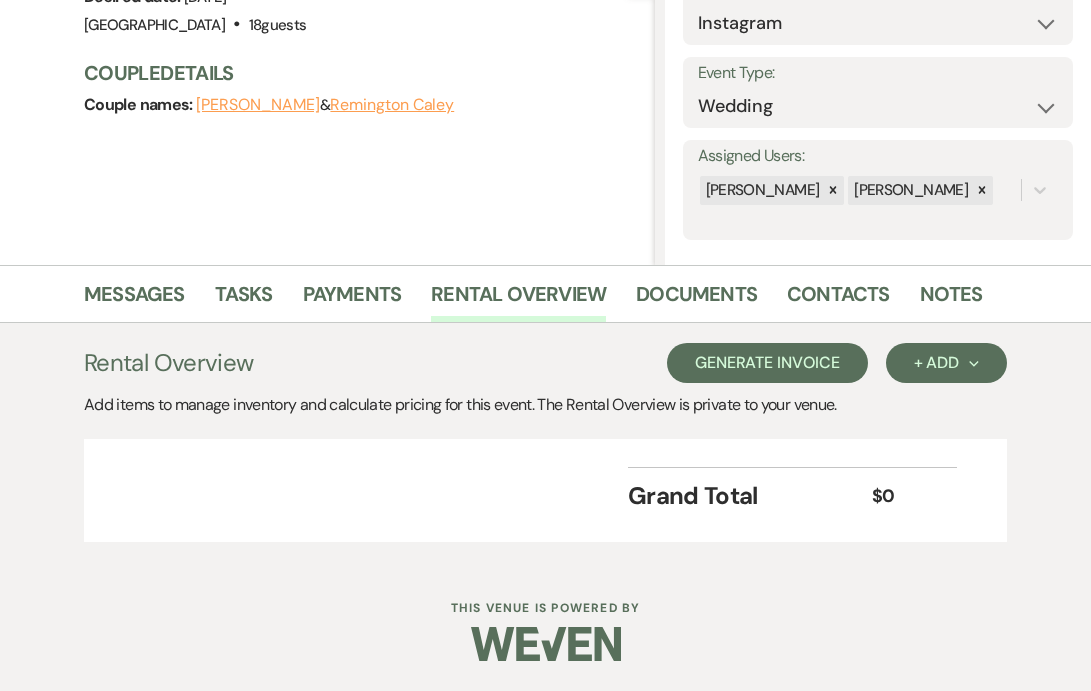 scroll, scrollTop: 236, scrollLeft: 0, axis: vertical 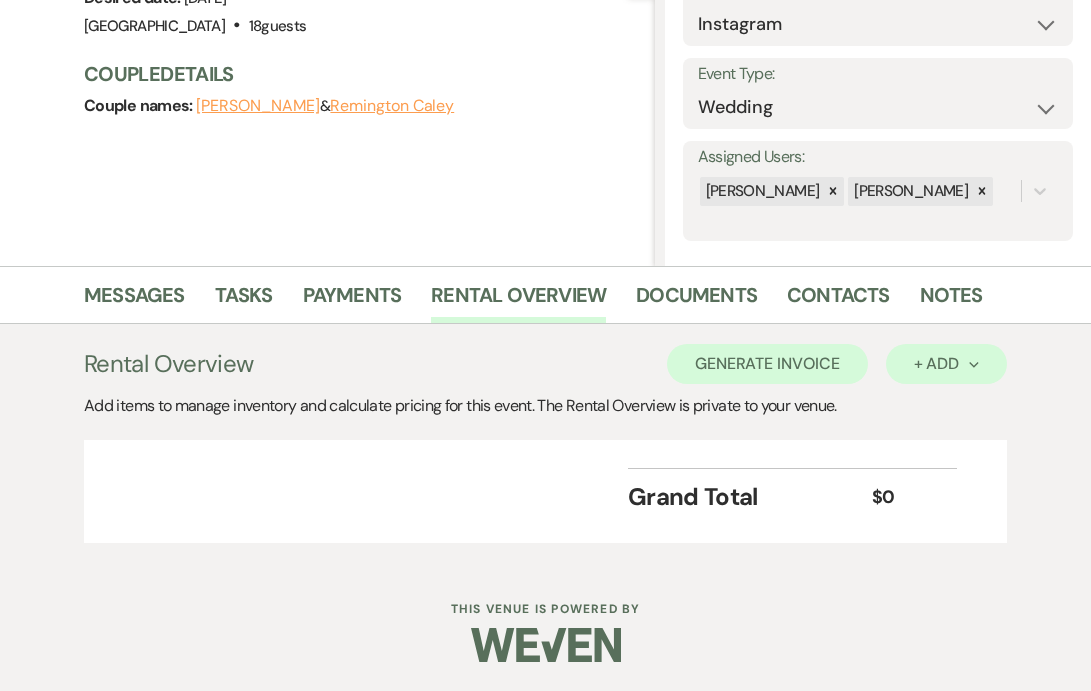 click on "+ Add Next" at bounding box center [946, 364] 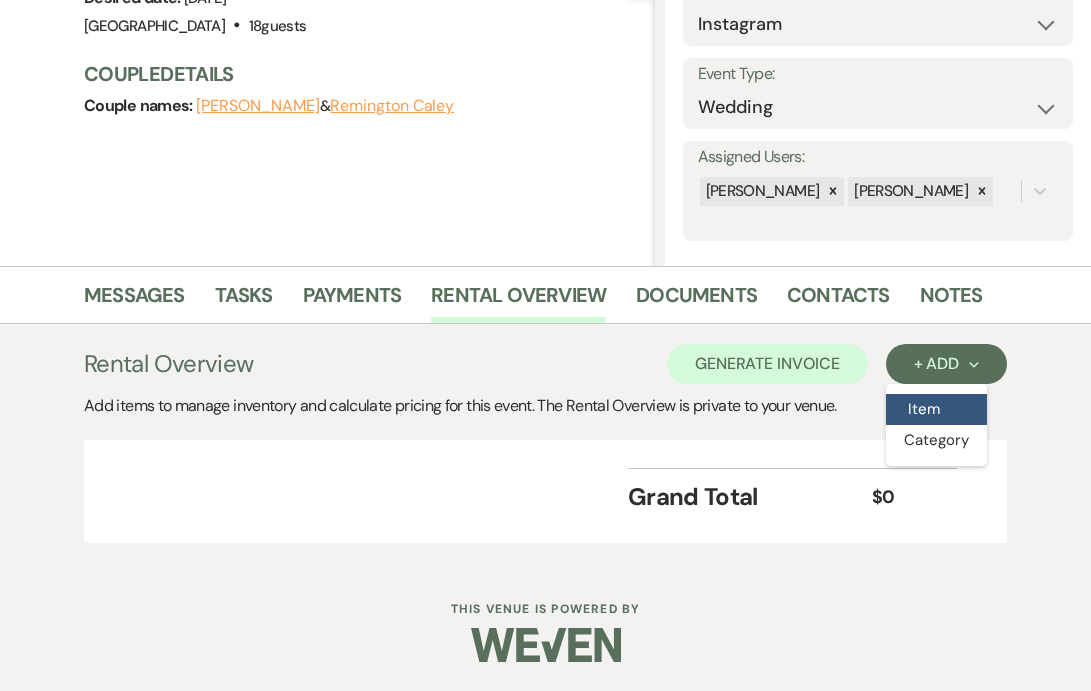 click on "Item" at bounding box center (936, 409) 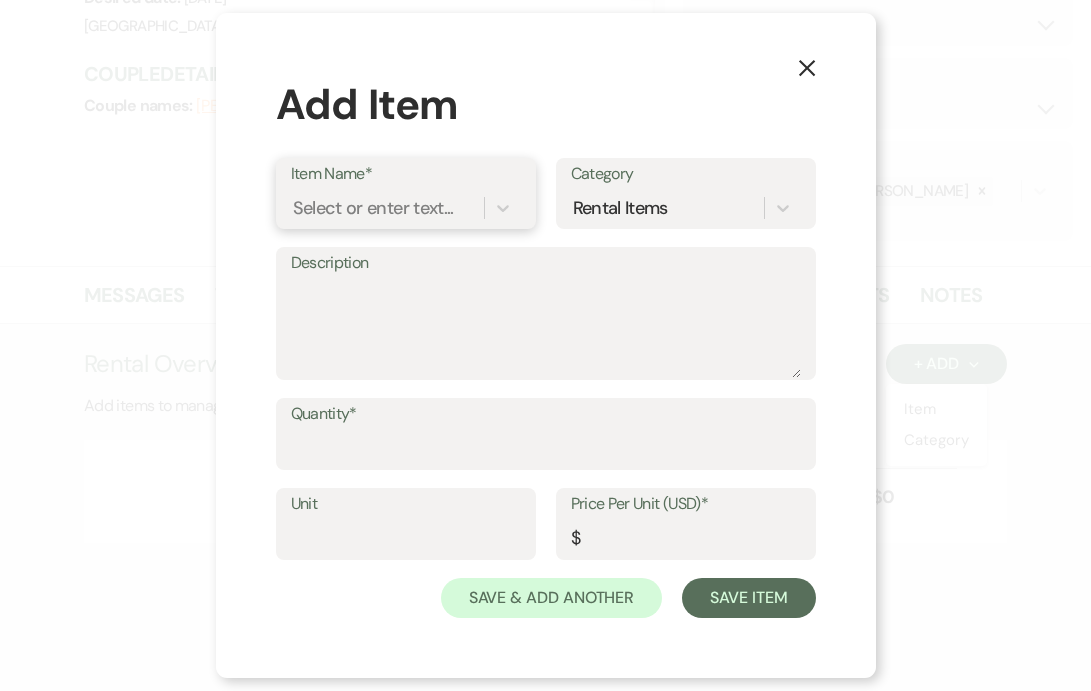click on "Select or enter text..." at bounding box center (373, 208) 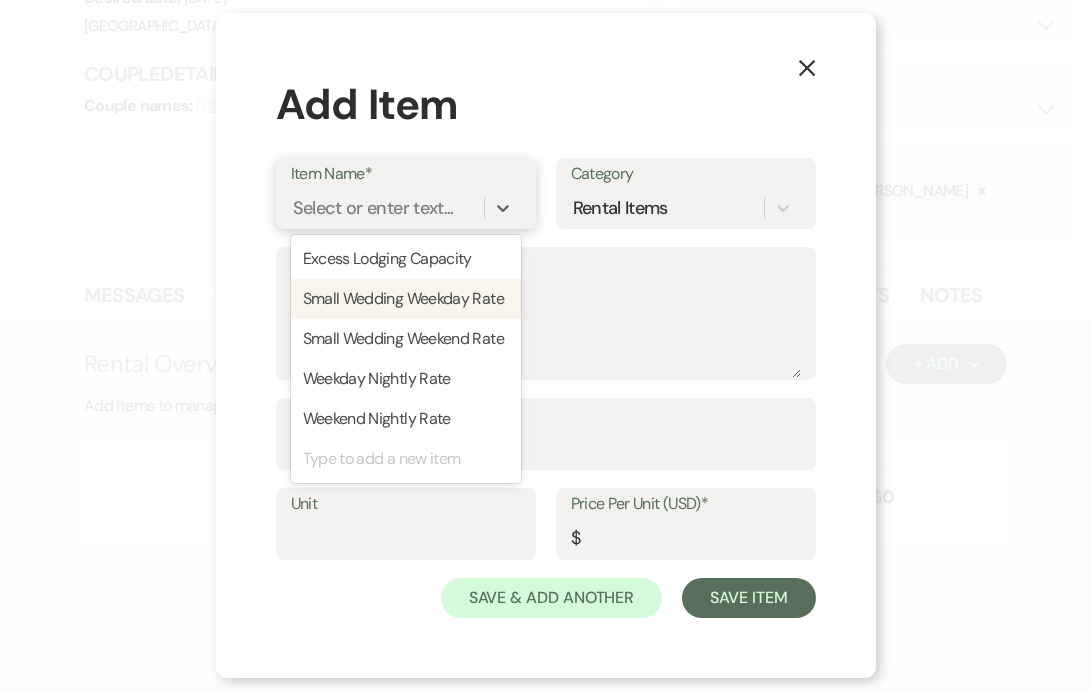 click on "Small Wedding Weekday Rate" at bounding box center [406, 299] 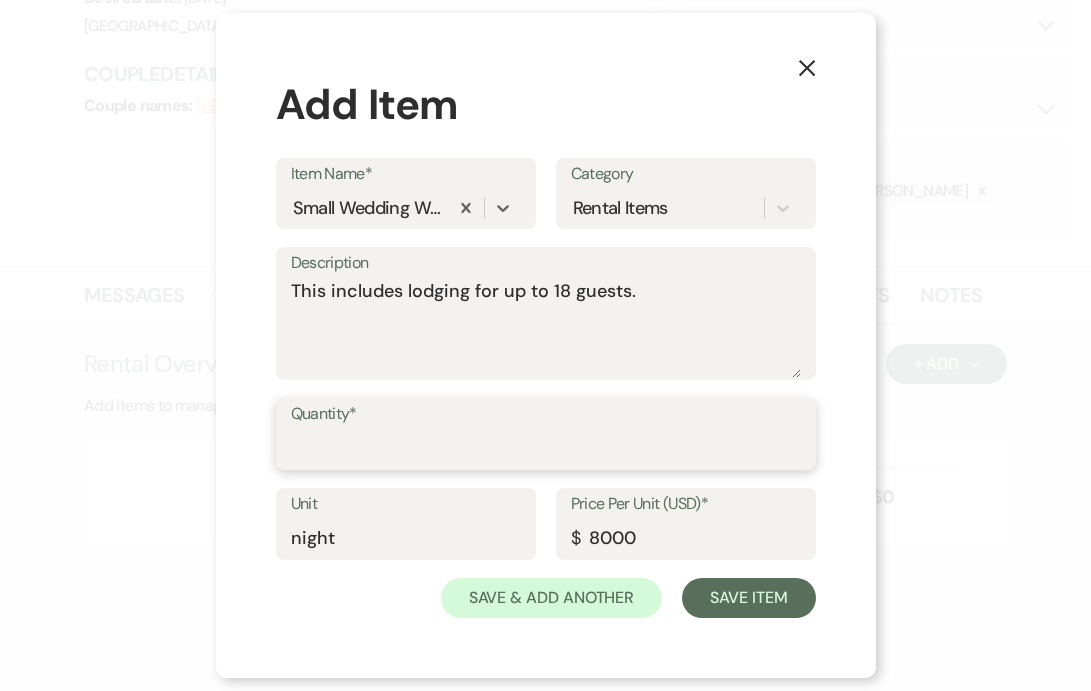 click on "Quantity*" at bounding box center (546, 448) 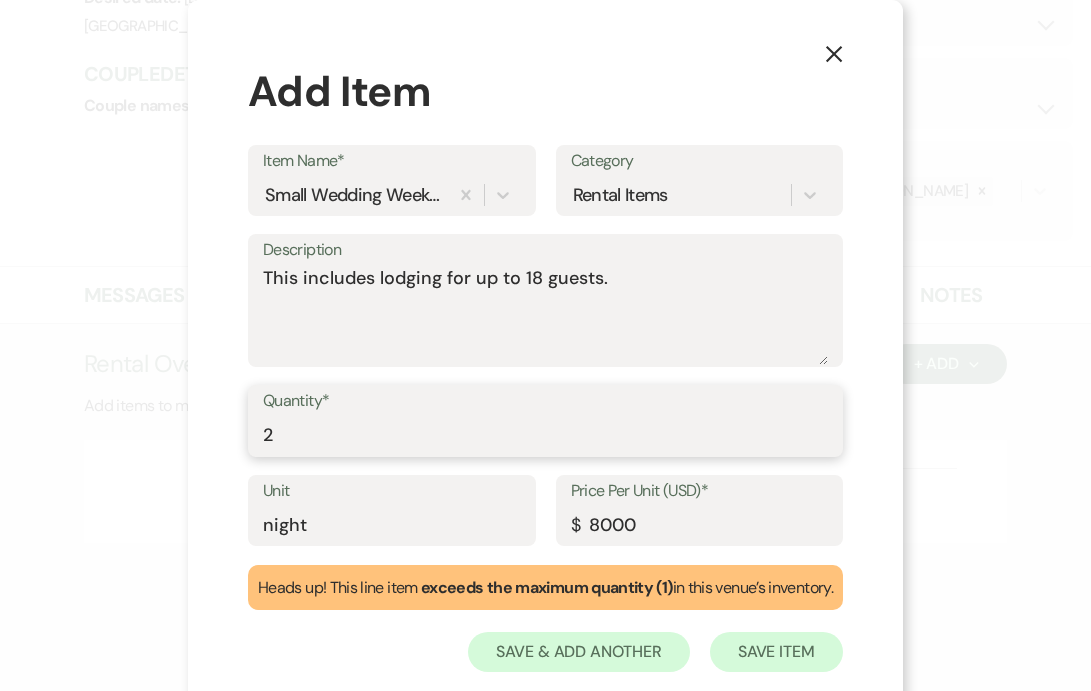 type on "2" 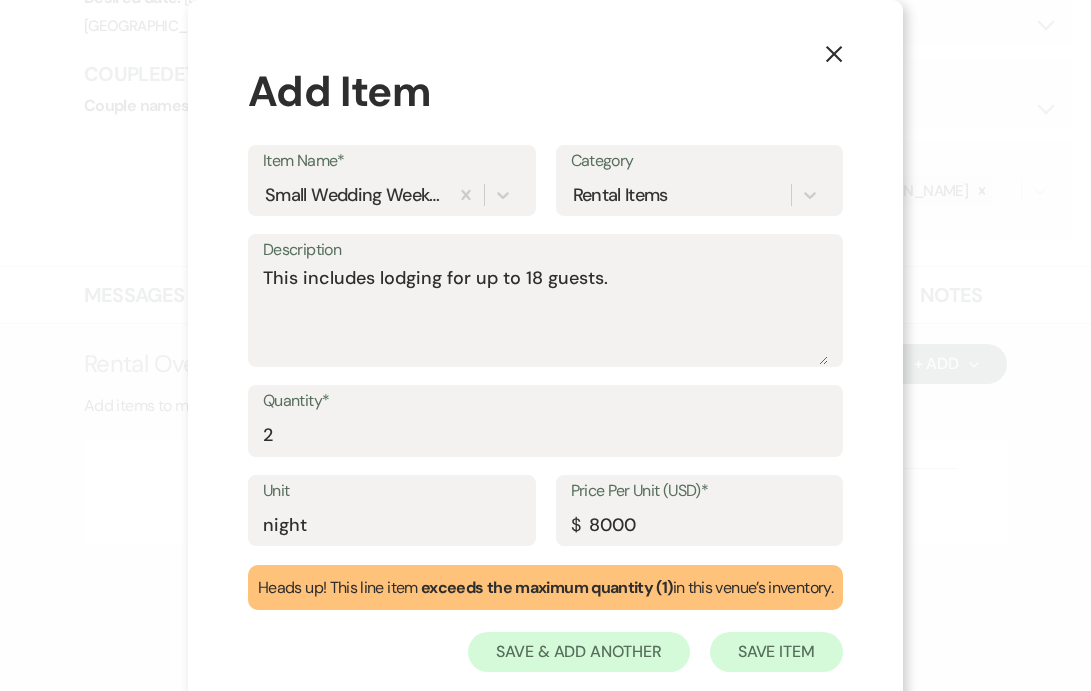 click on "Save Item" at bounding box center [776, 652] 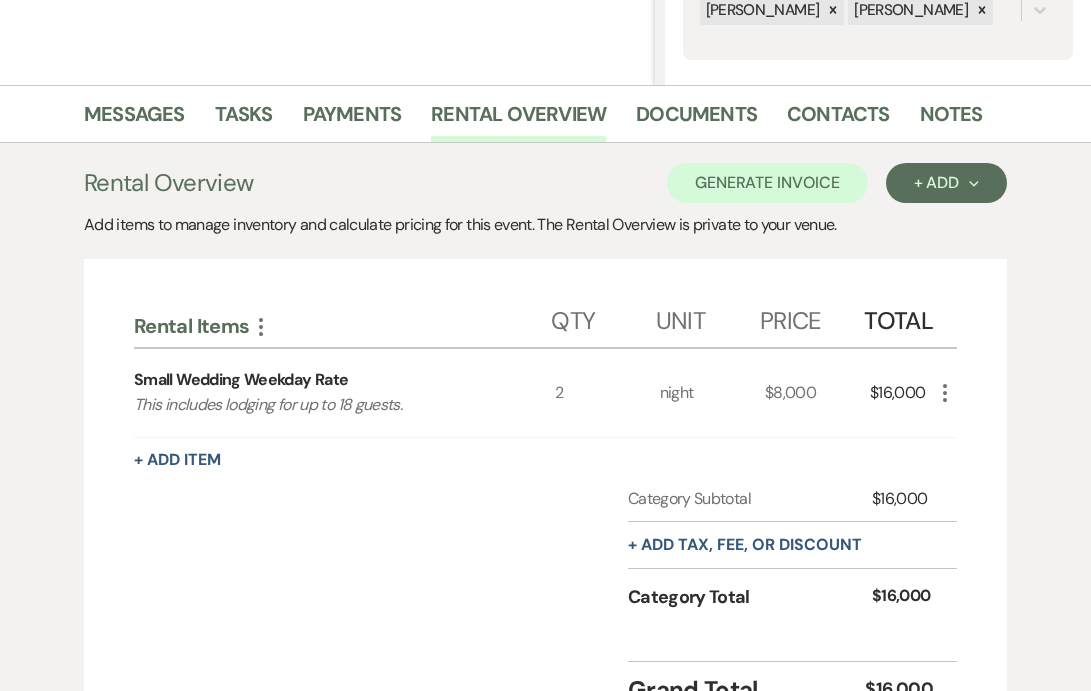 scroll, scrollTop: 435, scrollLeft: 0, axis: vertical 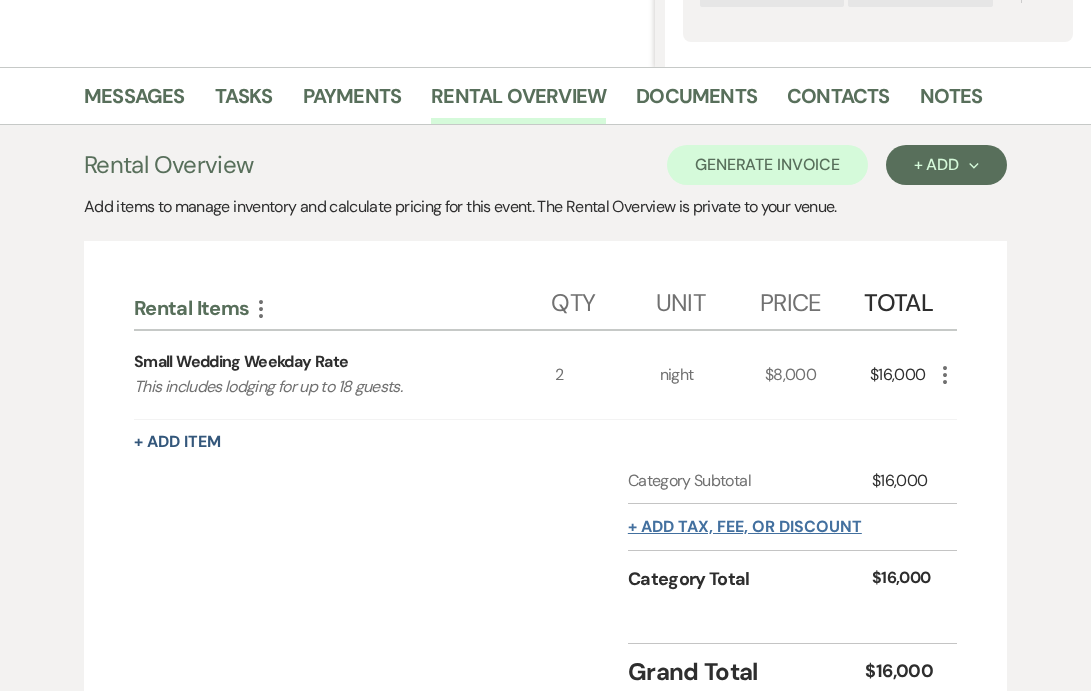click on "+ Add tax, fee, or discount" at bounding box center [745, 527] 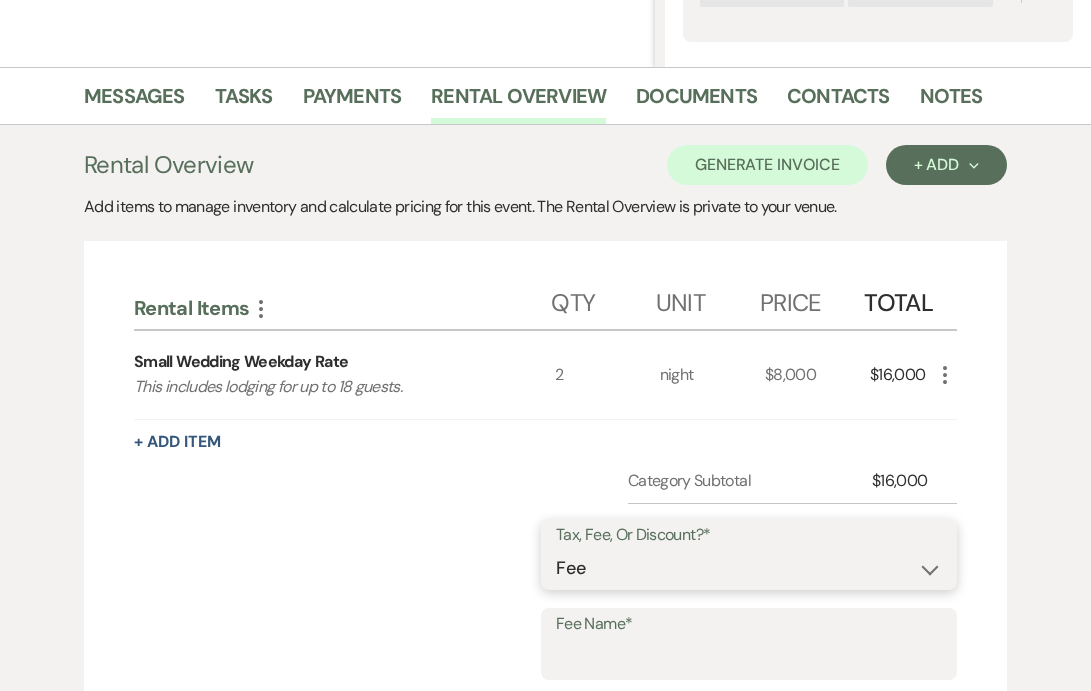 select on "3" 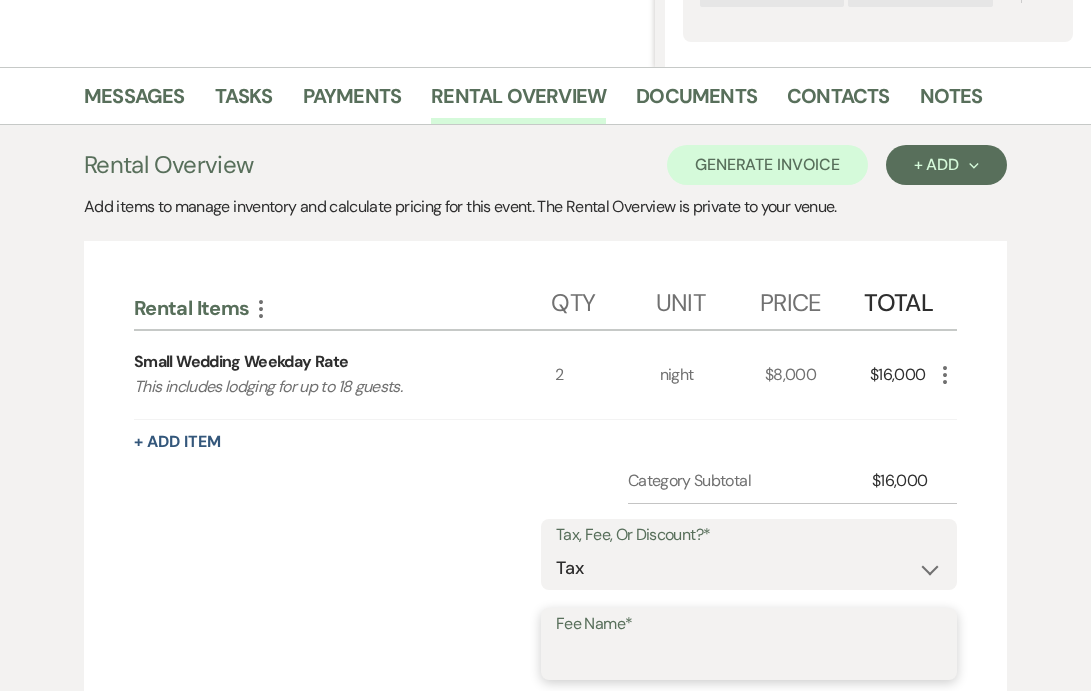 click on "Fee Name*" at bounding box center [749, 658] 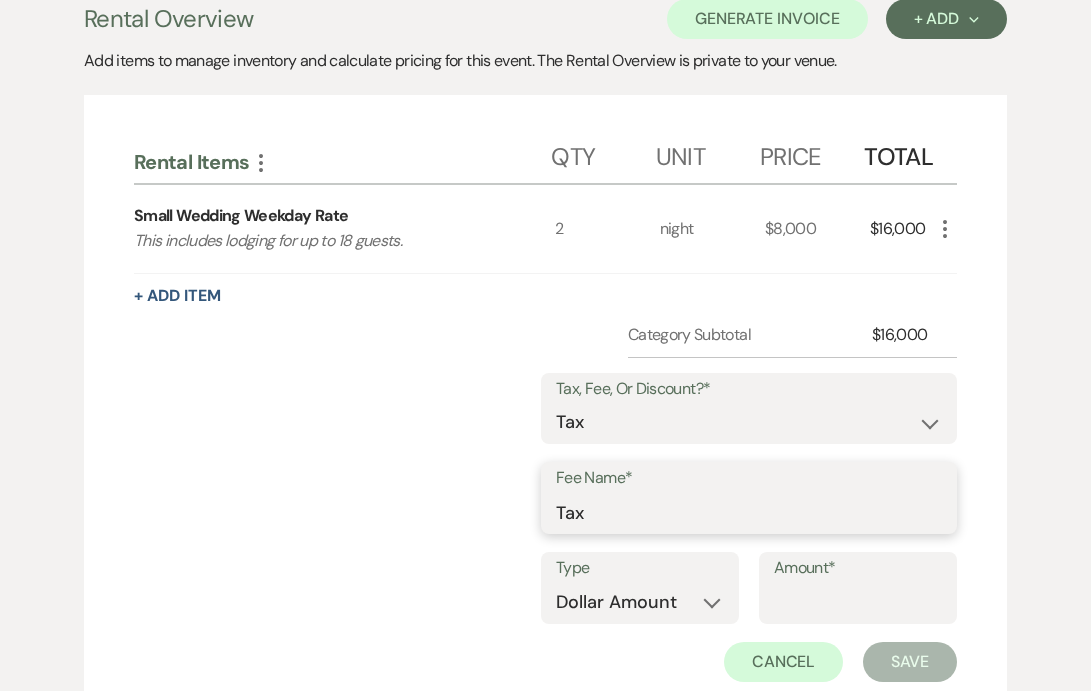 scroll, scrollTop: 580, scrollLeft: 0, axis: vertical 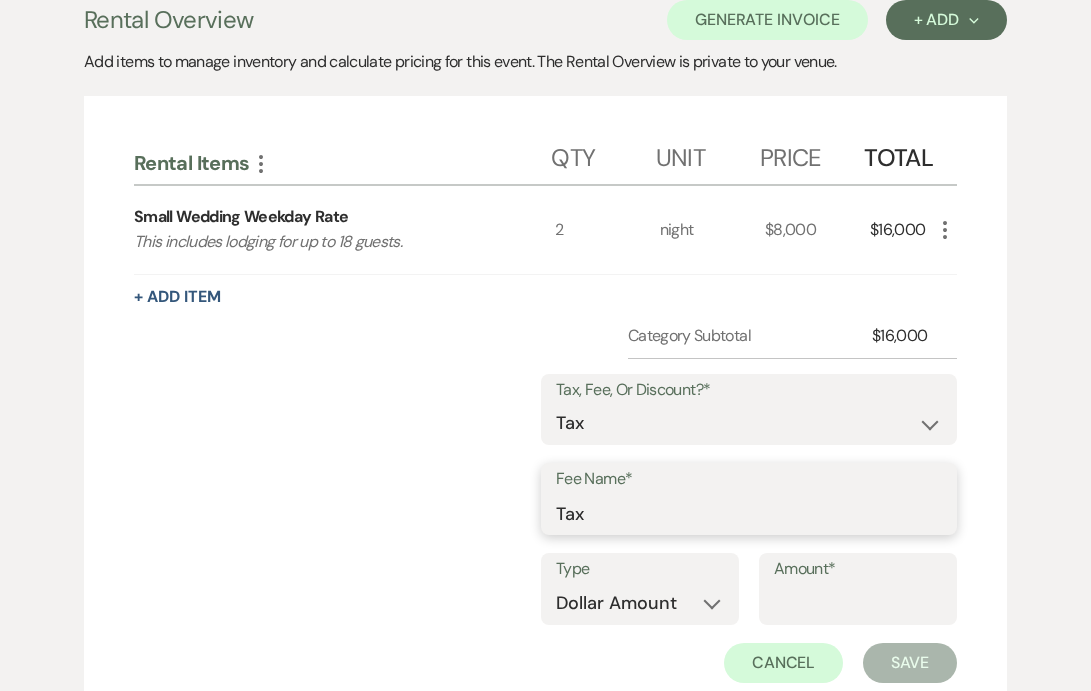 type on "Tax" 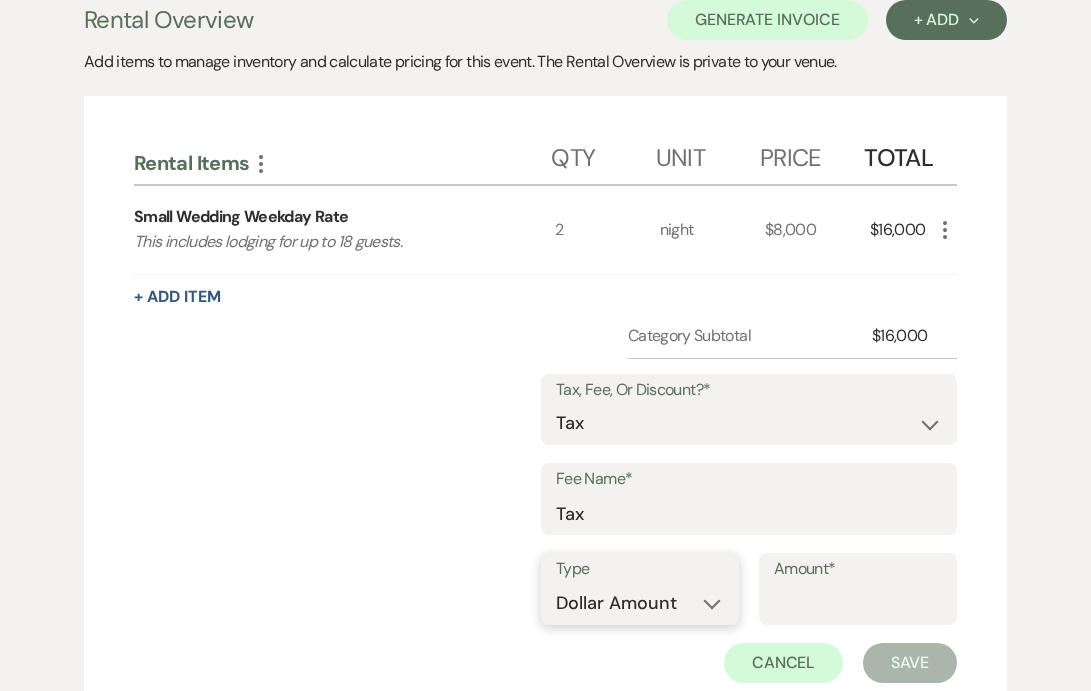 select on "false" 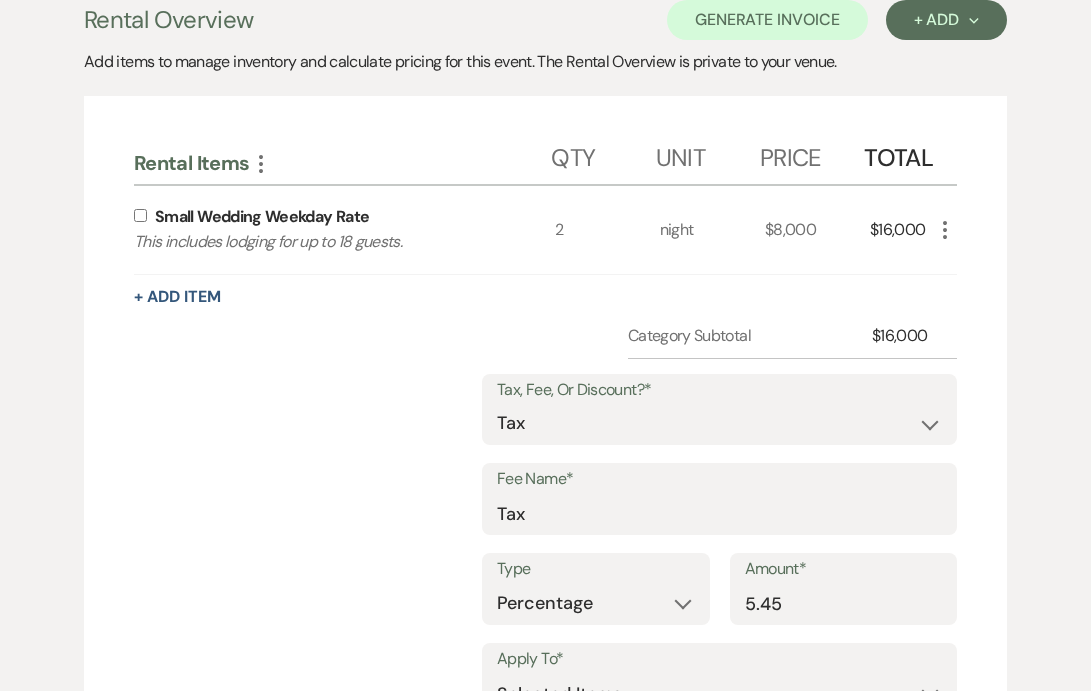 type on "5.45" 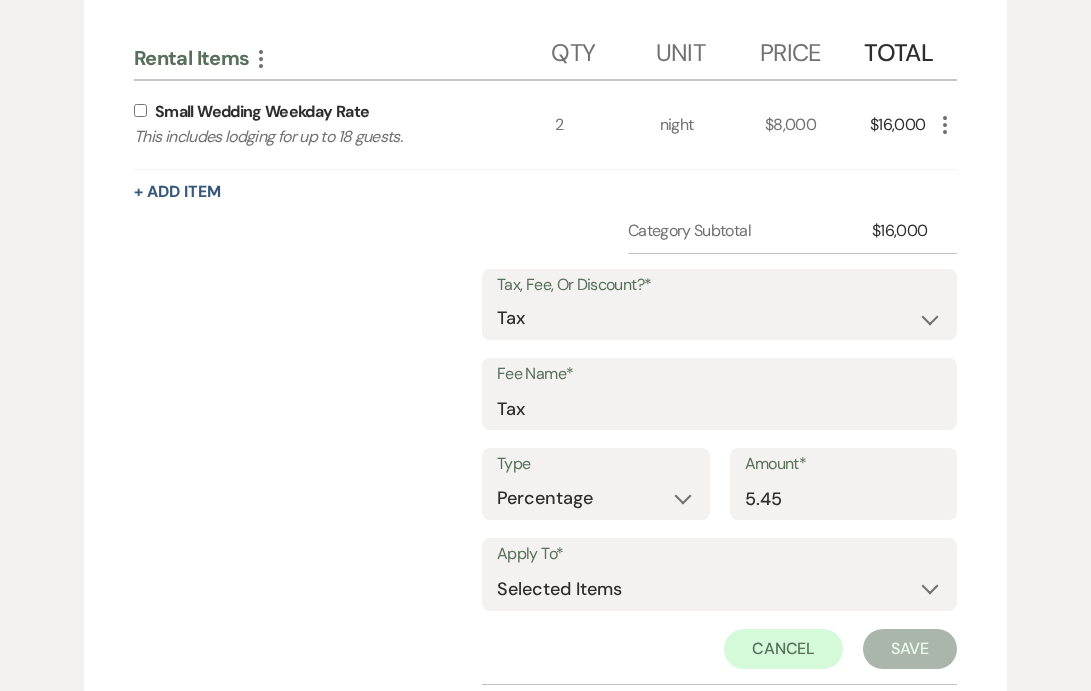 scroll, scrollTop: 745, scrollLeft: 0, axis: vertical 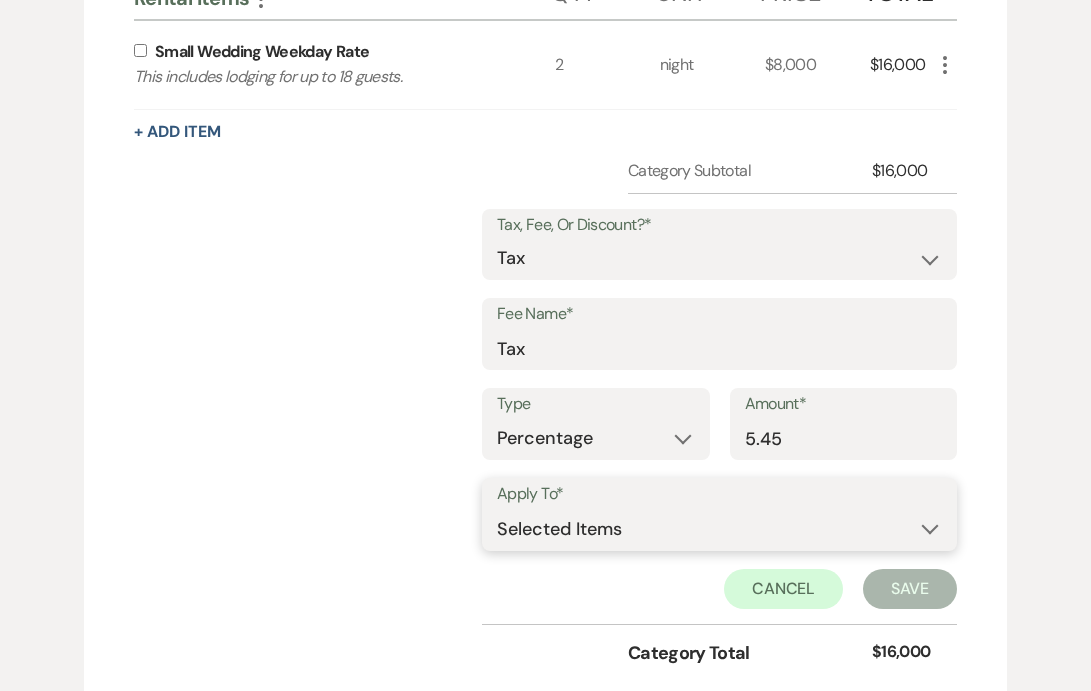 select on "1" 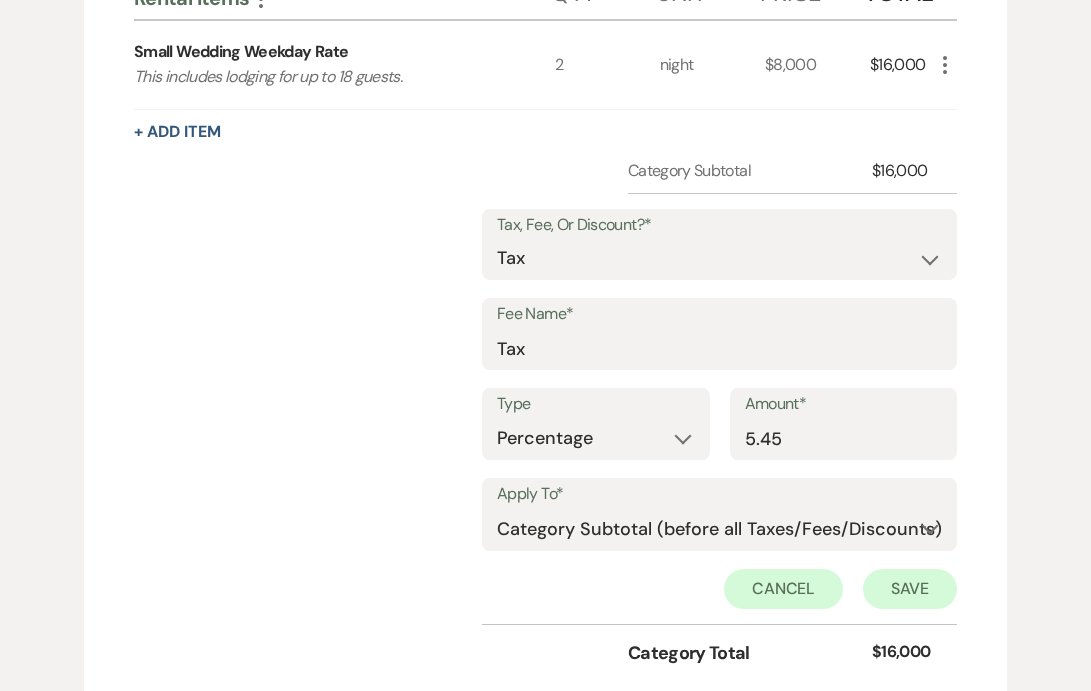 click on "Save" at bounding box center (910, 589) 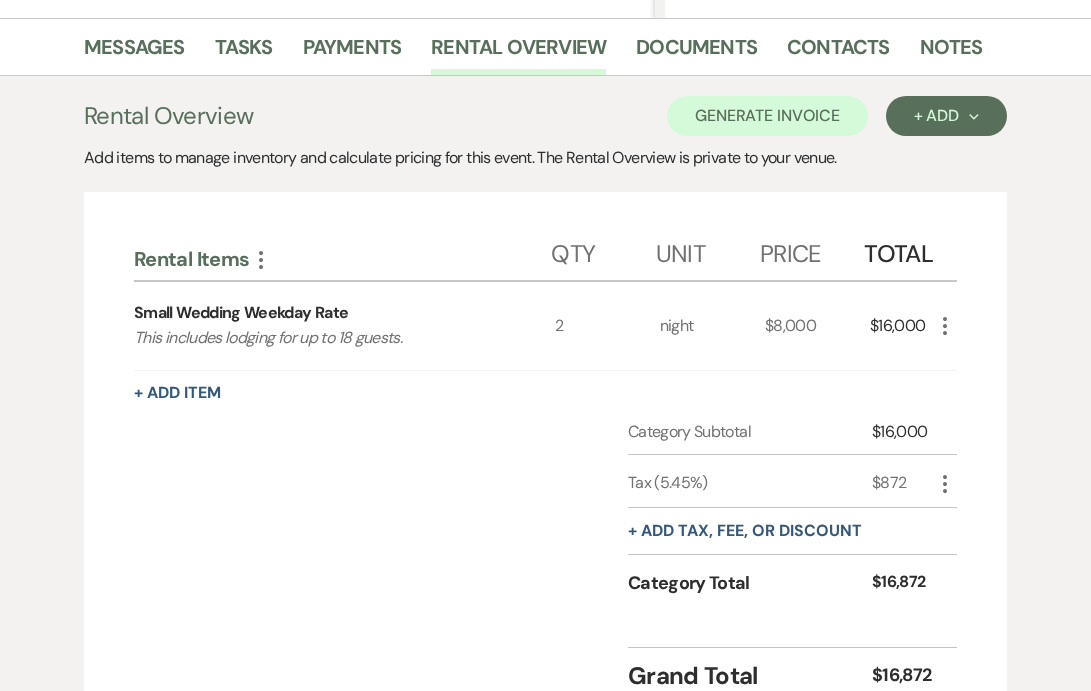 scroll, scrollTop: 409, scrollLeft: 0, axis: vertical 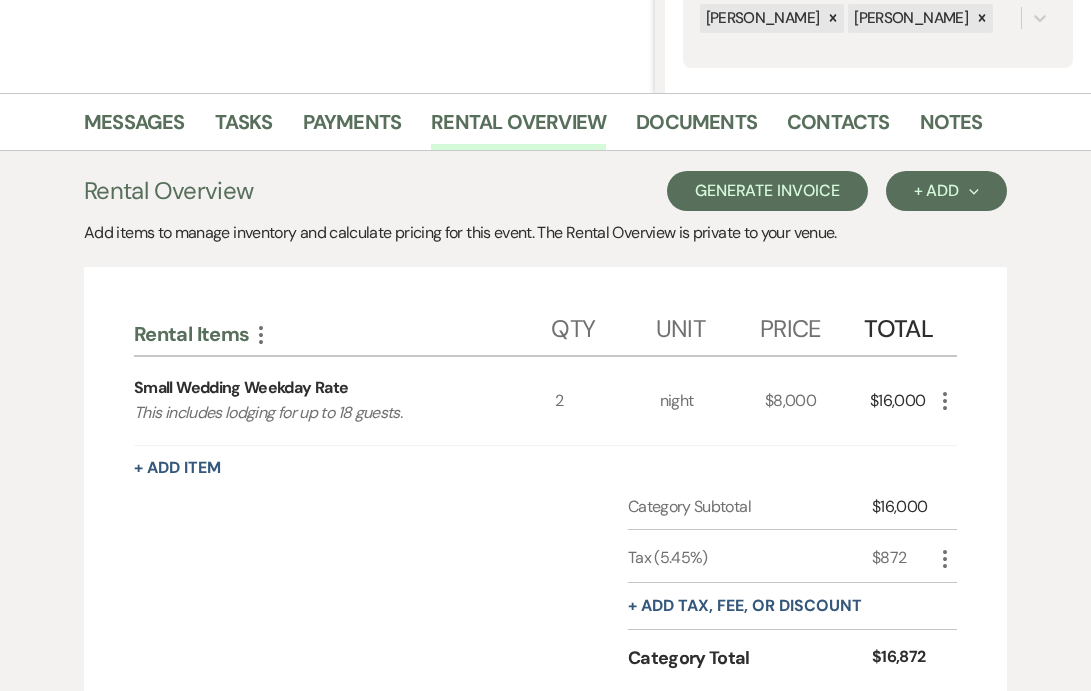 click on "Generate Invoice" at bounding box center [767, 191] 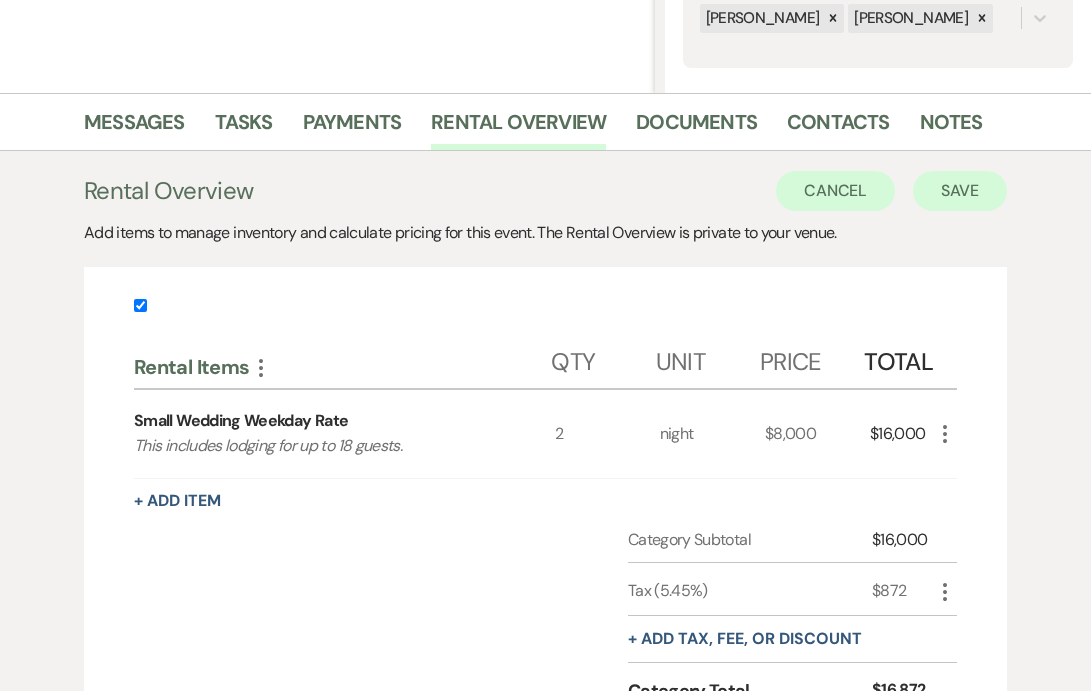 click on "Save" at bounding box center (960, 191) 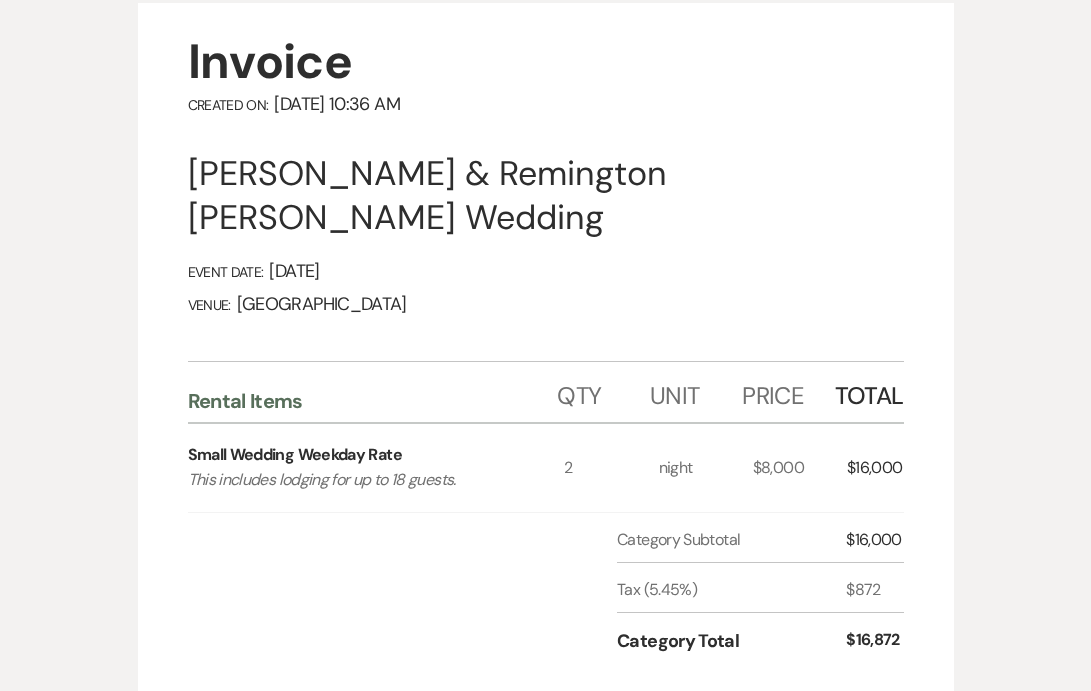 scroll, scrollTop: 387, scrollLeft: 0, axis: vertical 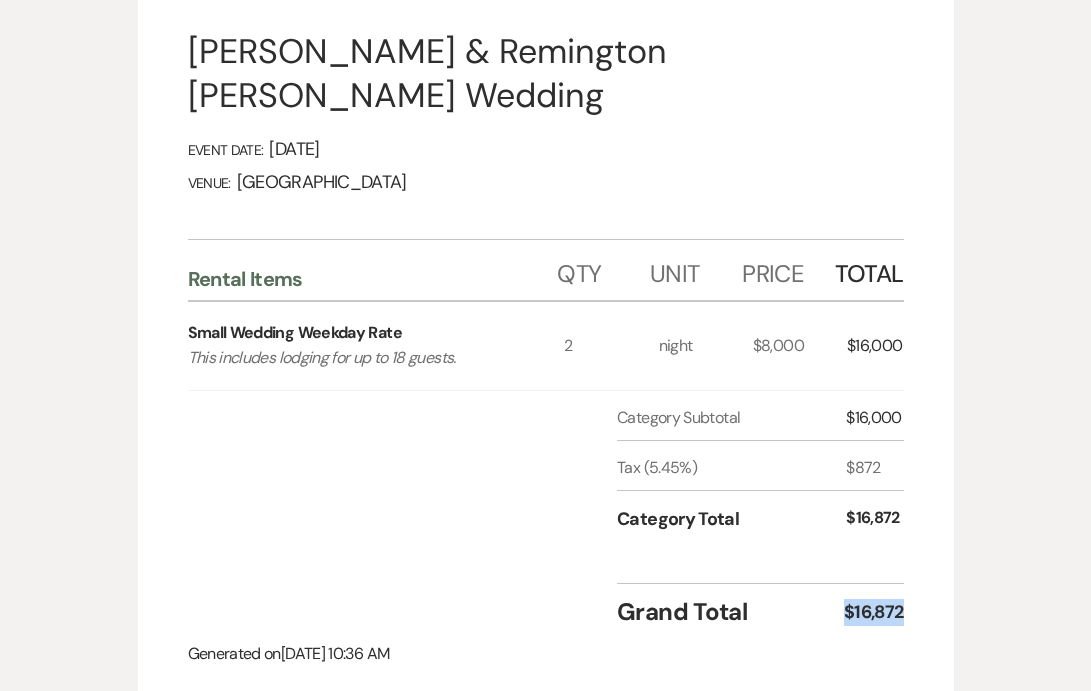 drag, startPoint x: 908, startPoint y: 568, endPoint x: 848, endPoint y: 569, distance: 60.00833 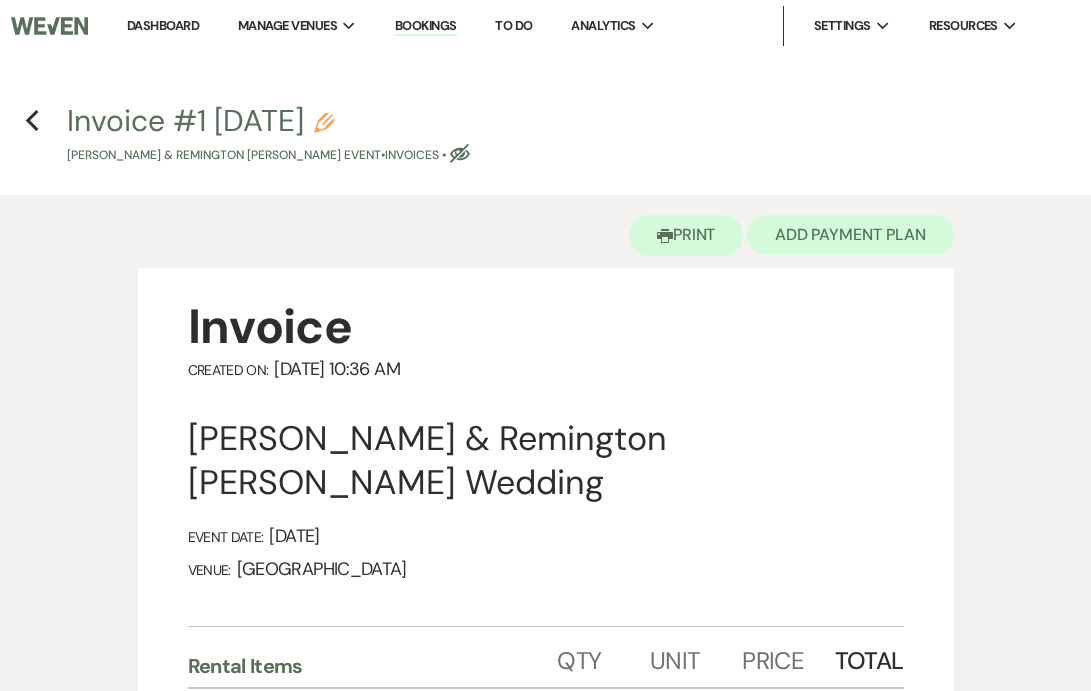 scroll, scrollTop: 0, scrollLeft: 0, axis: both 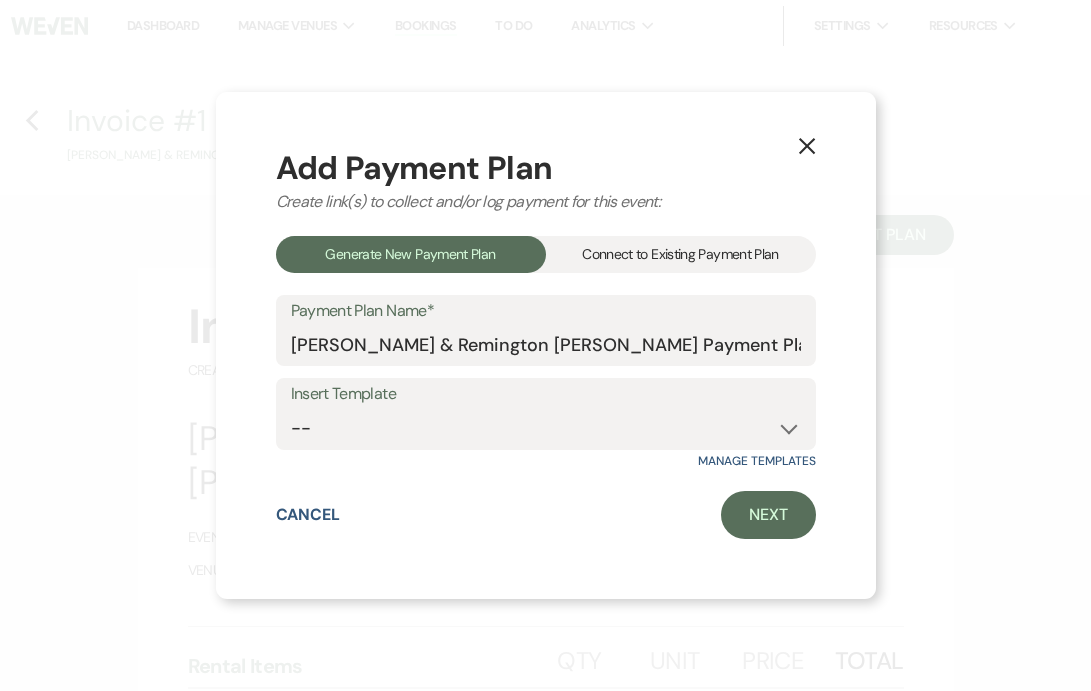 click on "Connect to Existing Payment Plan" at bounding box center [681, 254] 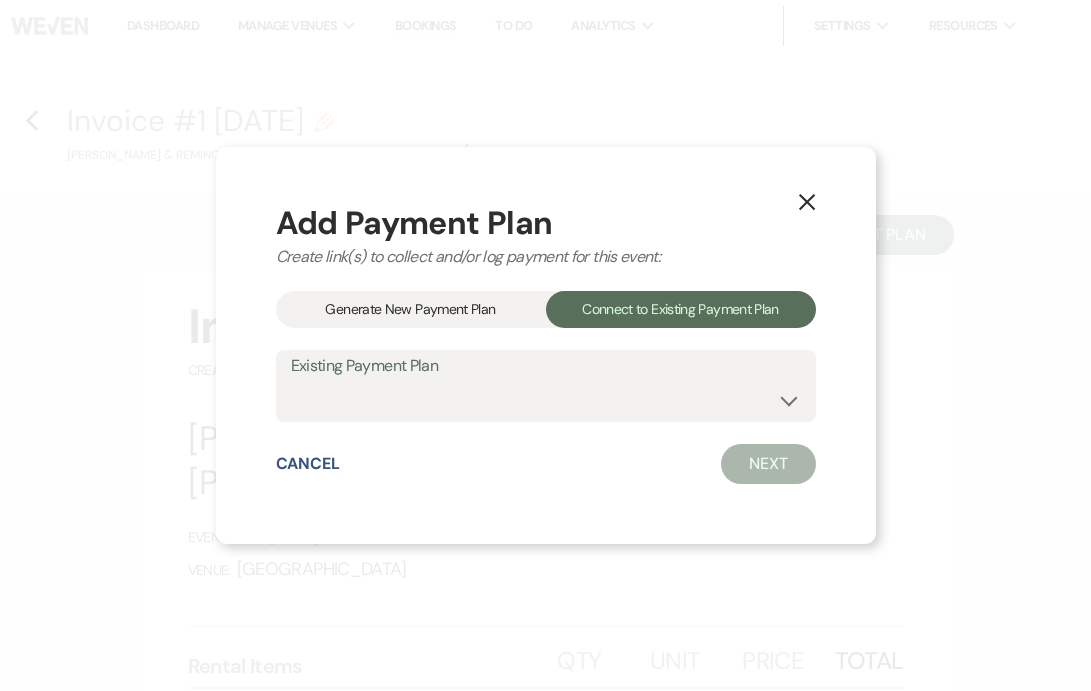 click on "Generate New Payment Plan" at bounding box center [411, 309] 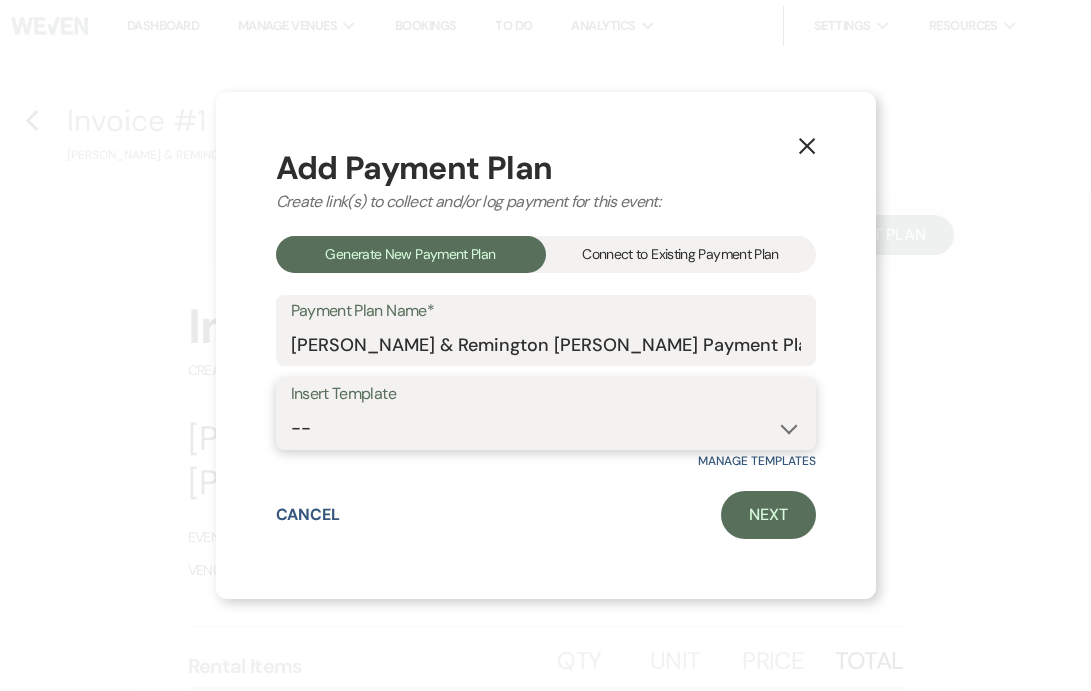 select on "133" 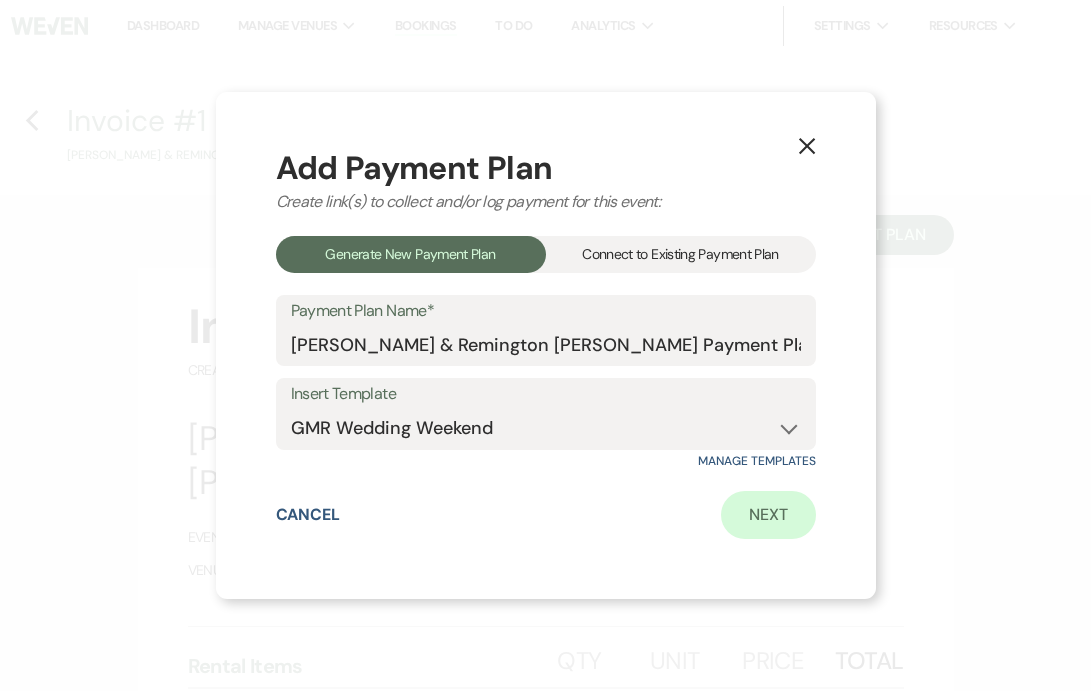click on "Next" at bounding box center (768, 515) 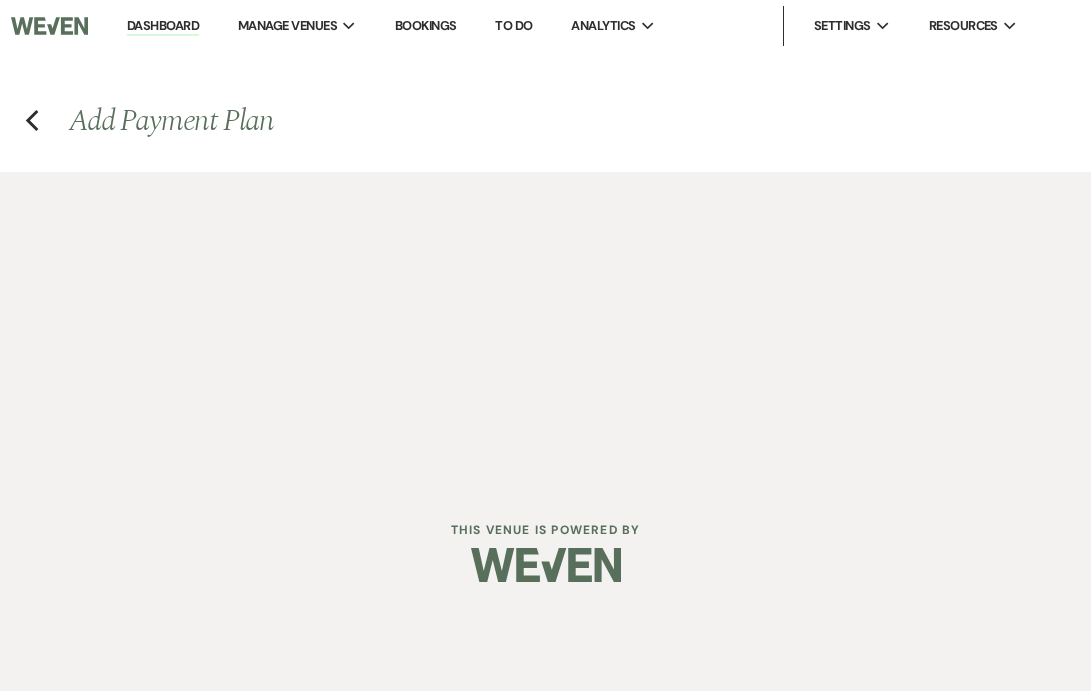select on "26064" 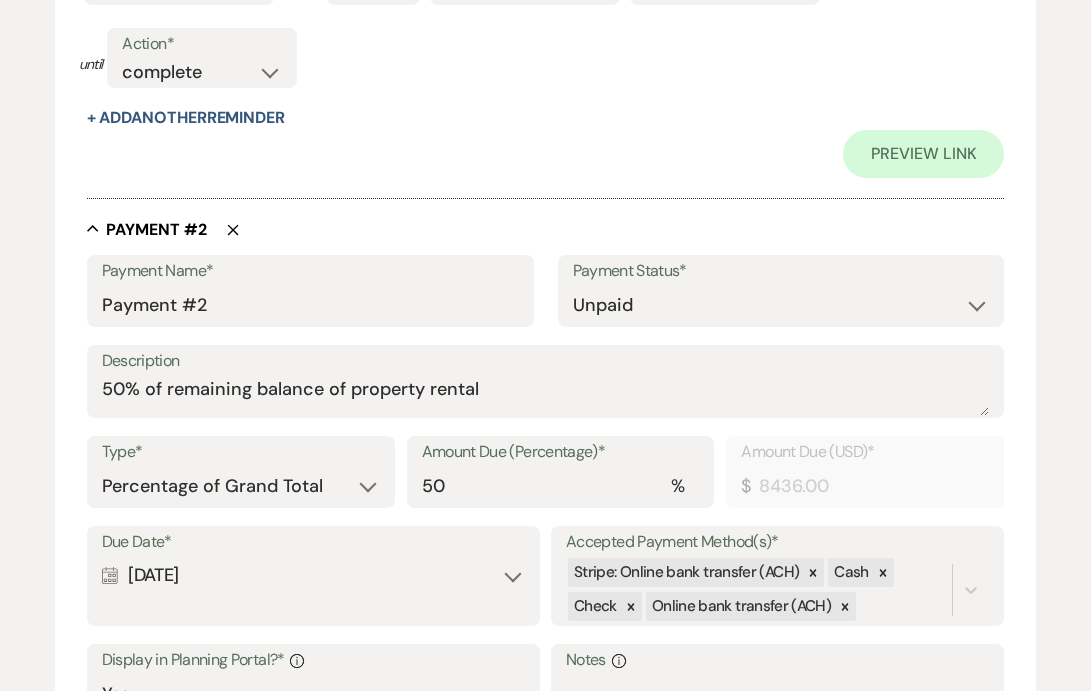 scroll, scrollTop: 1518, scrollLeft: 0, axis: vertical 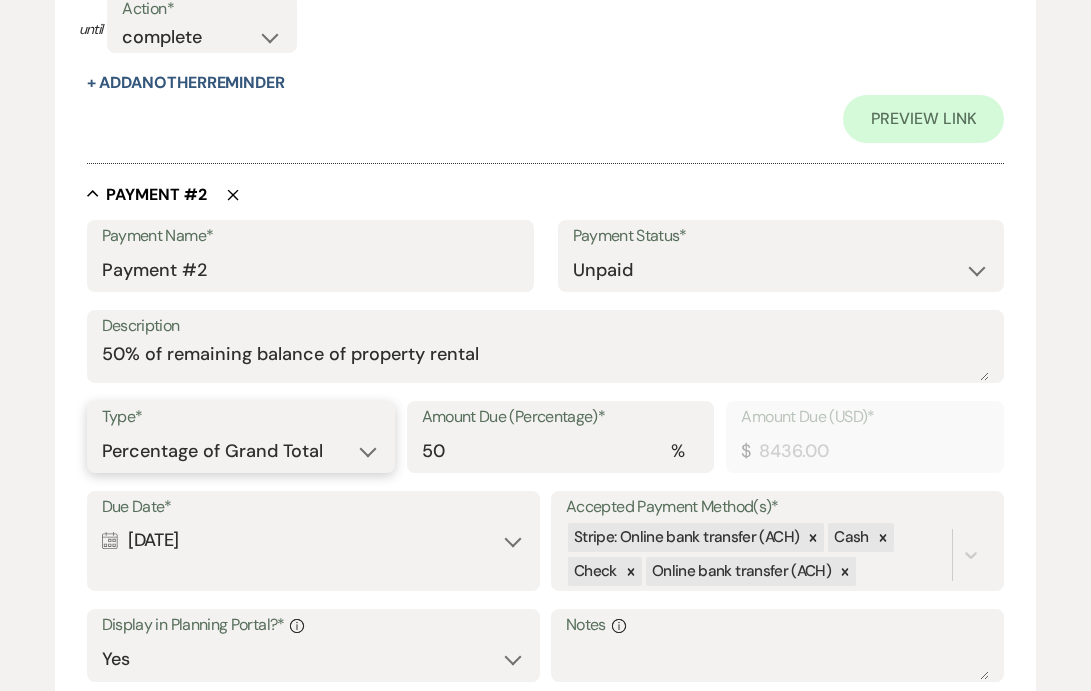 select on "flat" 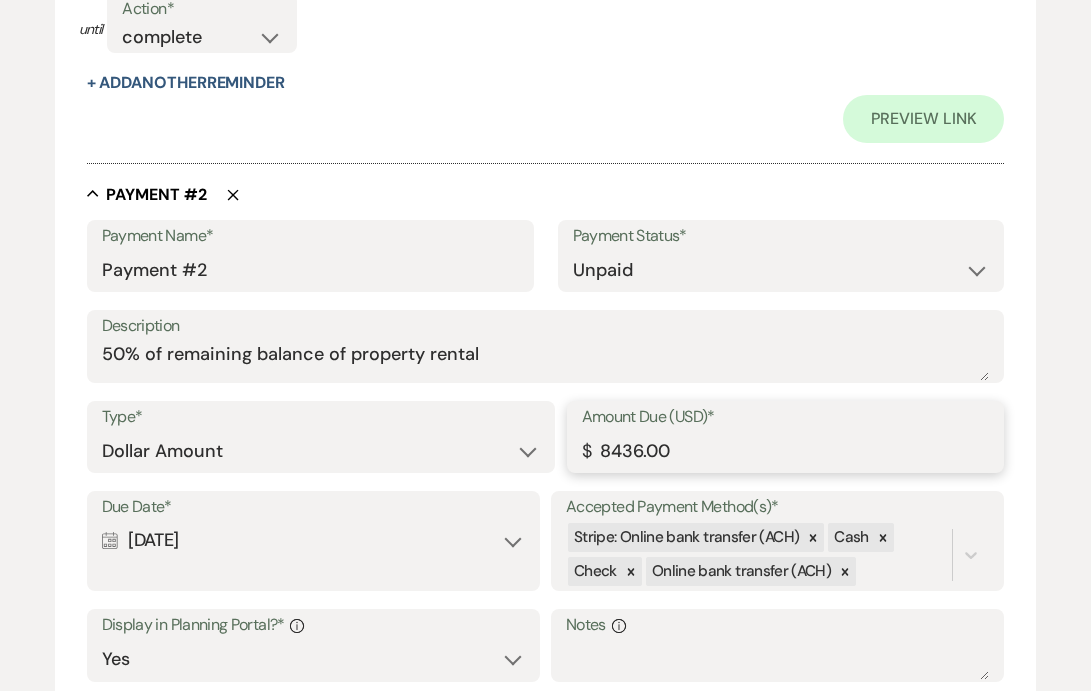 click on "8436.00" at bounding box center (786, 451) 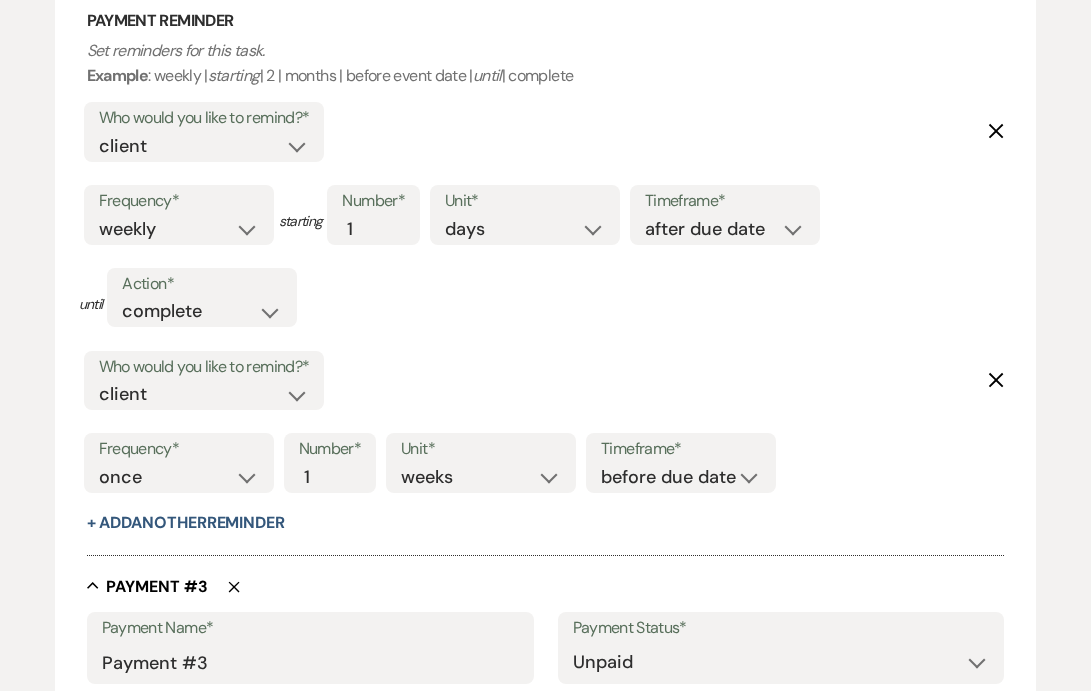 scroll, scrollTop: 2482, scrollLeft: 0, axis: vertical 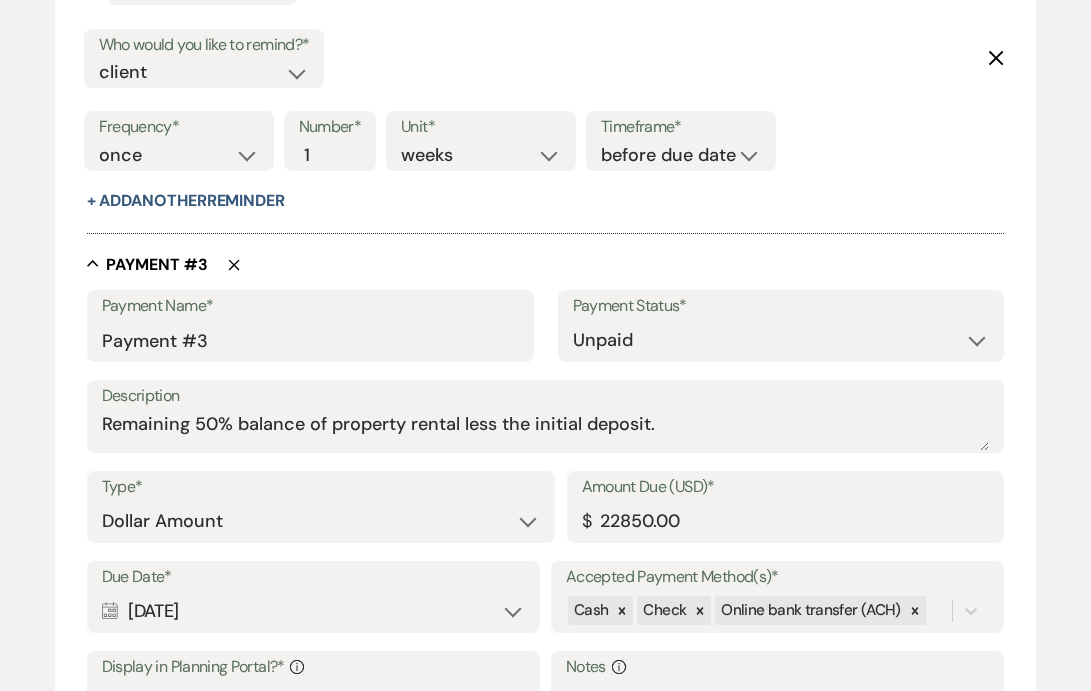 type 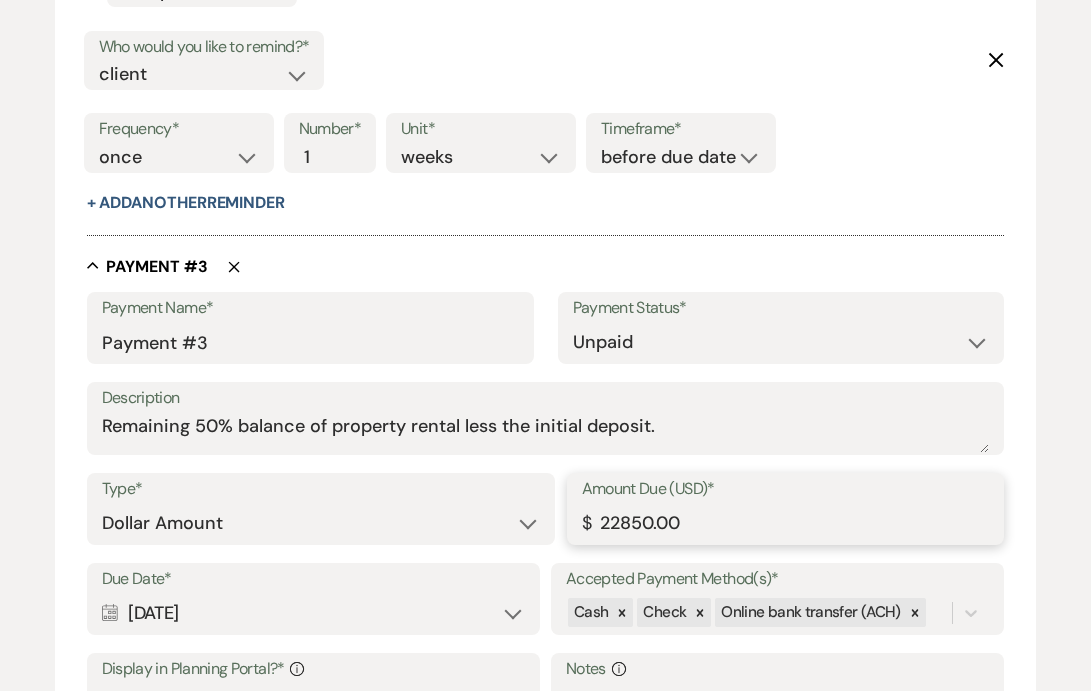 click on "22850.00" at bounding box center (786, 523) 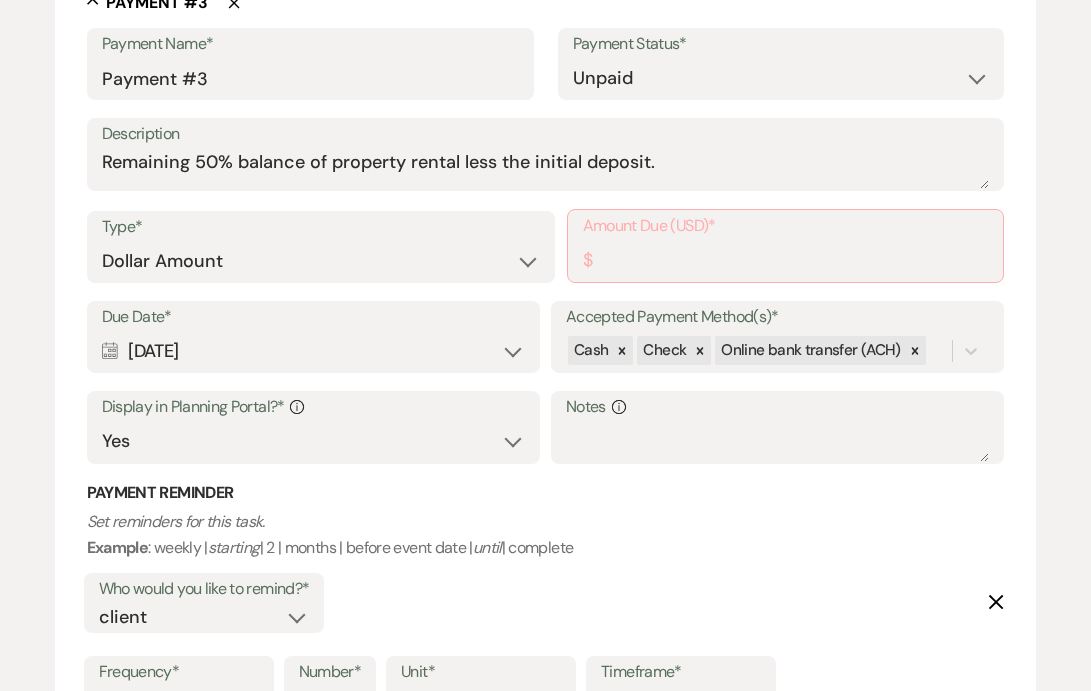 scroll, scrollTop: 3024, scrollLeft: 0, axis: vertical 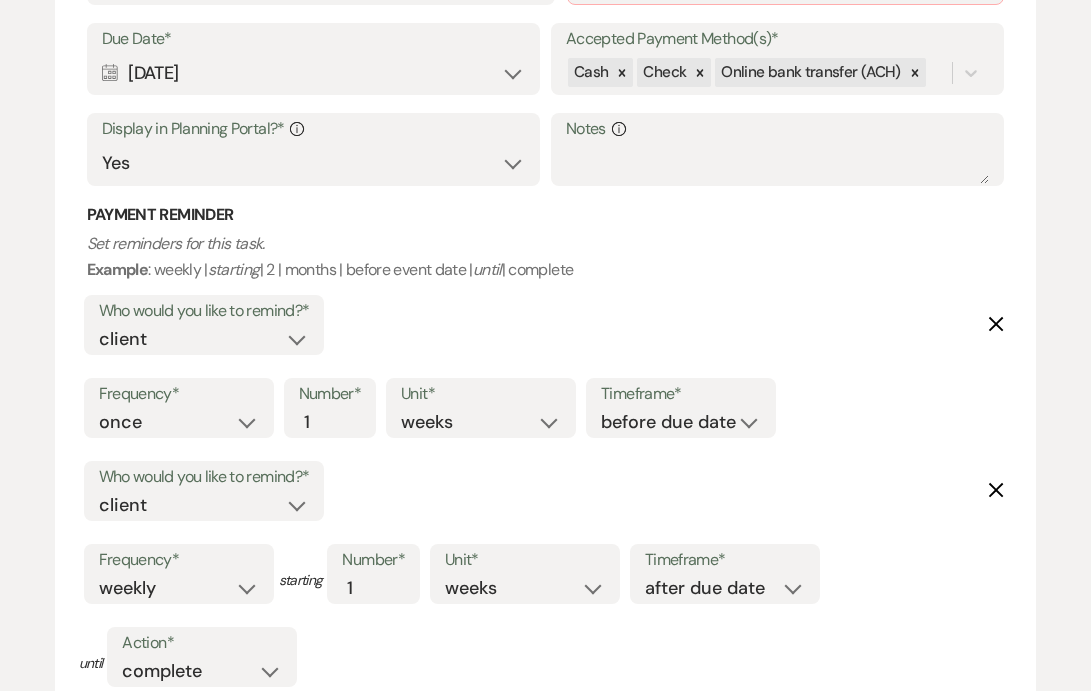click on "Who would you like to remind?* client venue both Frequency* once daily weekly monthly Number* 1 Unit* days weeks months Timeframe* before due date after due date on due date on custom date" at bounding box center (534, 373) 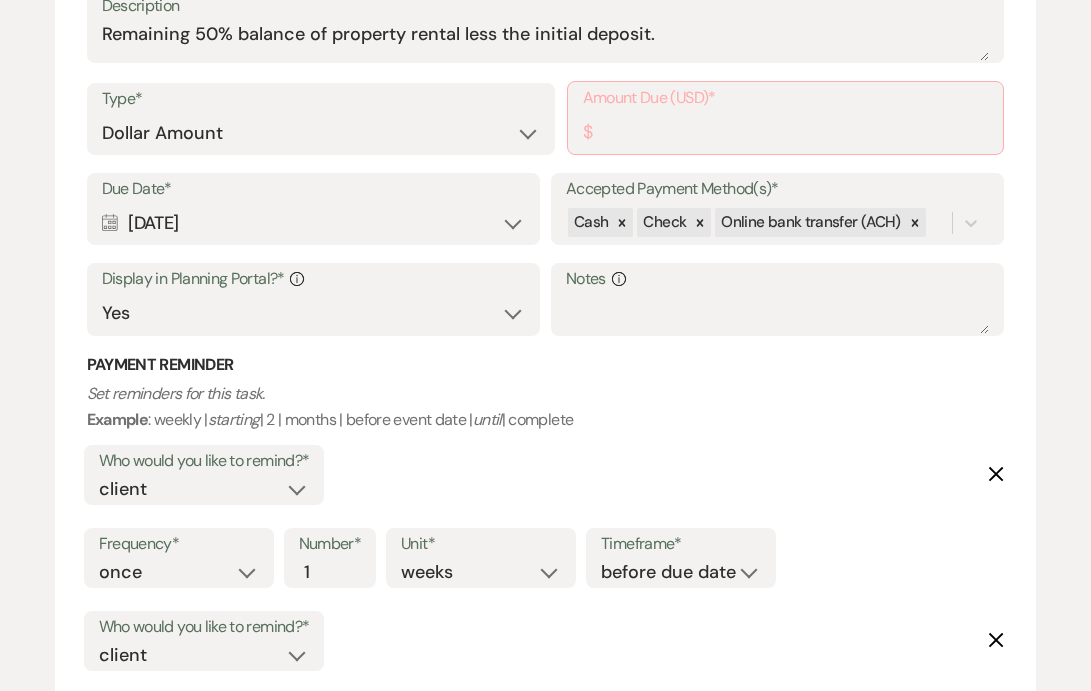 scroll, scrollTop: 2709, scrollLeft: 0, axis: vertical 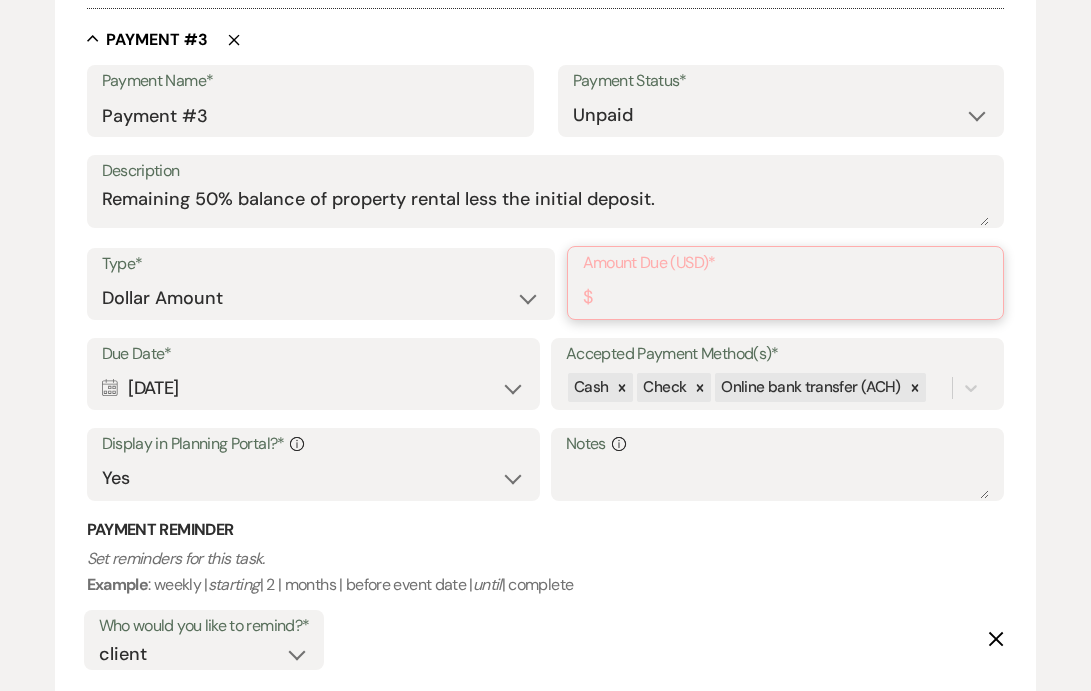 click on "Amount Due (USD)*" at bounding box center [786, 297] 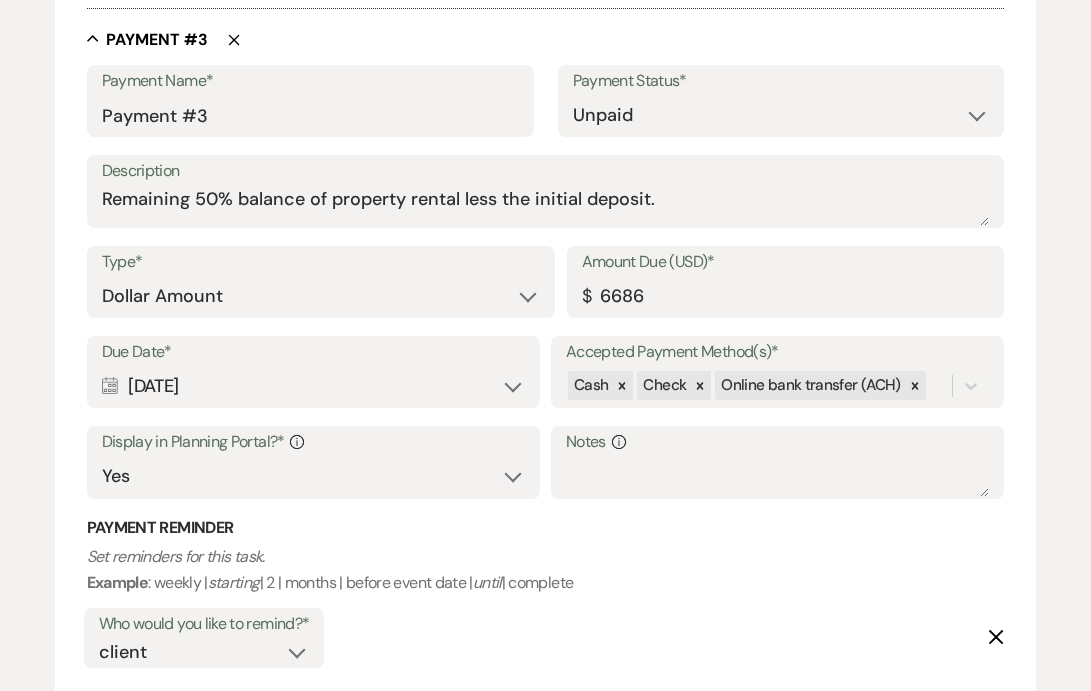 type on "6686.00" 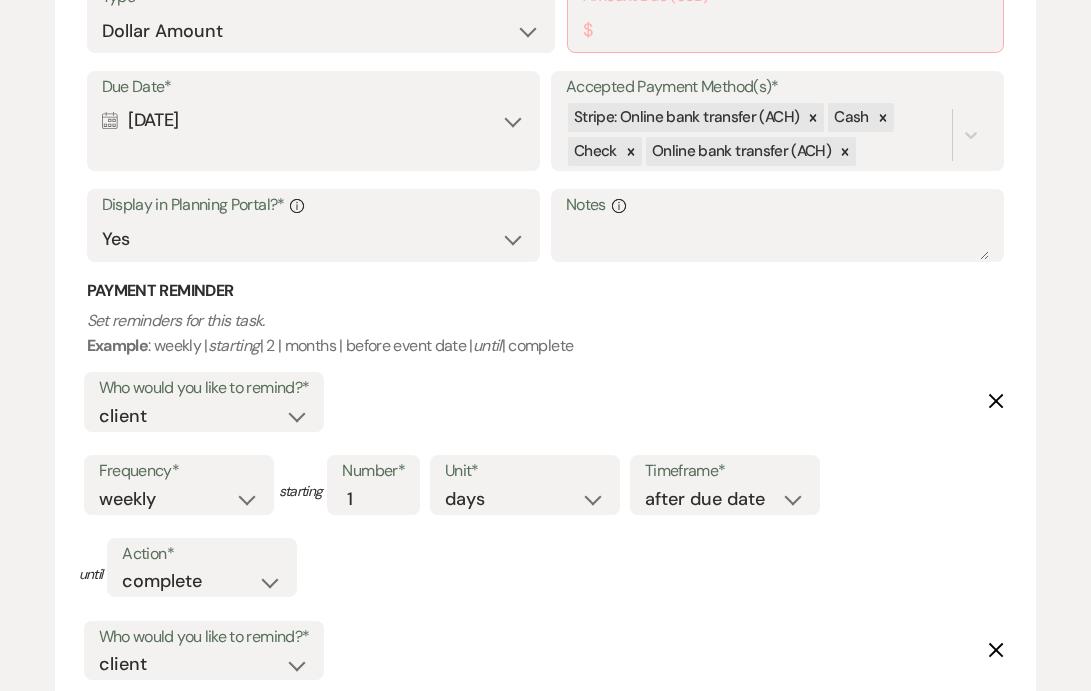 scroll, scrollTop: 1741, scrollLeft: 0, axis: vertical 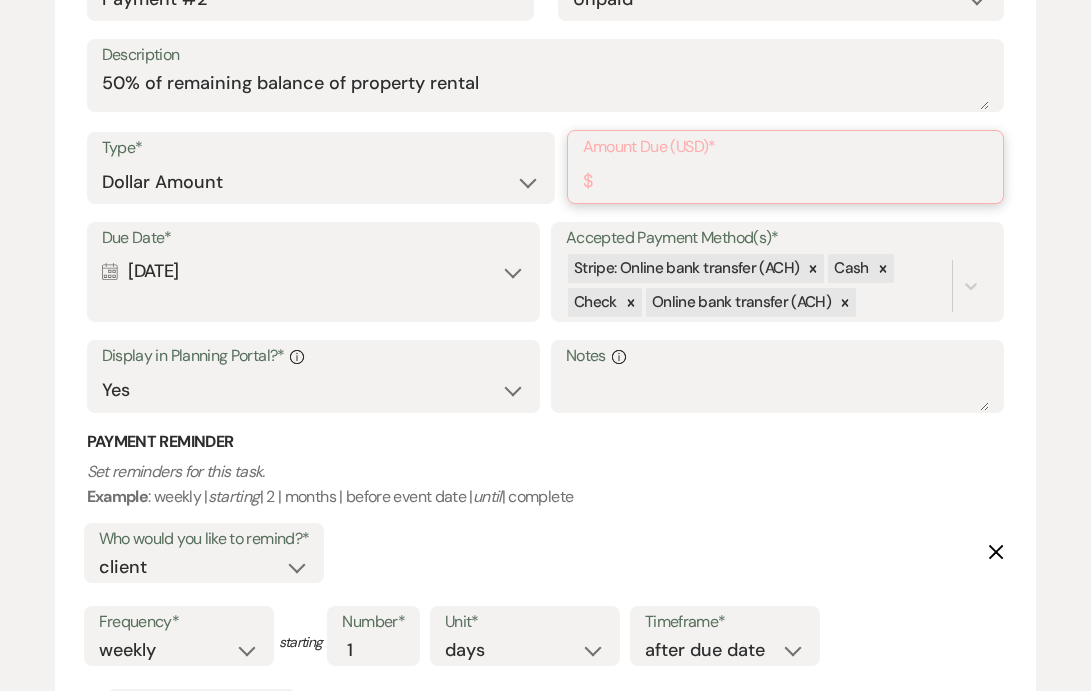 click on "Amount Due (USD)*" at bounding box center (786, 181) 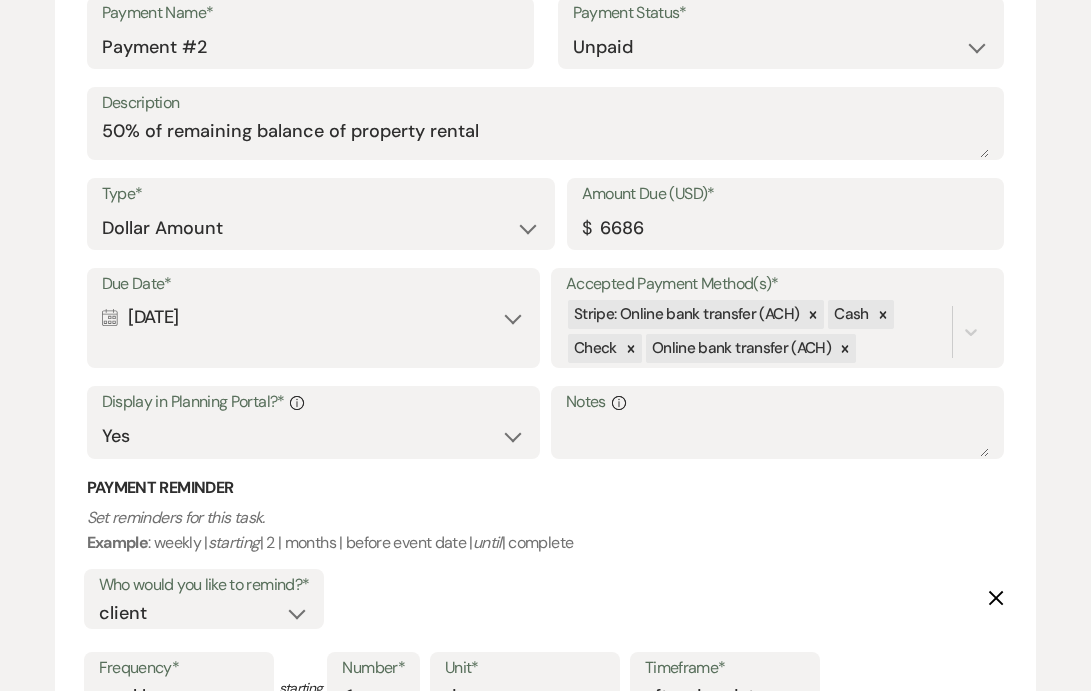 type on "6686.00" 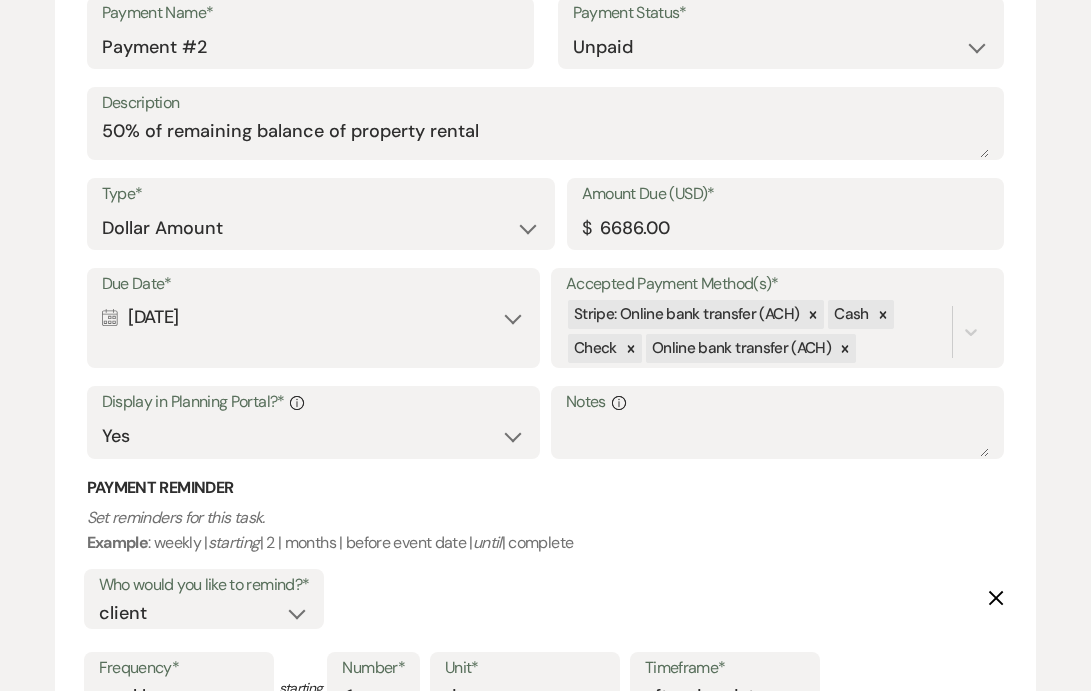 click on "Set reminders for this task. Example : weekly |  starting  | 2 | months | before event date |  until  | complete" at bounding box center [546, 530] 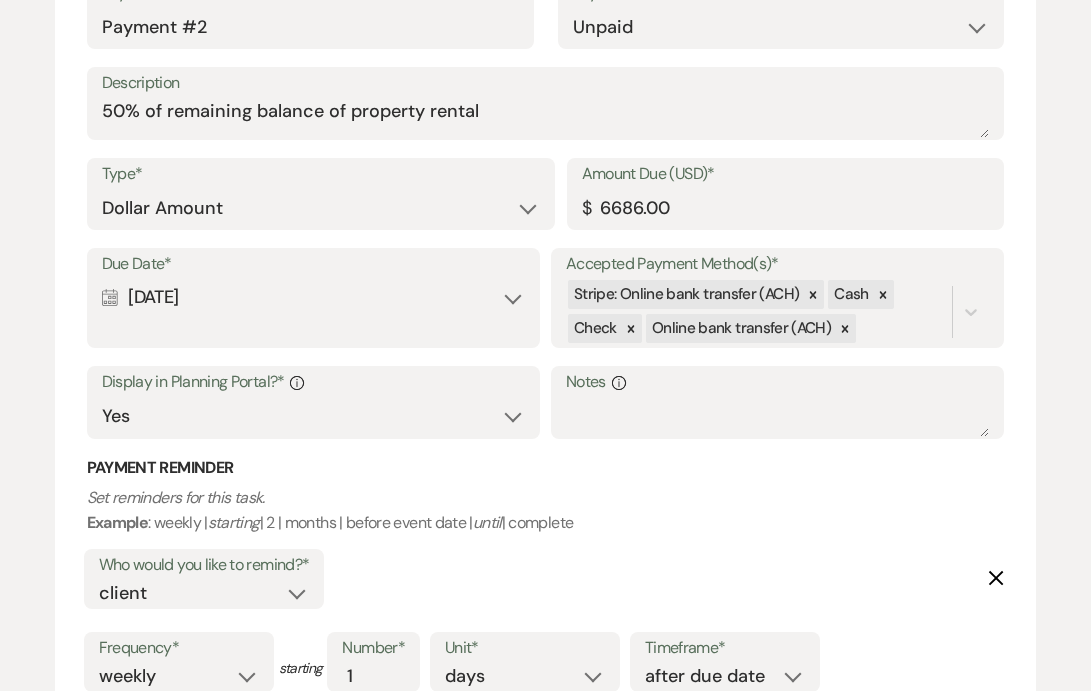 scroll, scrollTop: 1763, scrollLeft: 0, axis: vertical 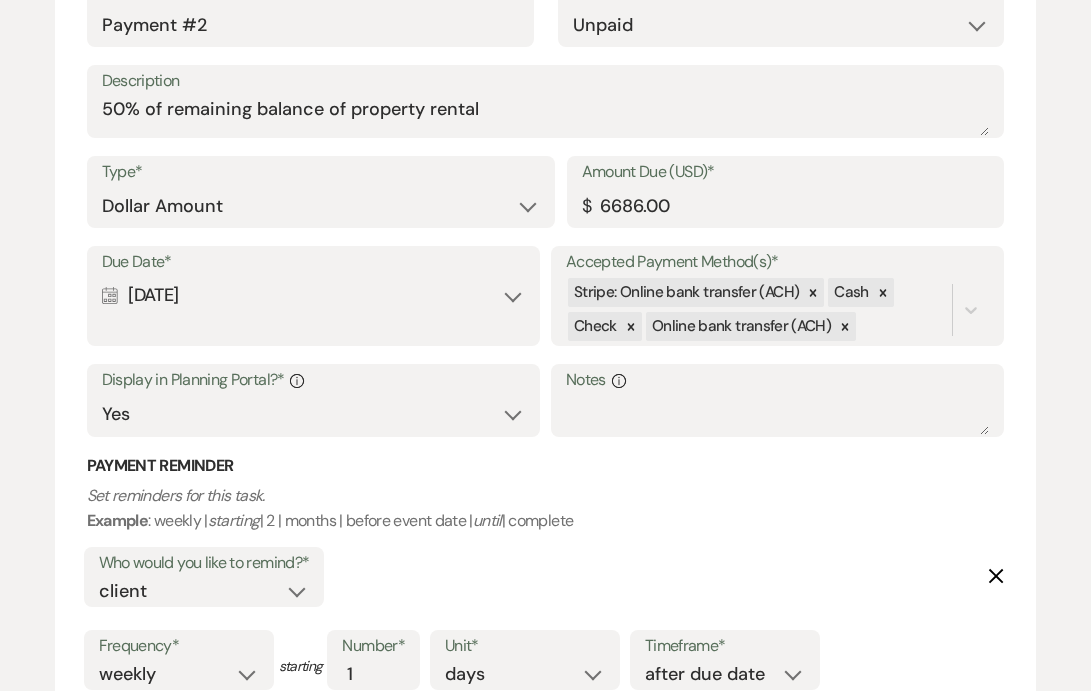 click on "Calendar [DATE] Expand" at bounding box center [313, 295] 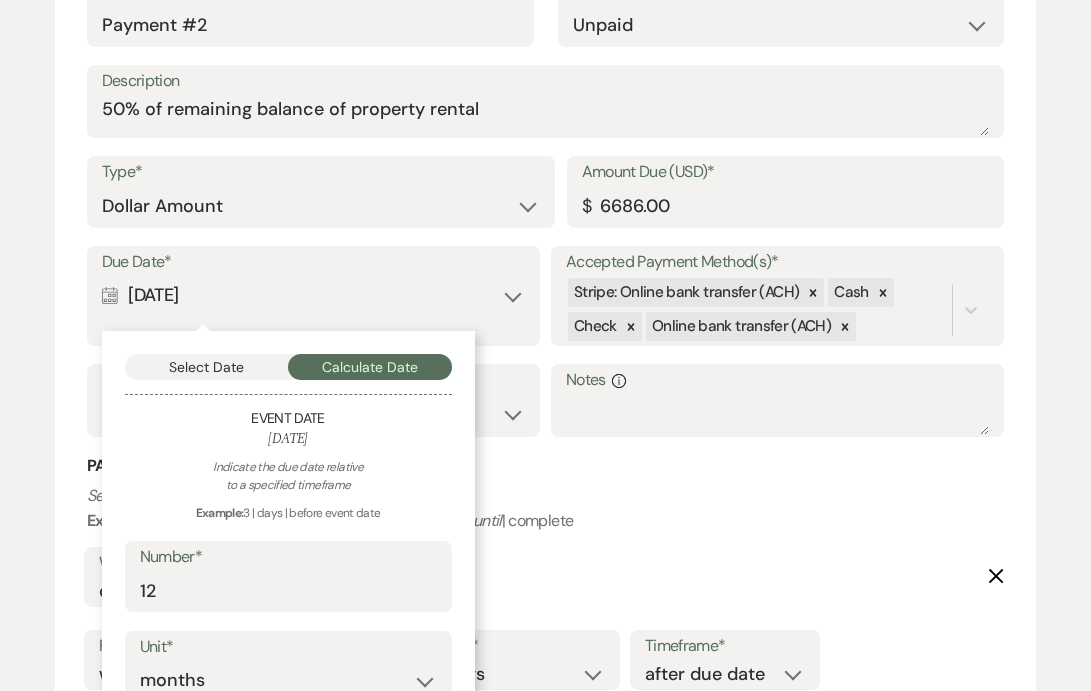 click on "Set reminders for this task. Example : weekly |  starting  | 2 | months | before event date |  until  | complete" at bounding box center [546, 508] 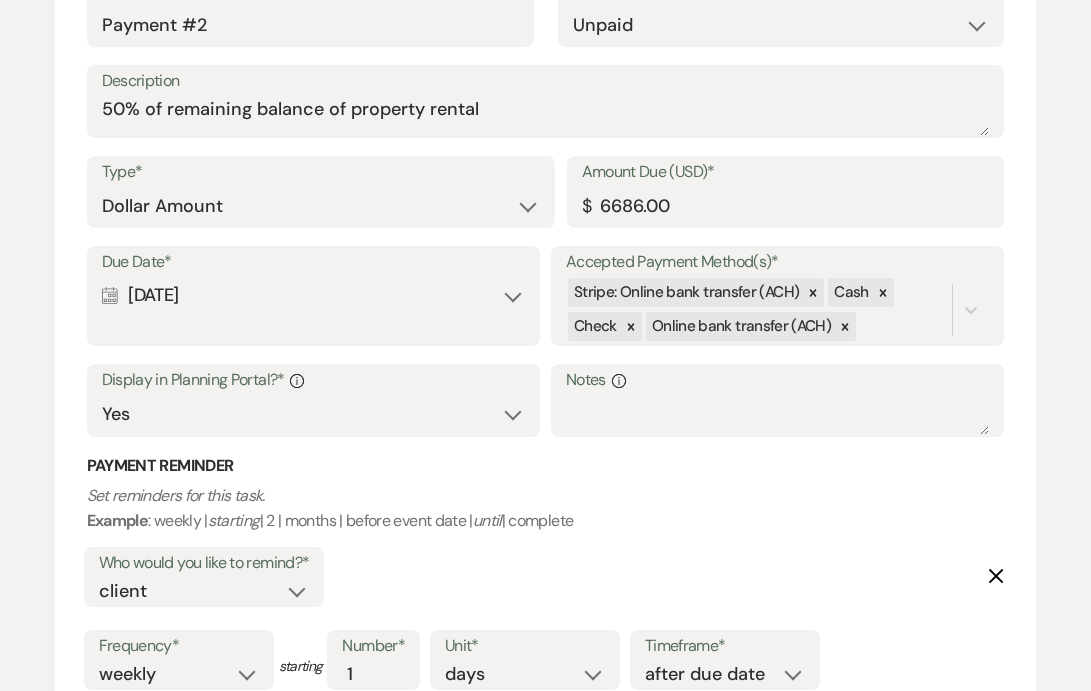 click on "Calendar [DATE] Expand" at bounding box center [313, 295] 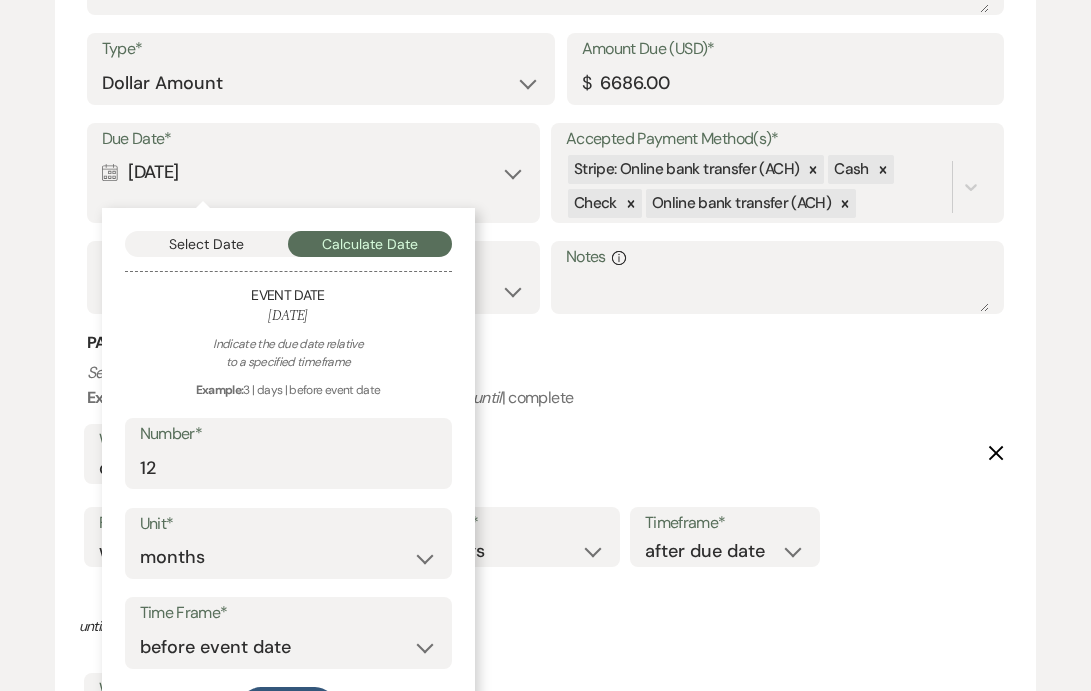 scroll, scrollTop: 2033, scrollLeft: 0, axis: vertical 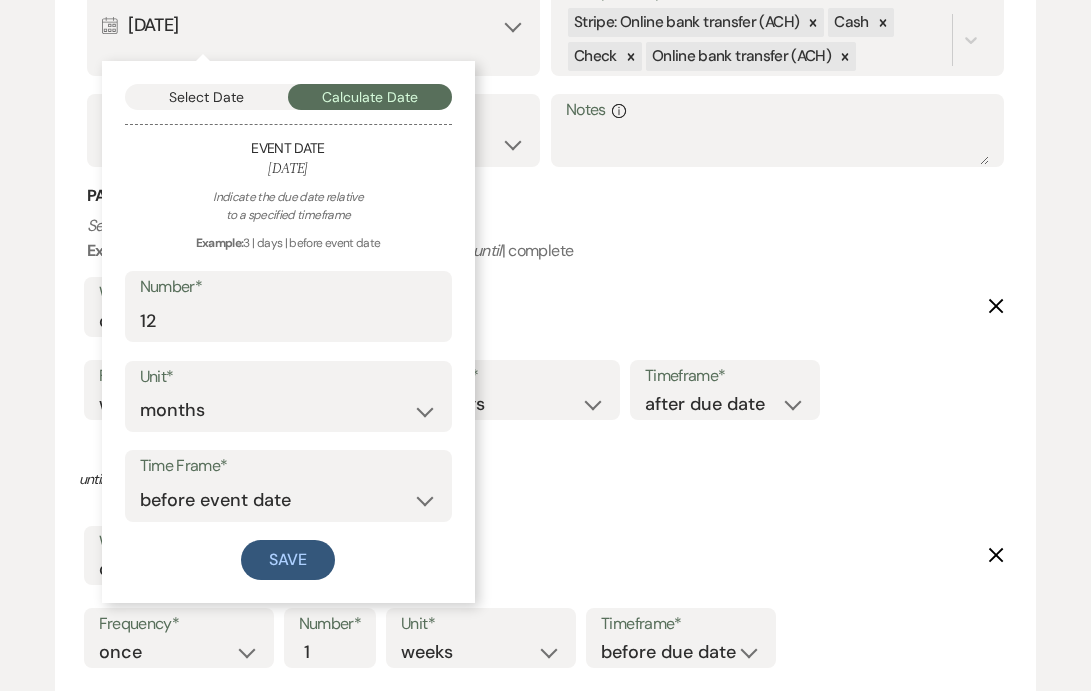 click on "Select Date" at bounding box center [207, 97] 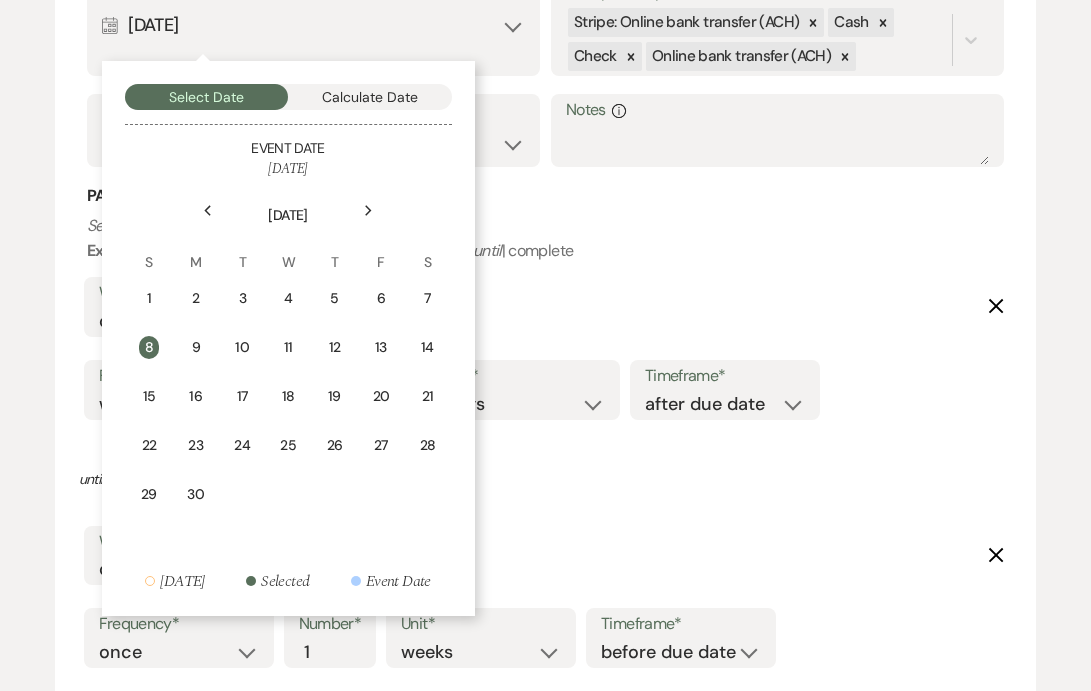 click on "Next" 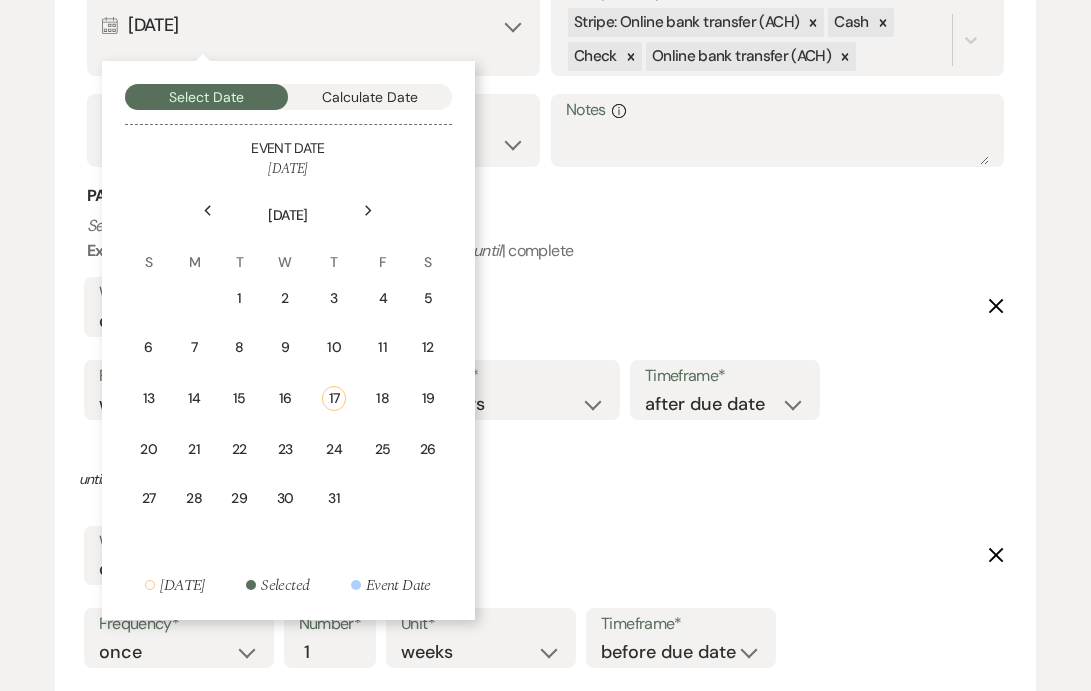 click on "Next" 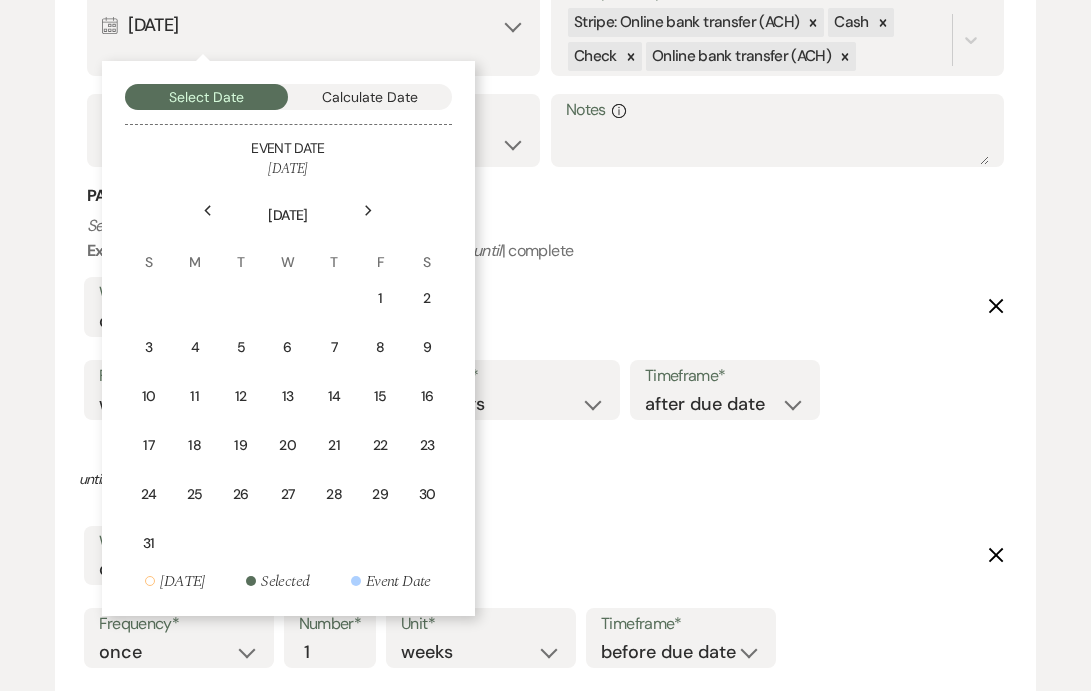 click on "Next" 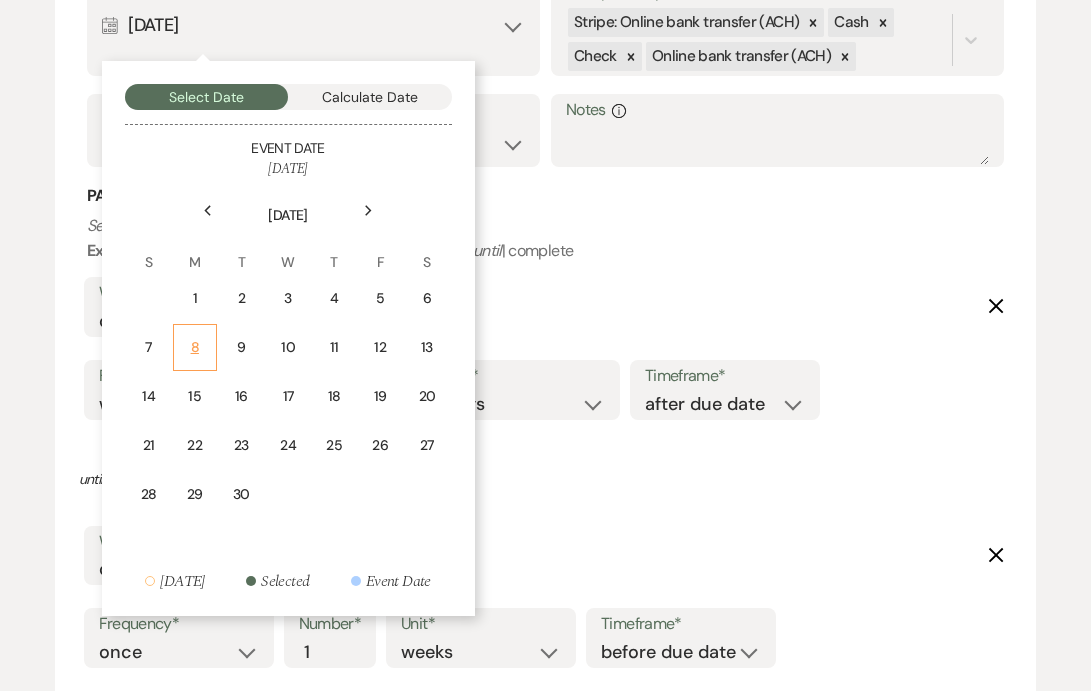 click on "8" at bounding box center [195, 347] 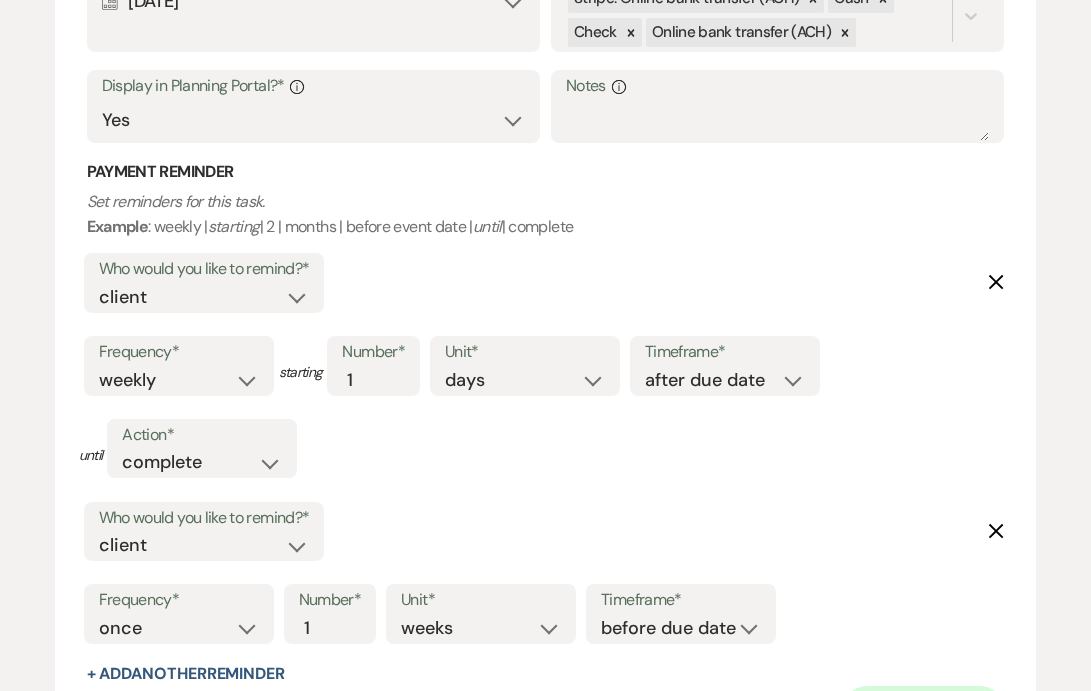 scroll, scrollTop: 1830, scrollLeft: 0, axis: vertical 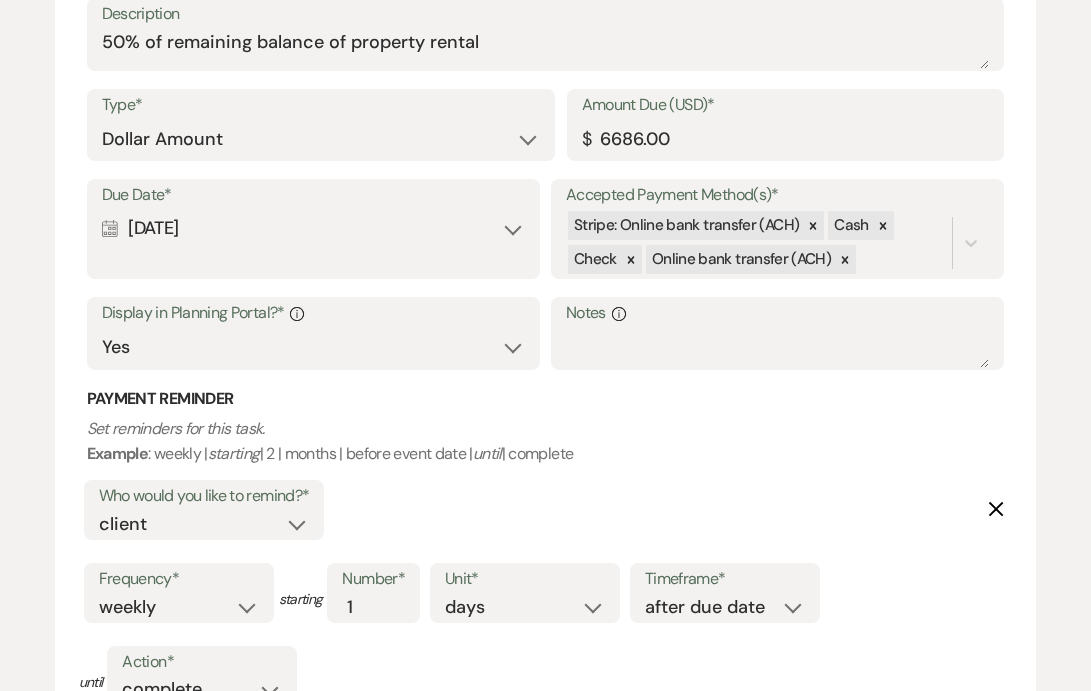 click on "Calendar [DATE] Expand" at bounding box center [313, 228] 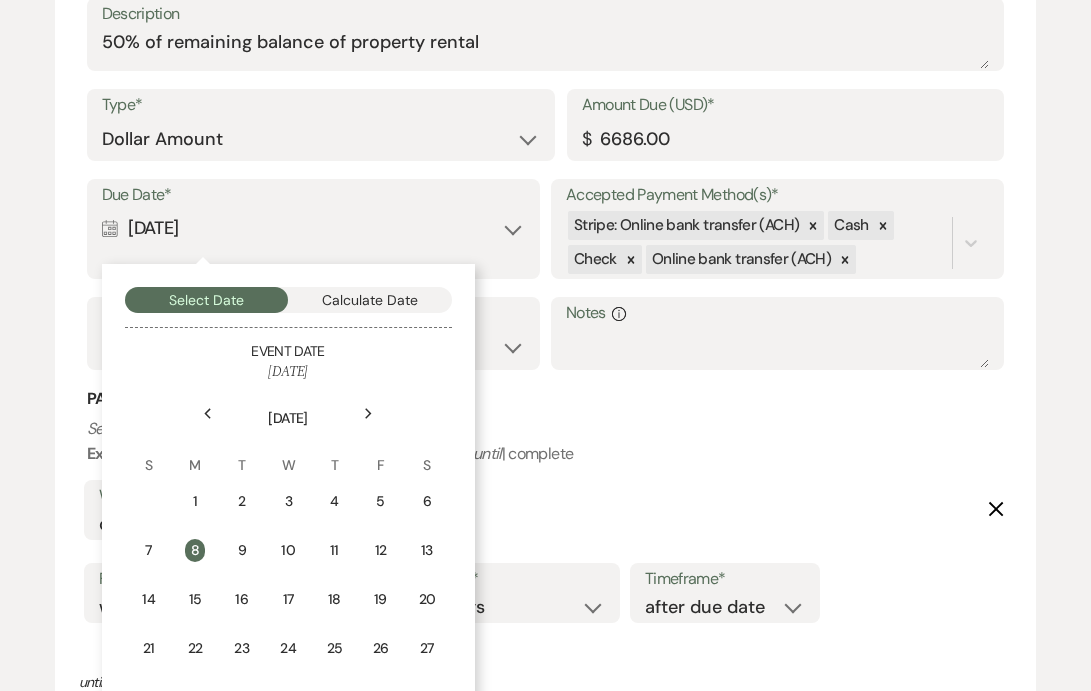 click on "Next" 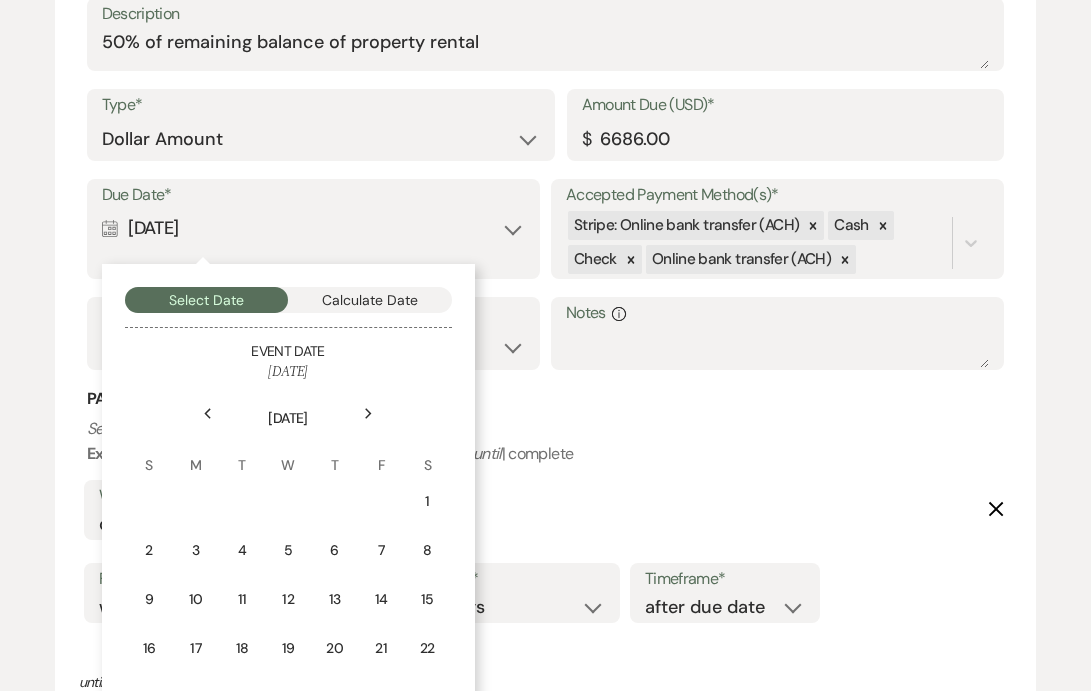 click on "Next" 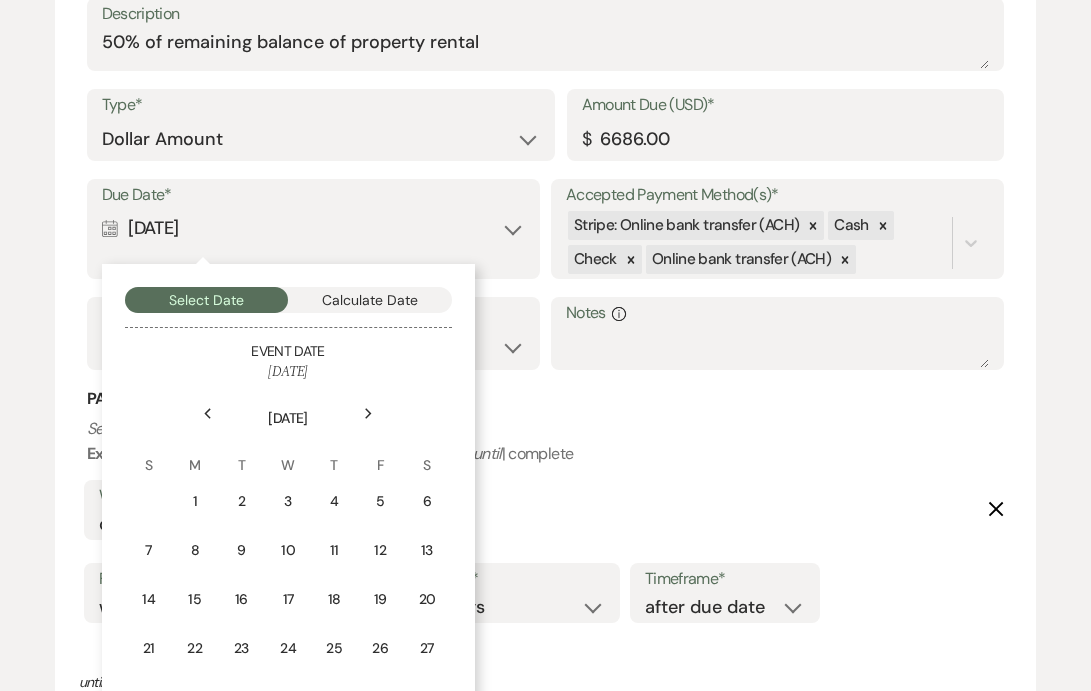 click on "Next" 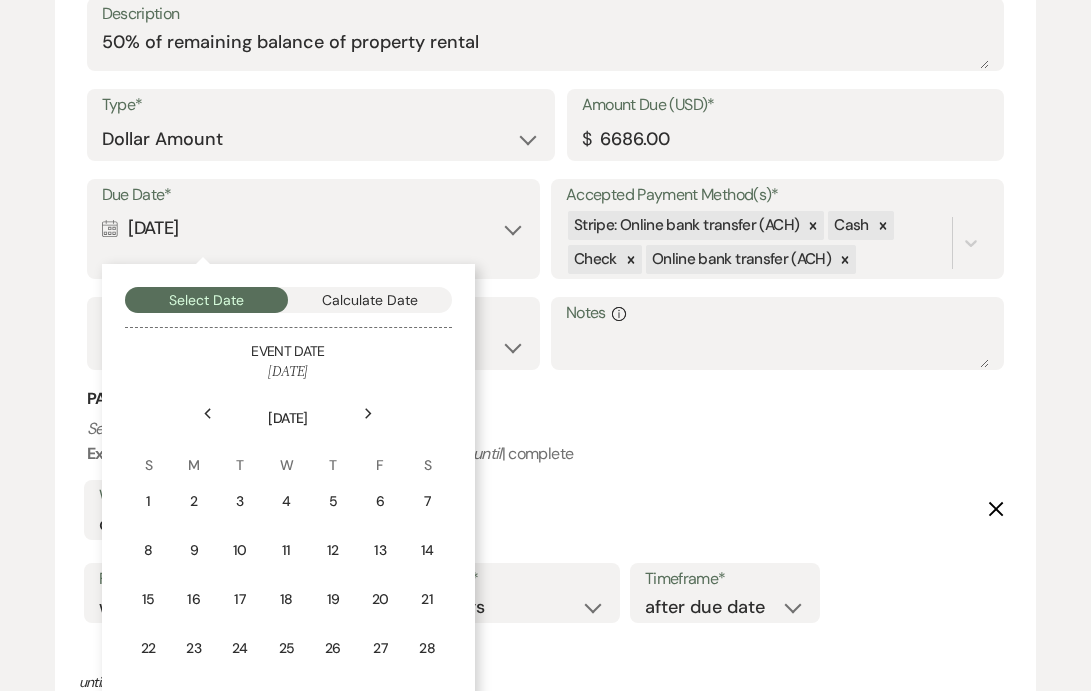 click on "Payment Reminder Set reminders for this task. Example : weekly |  starting  | 2 | months | before event date |  until  | complete Who would you like to remind?* client venue both Frequency* once daily weekly monthly starting Number* 1 Unit* days weeks months Timeframe* before due date after due date on due date on custom date until Action* complete due date custom date Delete Who would you like to remind?* client venue both Frequency* once daily weekly monthly Number* 1 Unit* days weeks months Timeframe* before due date after due date on due date on custom date Delete + Add  Another  Reminder" at bounding box center (546, 650) 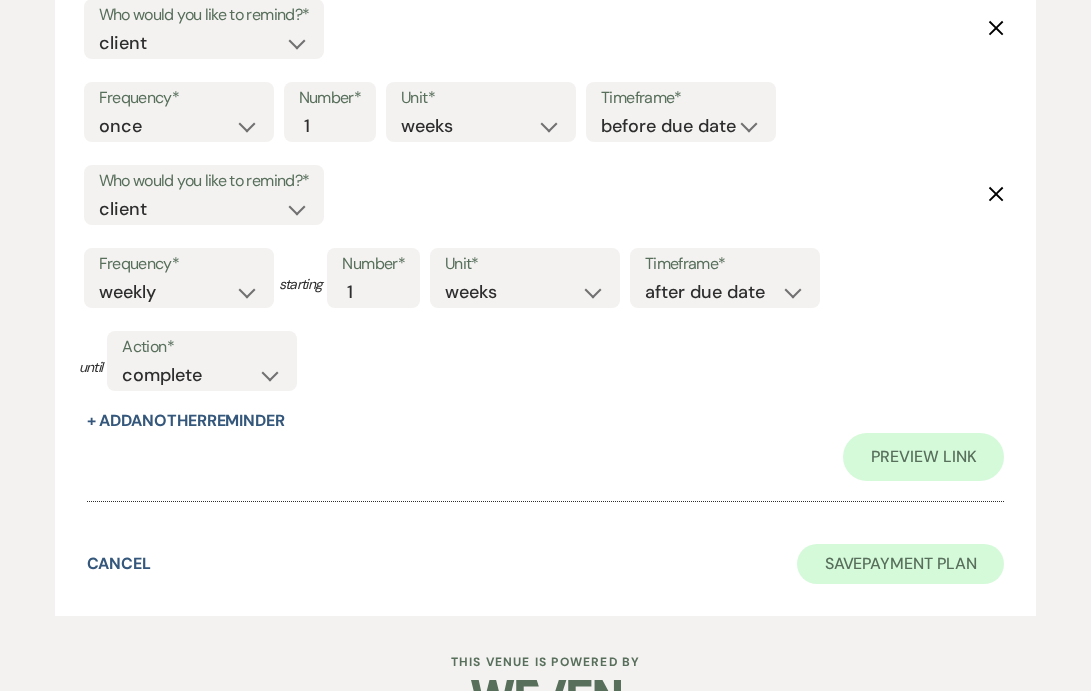 scroll, scrollTop: 3411, scrollLeft: 0, axis: vertical 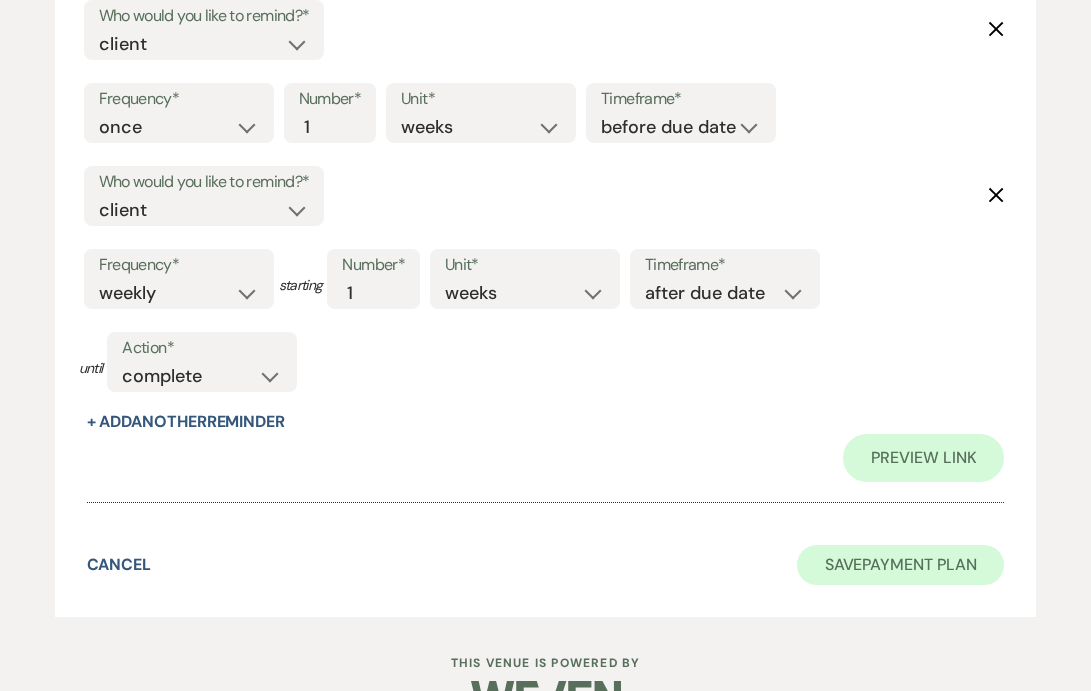 click on "Save  Payment Plan" at bounding box center [901, 565] 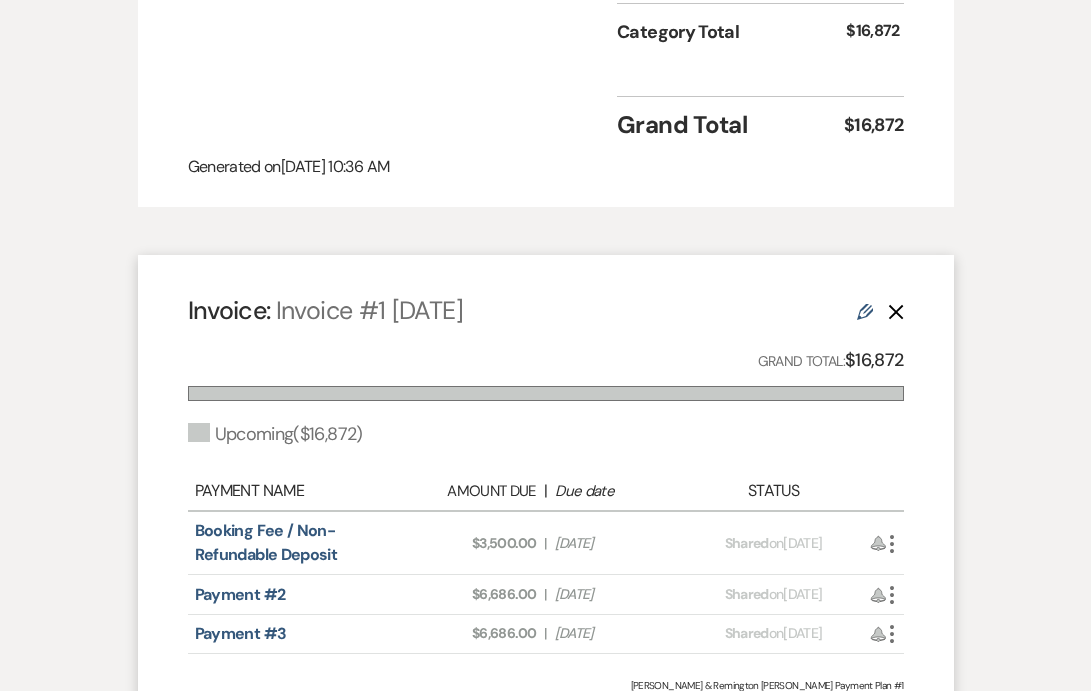 scroll, scrollTop: 817, scrollLeft: 0, axis: vertical 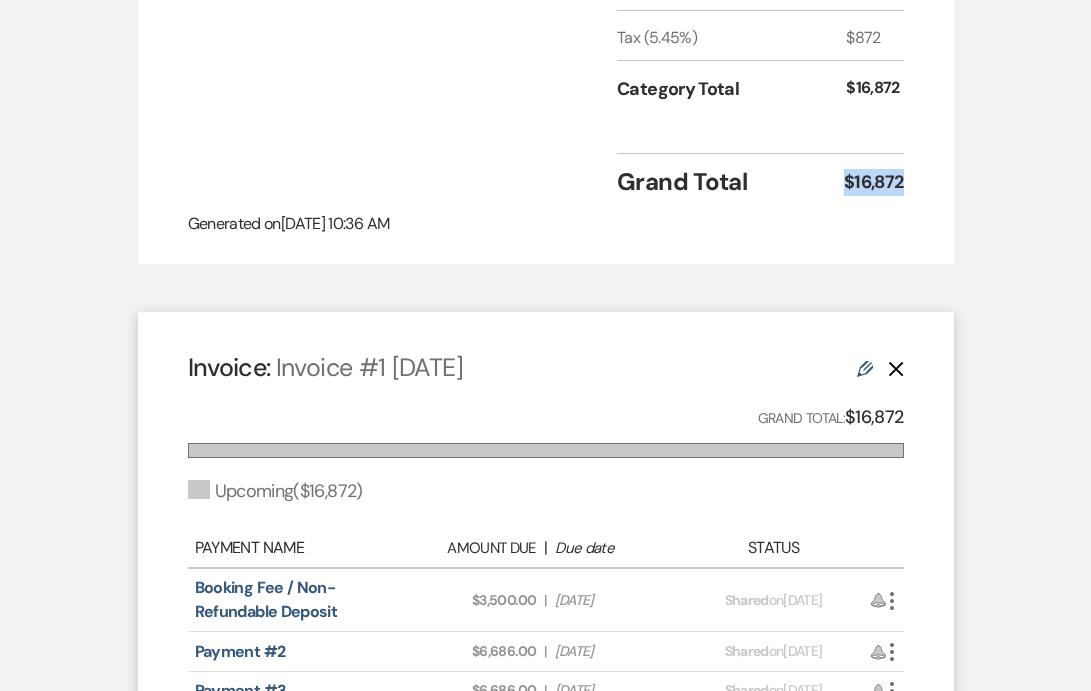 drag, startPoint x: 909, startPoint y: 135, endPoint x: 845, endPoint y: 137, distance: 64.03124 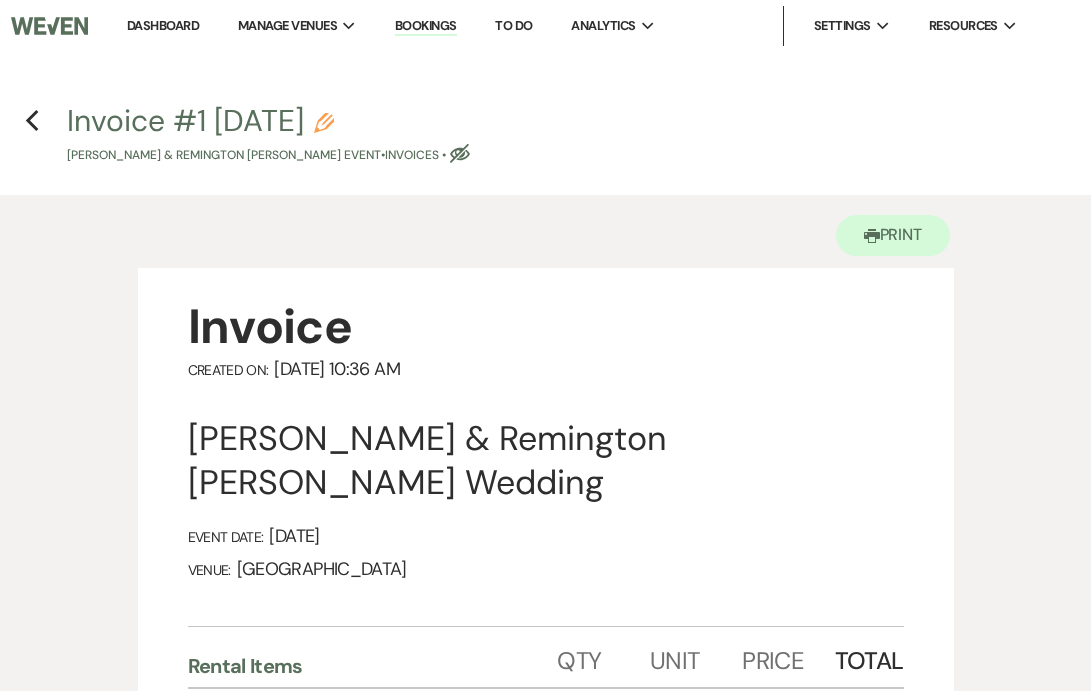 scroll, scrollTop: 0, scrollLeft: 0, axis: both 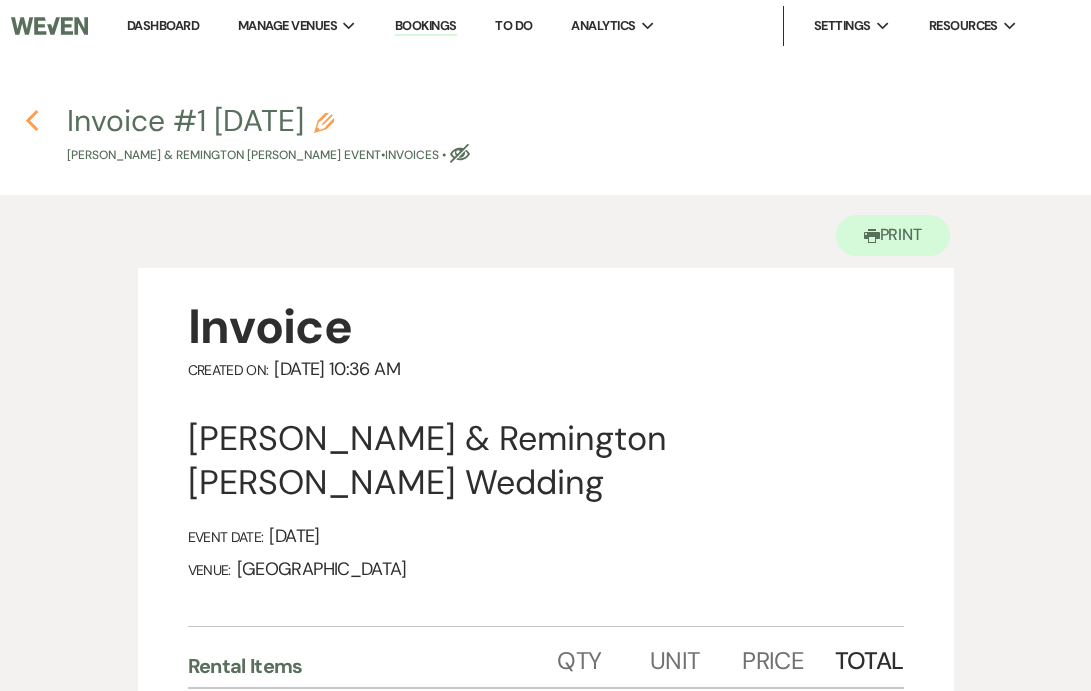 click 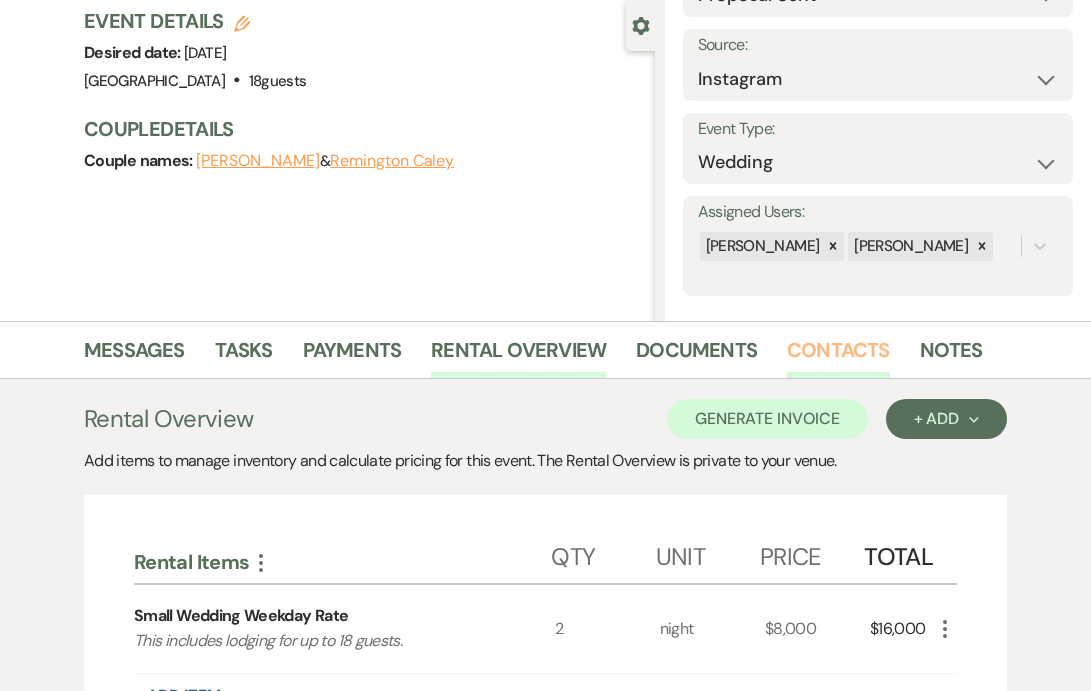 scroll, scrollTop: 138, scrollLeft: 0, axis: vertical 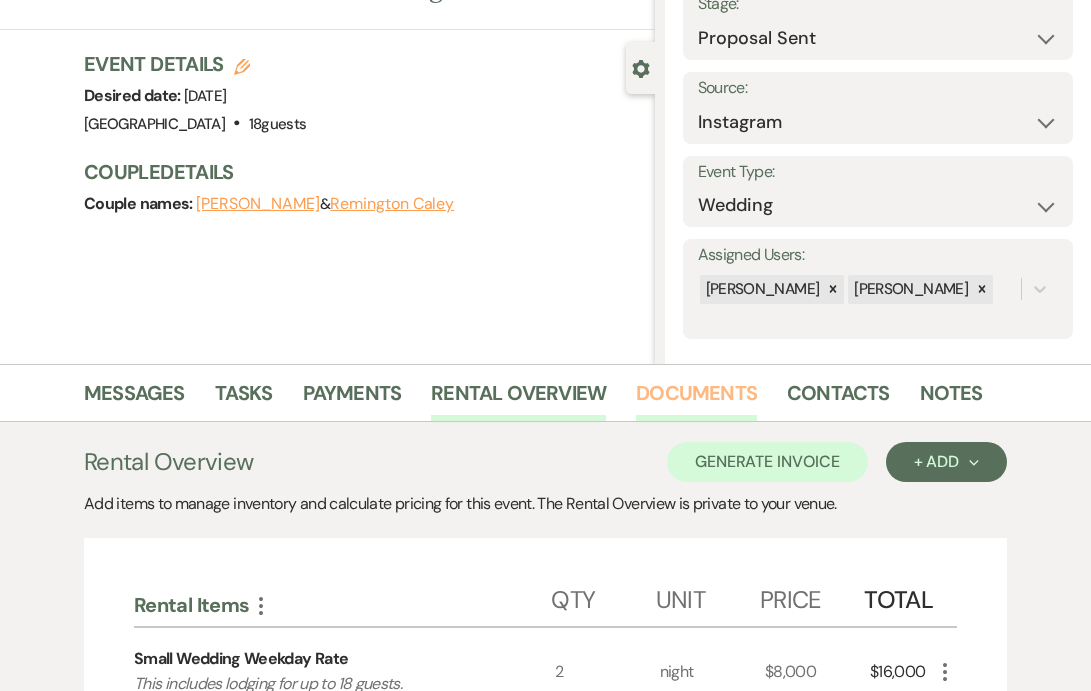 click on "Documents" at bounding box center [696, 399] 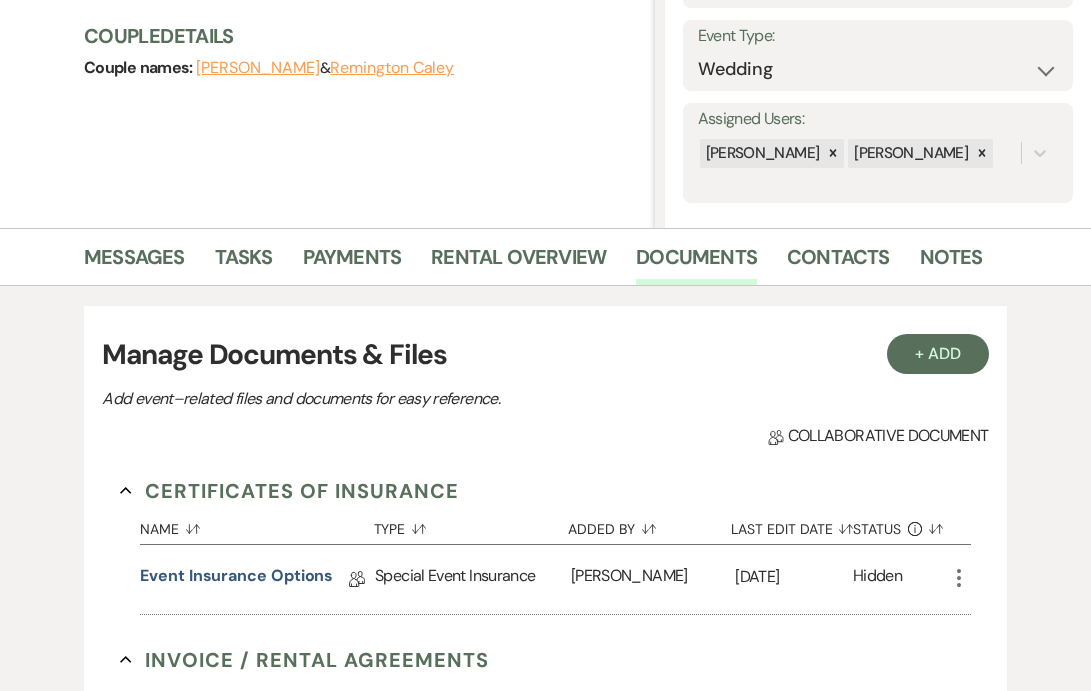 scroll, scrollTop: 573, scrollLeft: 0, axis: vertical 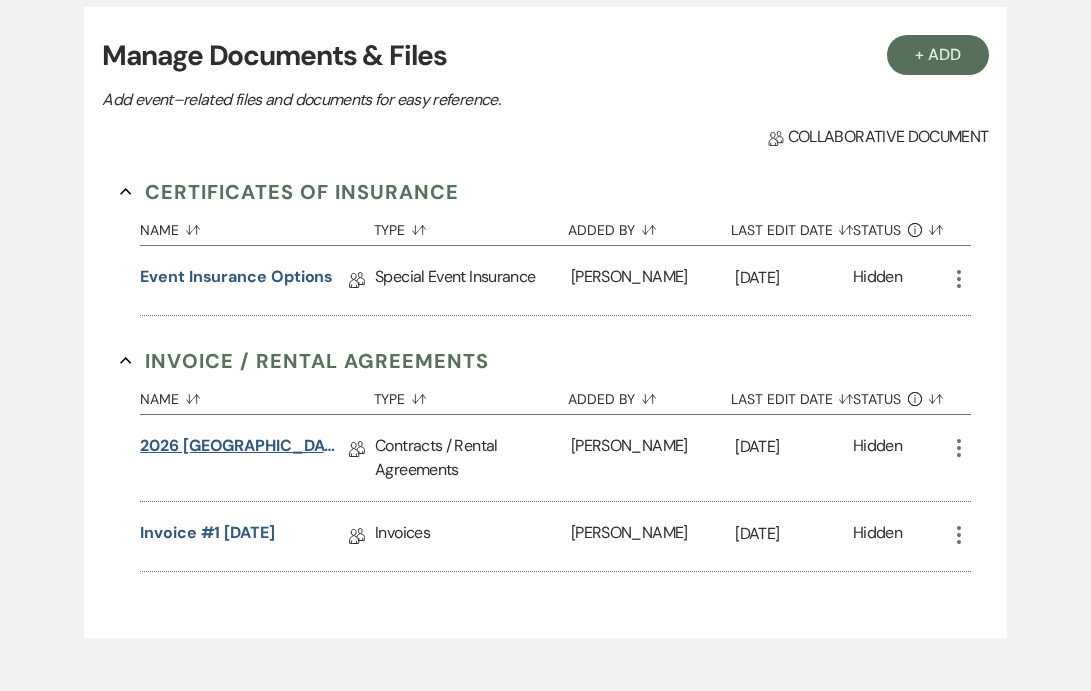 click on "2026 [GEOGRAPHIC_DATA] Contract" at bounding box center (240, 449) 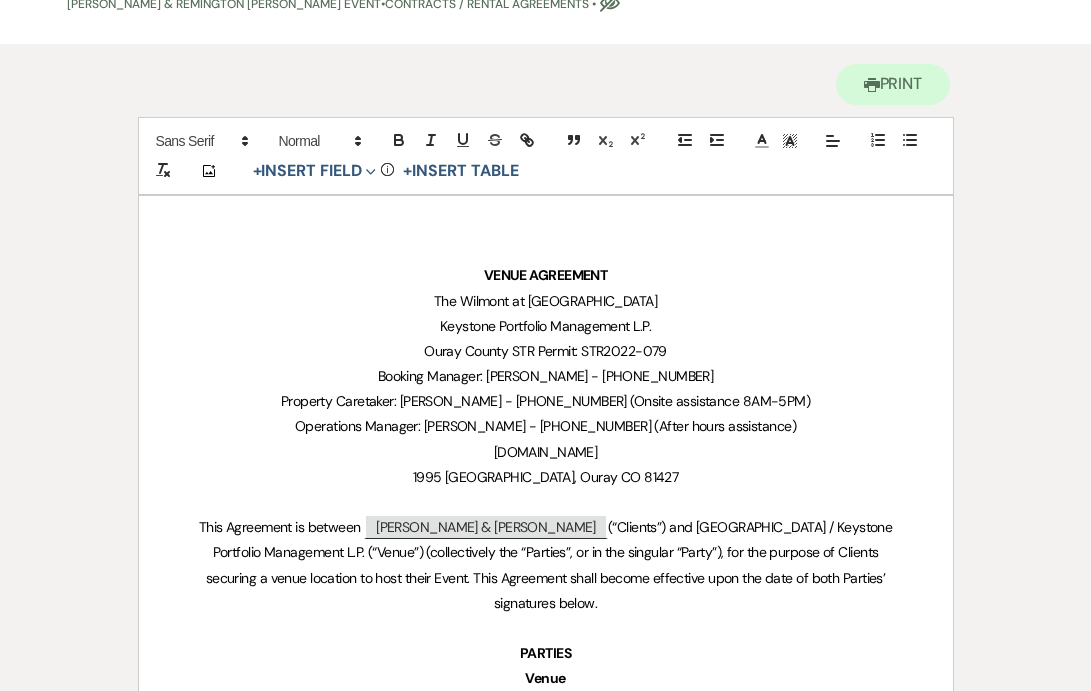 scroll, scrollTop: 896, scrollLeft: 0, axis: vertical 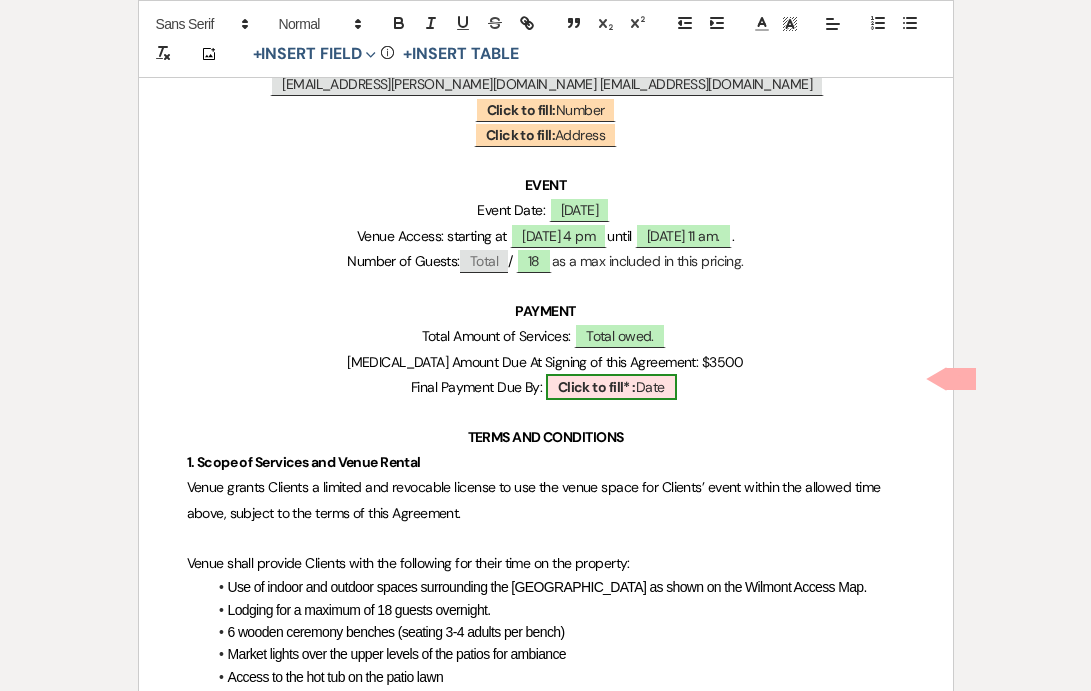 click on "Click to fill* :" at bounding box center (597, 387) 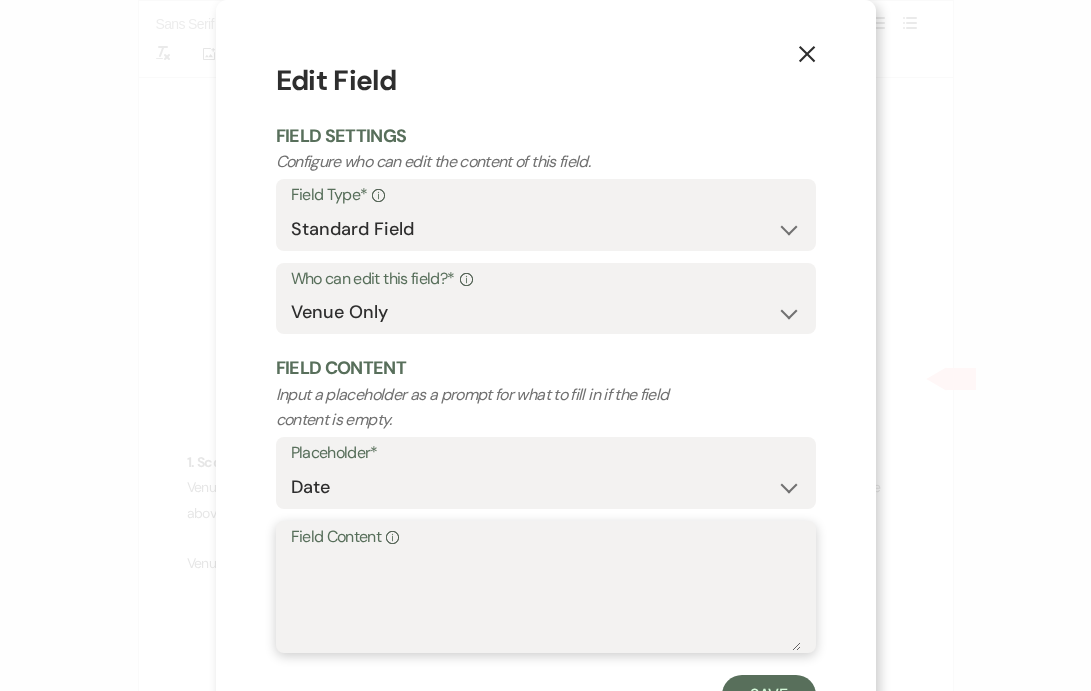 click on "Field Content Info" at bounding box center [546, 601] 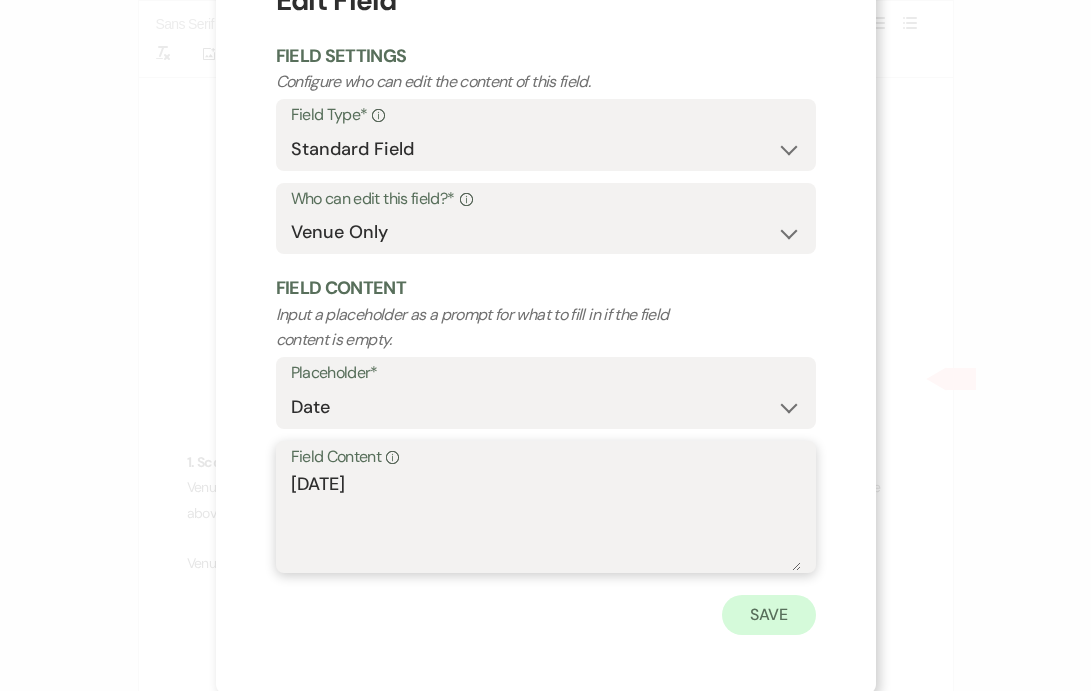 scroll, scrollTop: 79, scrollLeft: 0, axis: vertical 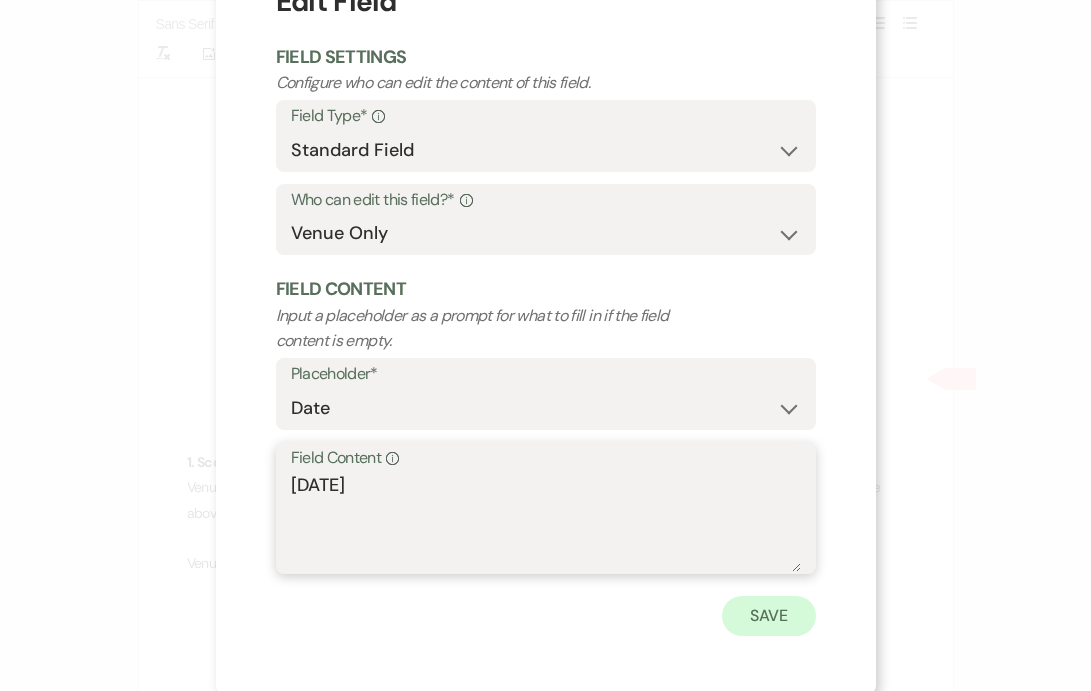 type on "[DATE]" 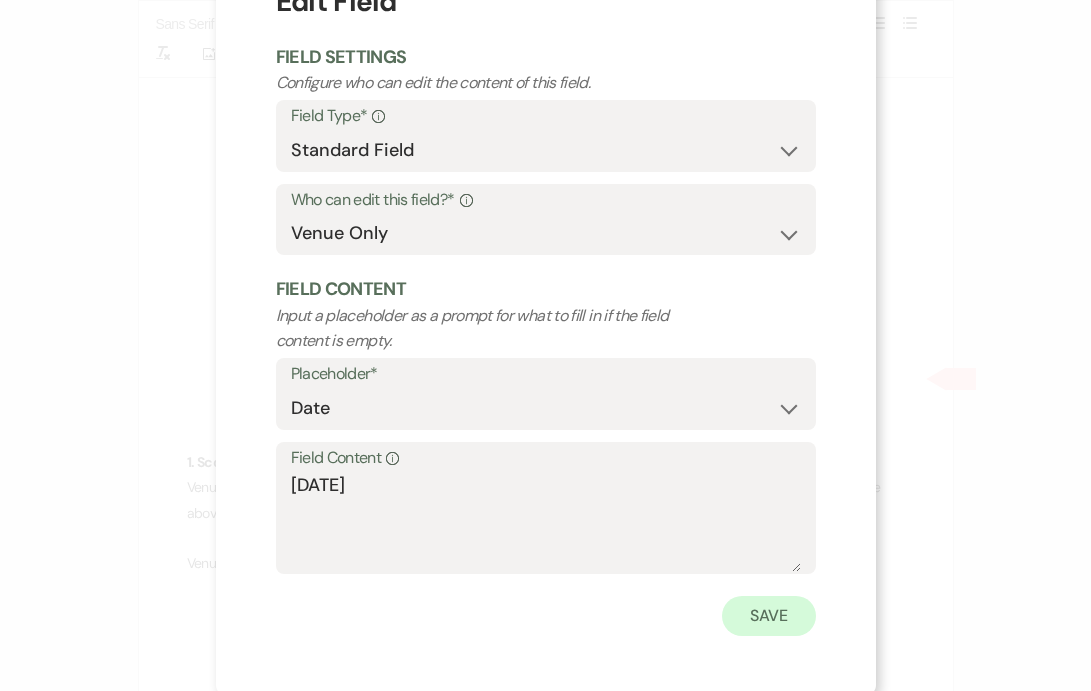 click on "Save" at bounding box center (769, 616) 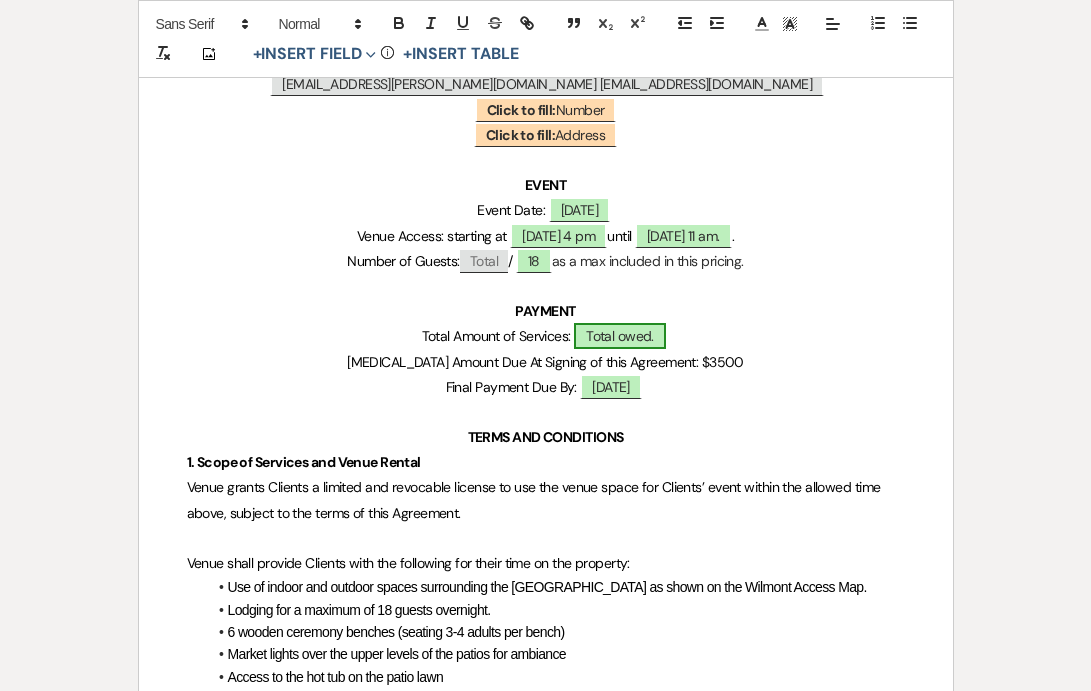 click on "Total owed." at bounding box center (620, 336) 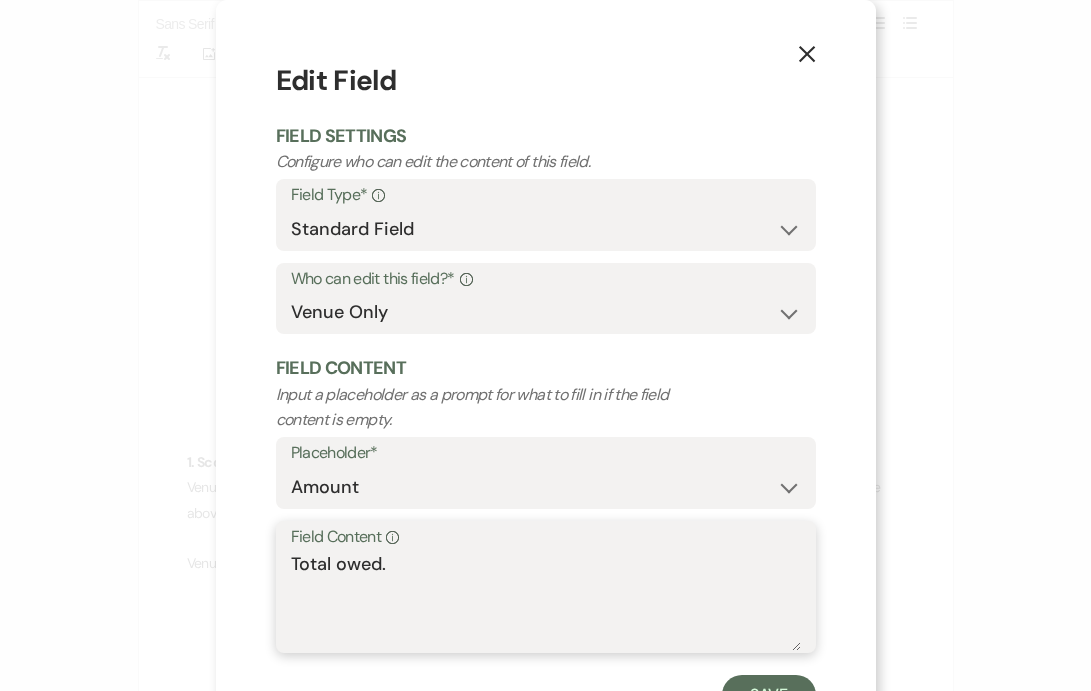 click on "Total owed." at bounding box center [546, 601] 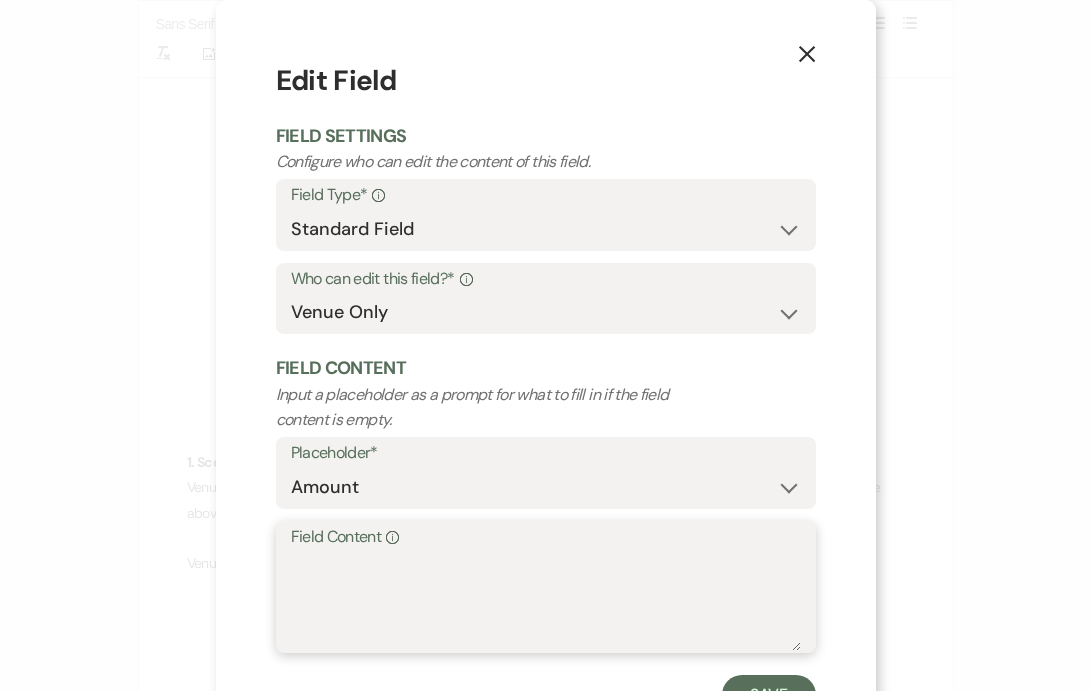 paste on "$16,872" 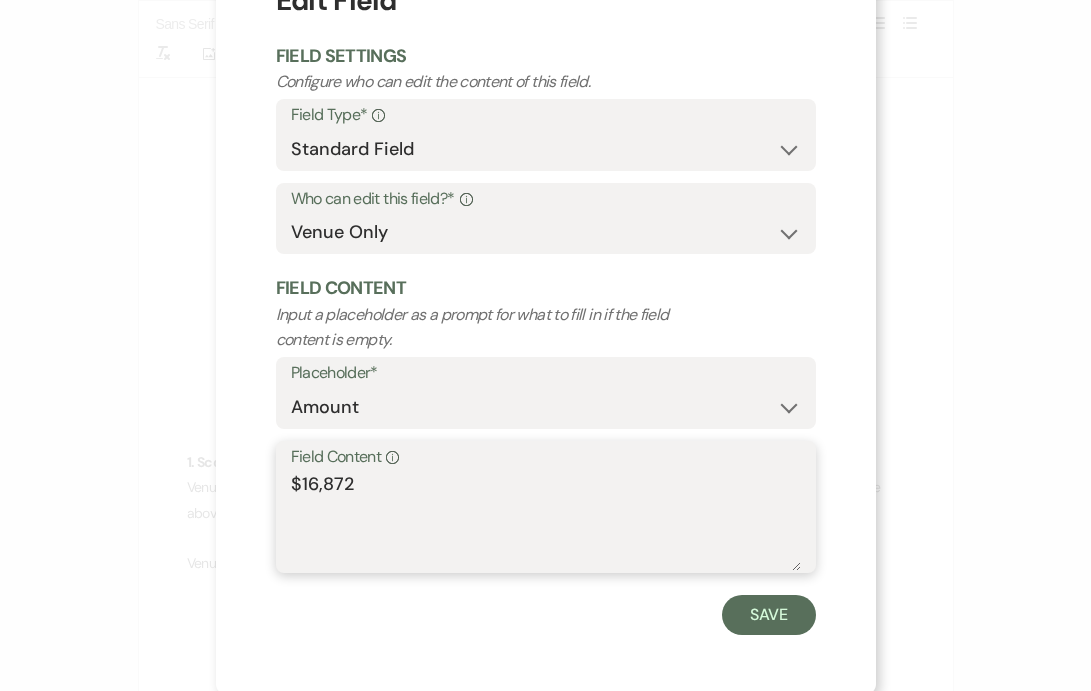 scroll, scrollTop: 79, scrollLeft: 0, axis: vertical 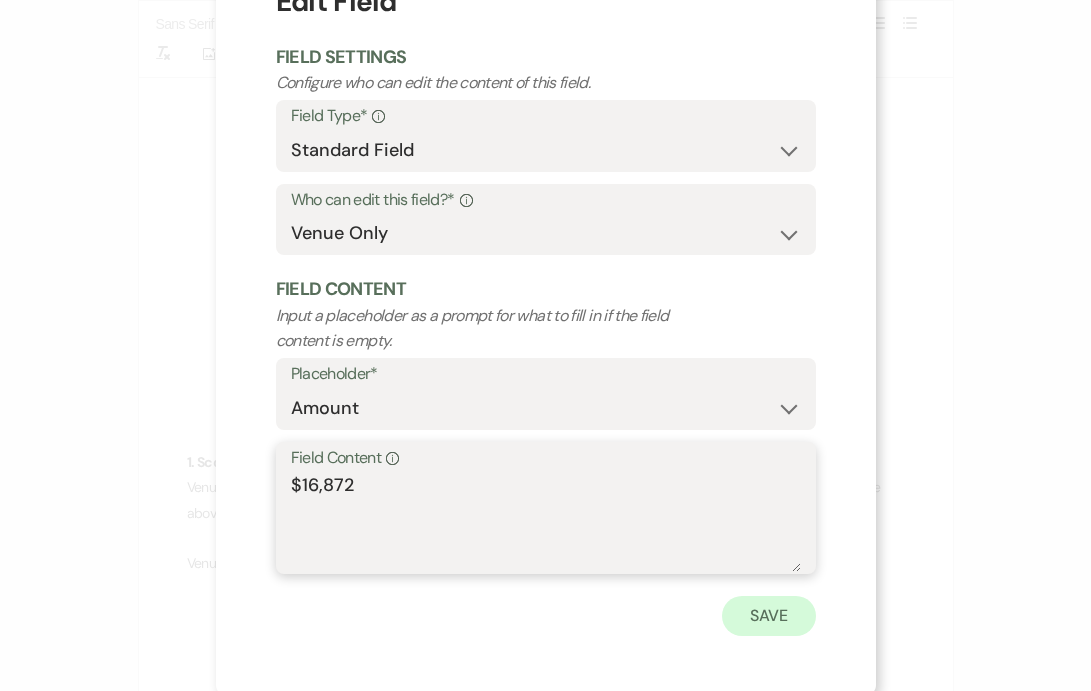 type on "$16,872" 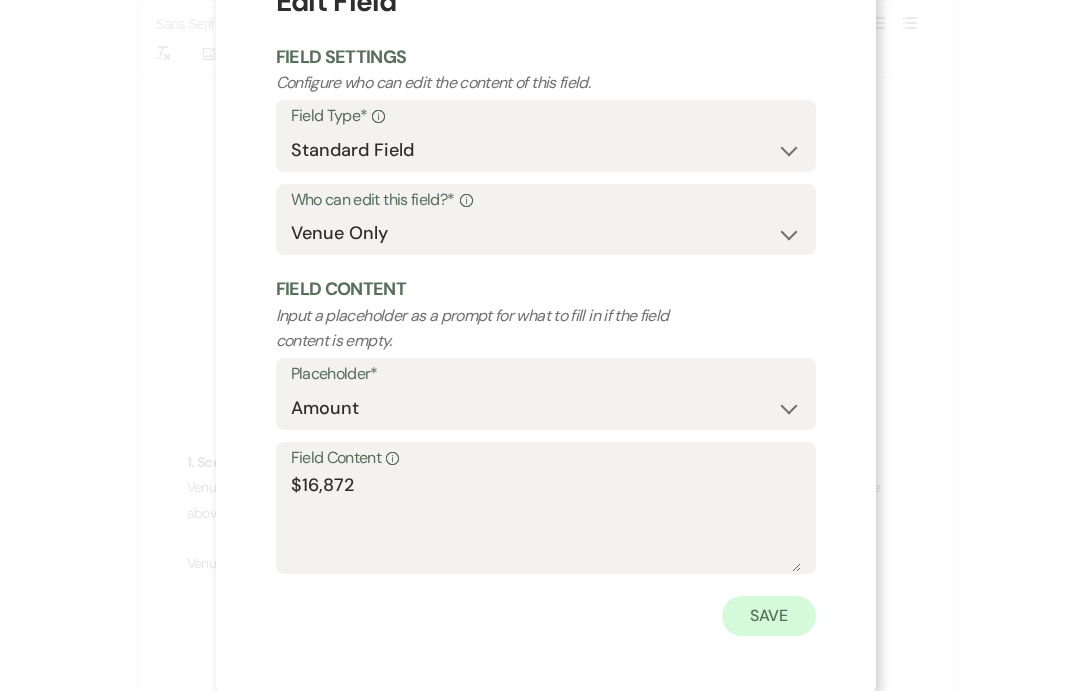 click on "Save" at bounding box center (769, 616) 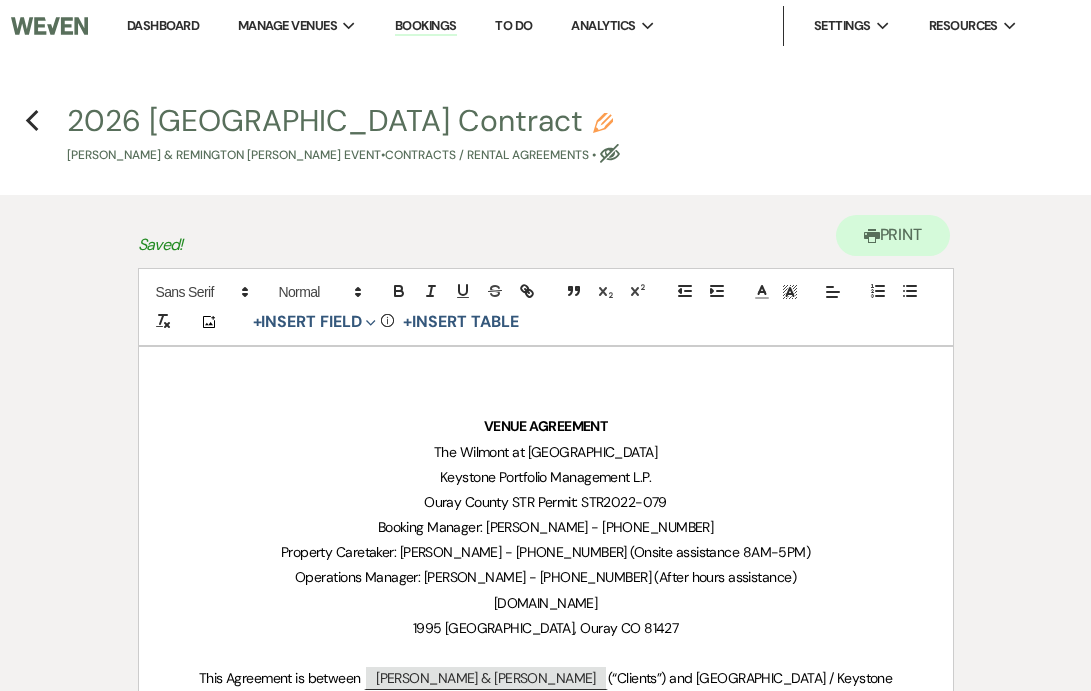 scroll, scrollTop: 0, scrollLeft: 0, axis: both 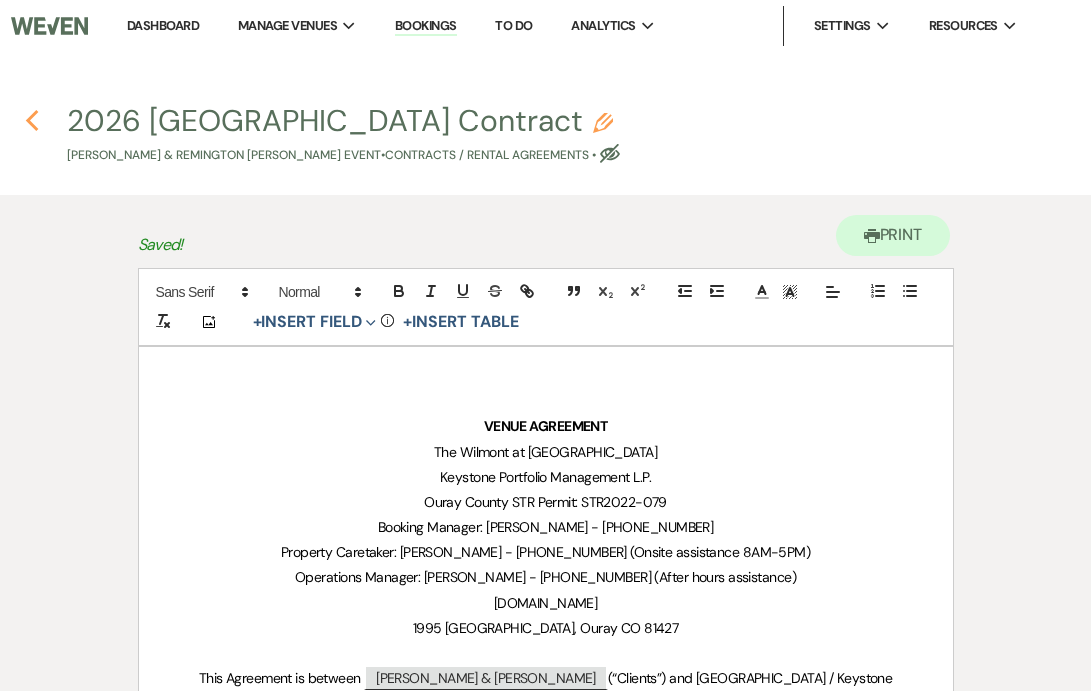click on "Previous" at bounding box center (32, 120) 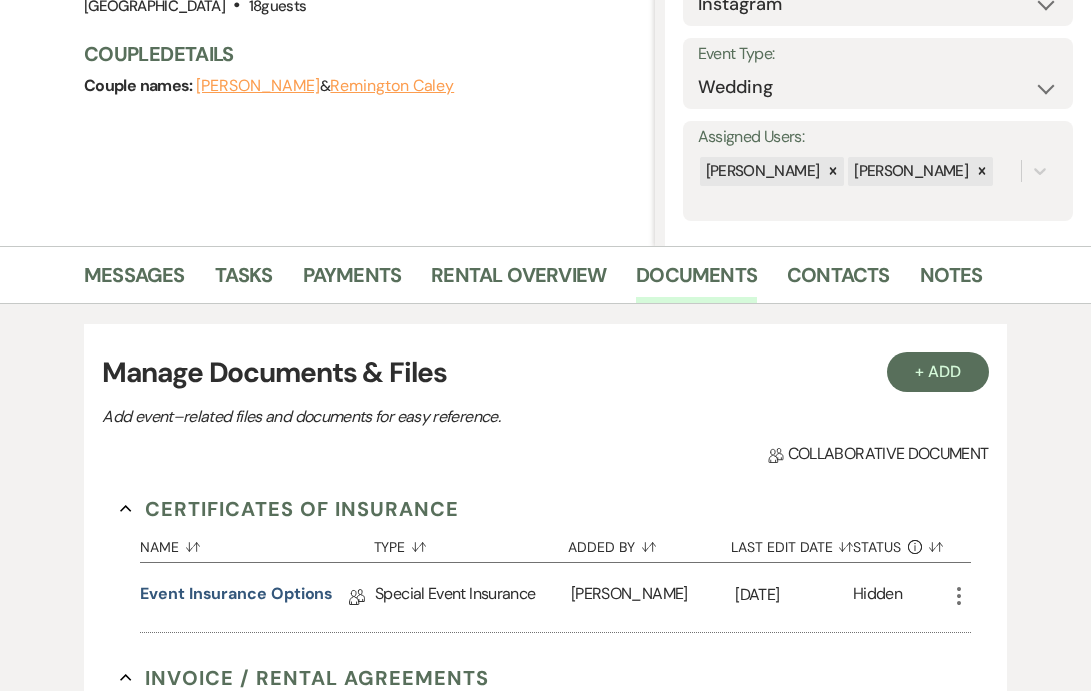 scroll, scrollTop: 26, scrollLeft: 0, axis: vertical 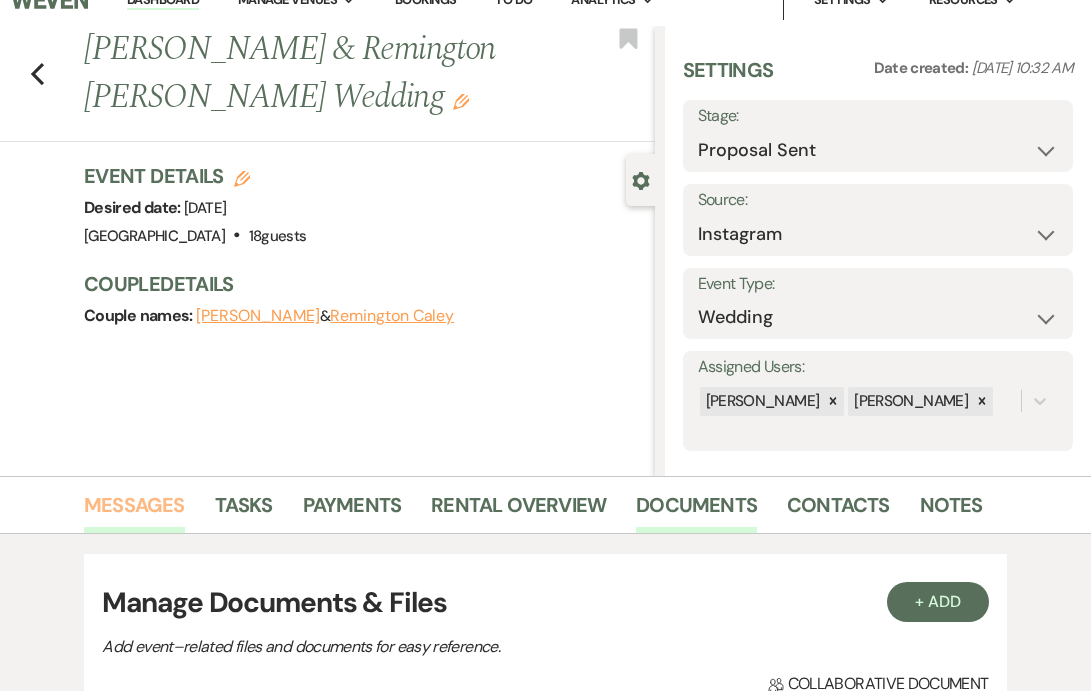 click on "Messages" at bounding box center (134, 511) 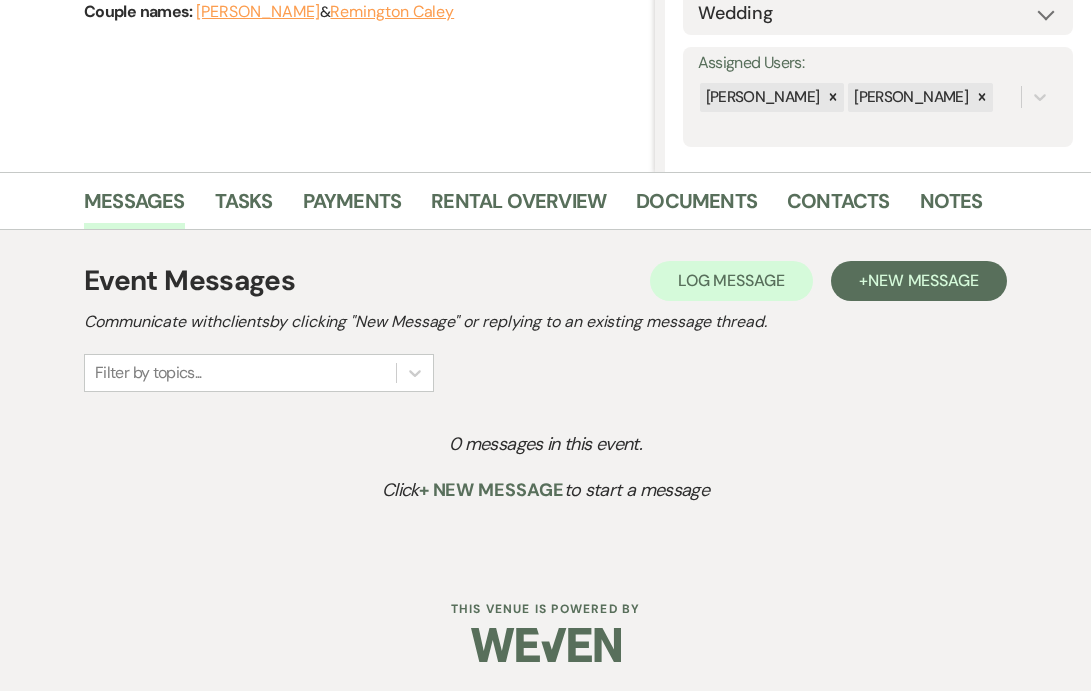scroll, scrollTop: 328, scrollLeft: 0, axis: vertical 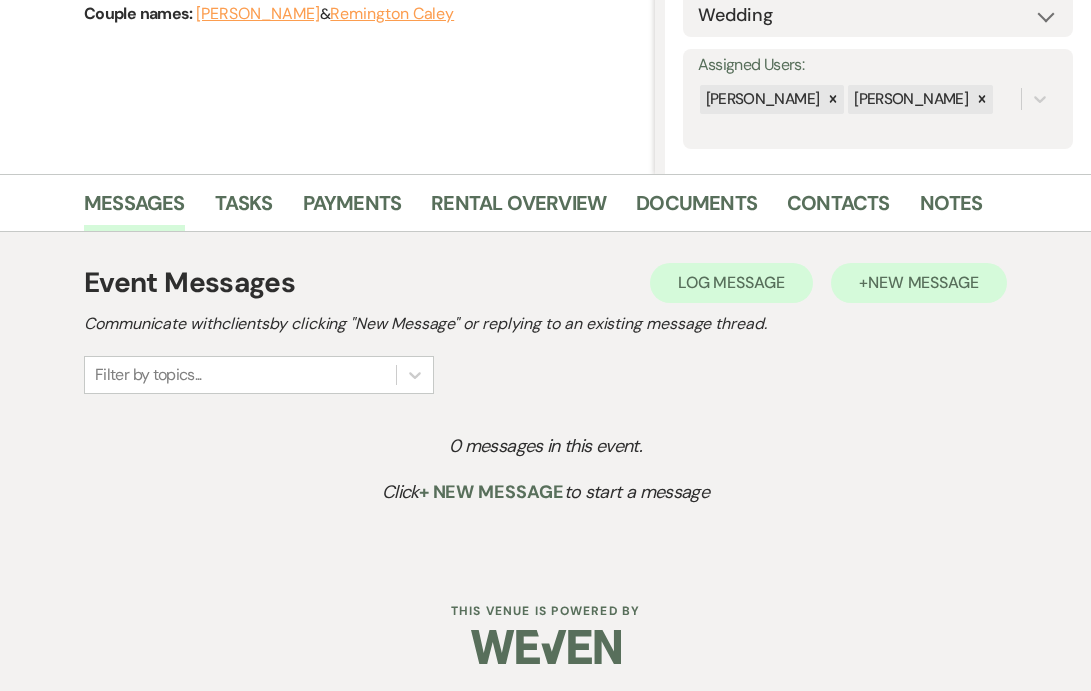 click on "+  New Message" at bounding box center (919, 283) 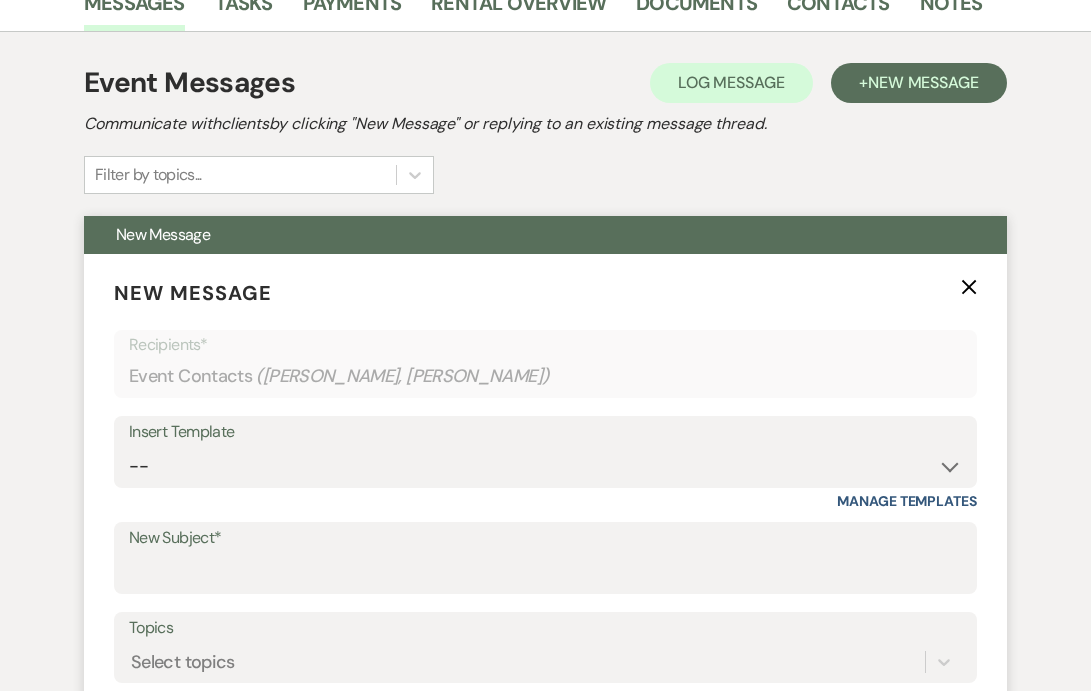 scroll, scrollTop: 546, scrollLeft: 0, axis: vertical 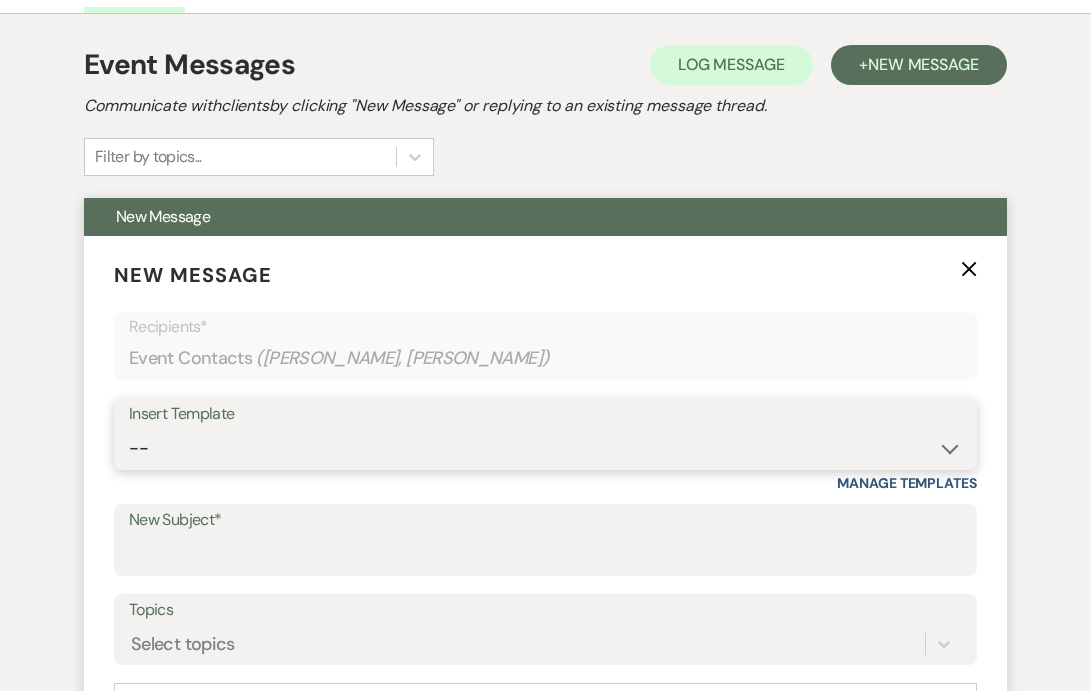 select on "4183" 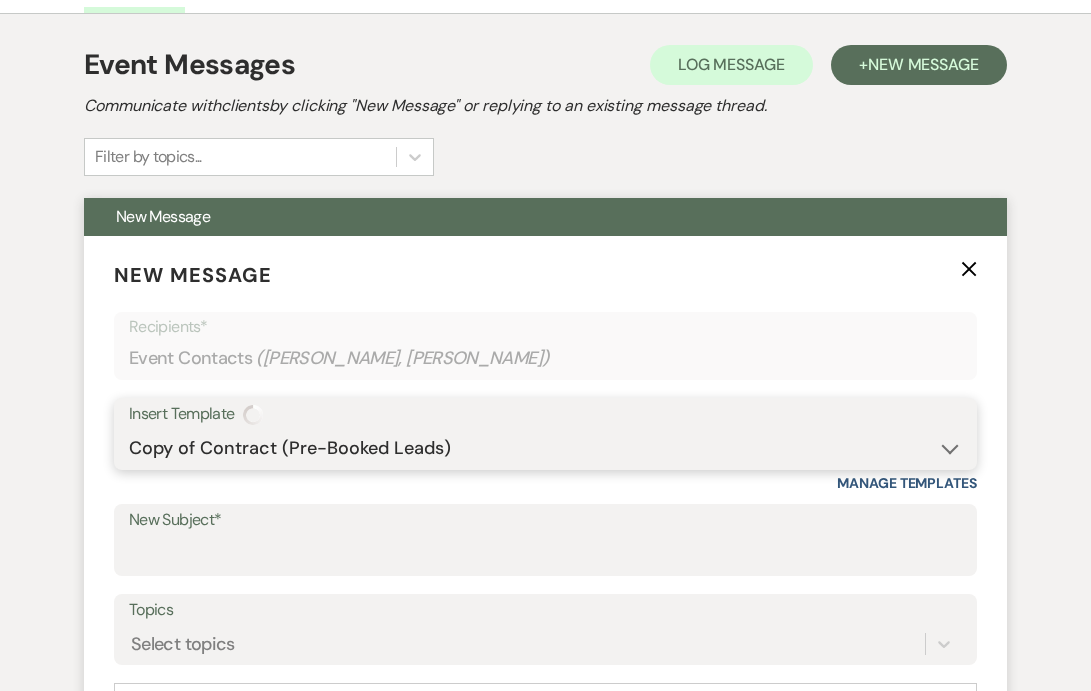type on "Let's get you booked!" 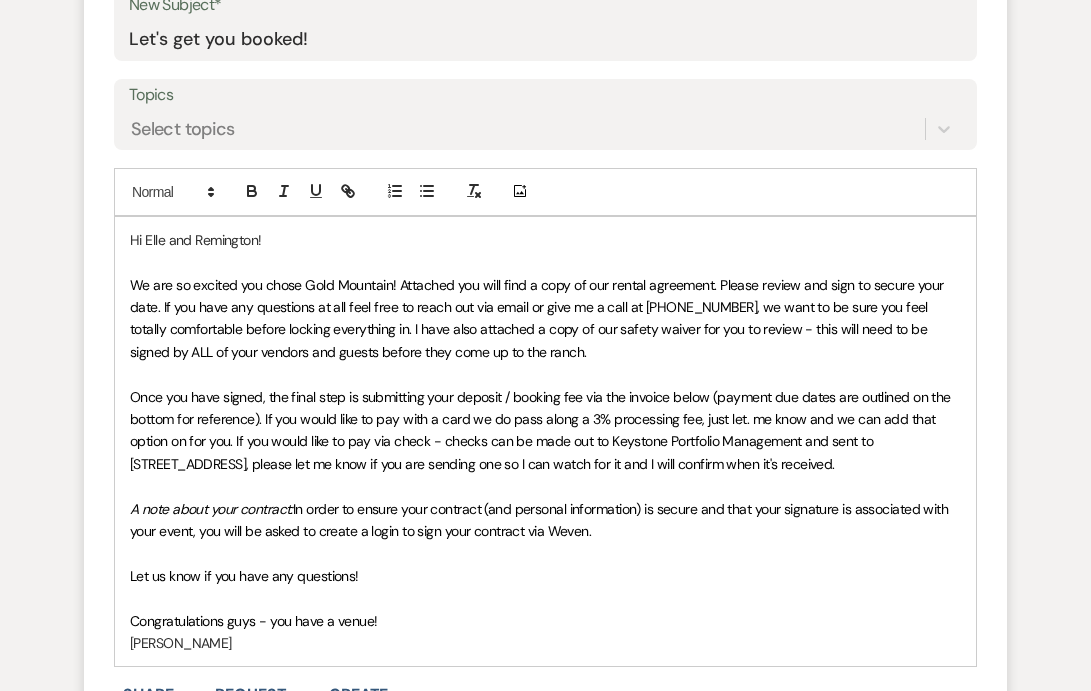 scroll, scrollTop: 1099, scrollLeft: 0, axis: vertical 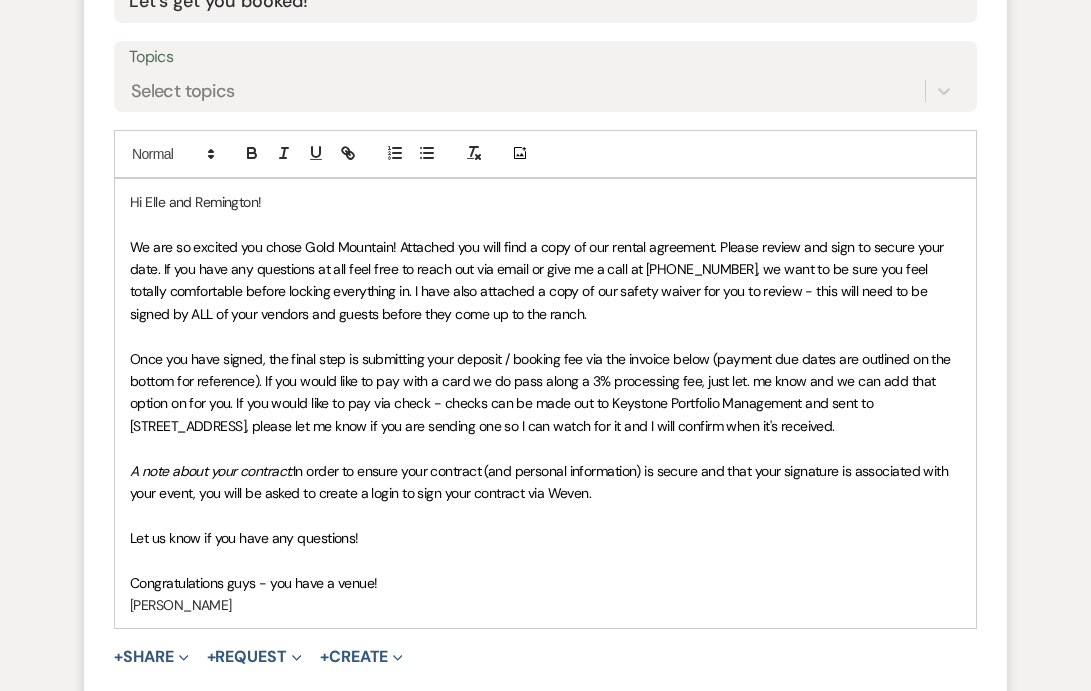 click on "We are so excited you chose Gold Mountain! Attached you will find a copy of our rental agreement. Please review and sign to secure your date. If you have any questions at all feel free to reach out via email or give me a call at [PHONE_NUMBER], we want to be sure you feel totally comfortable before locking everything in. I have also attached a copy of our safety waiver for you to review - this will need to be signed by ALL of your vendors and guests before they come up to the ranch." at bounding box center [545, 281] 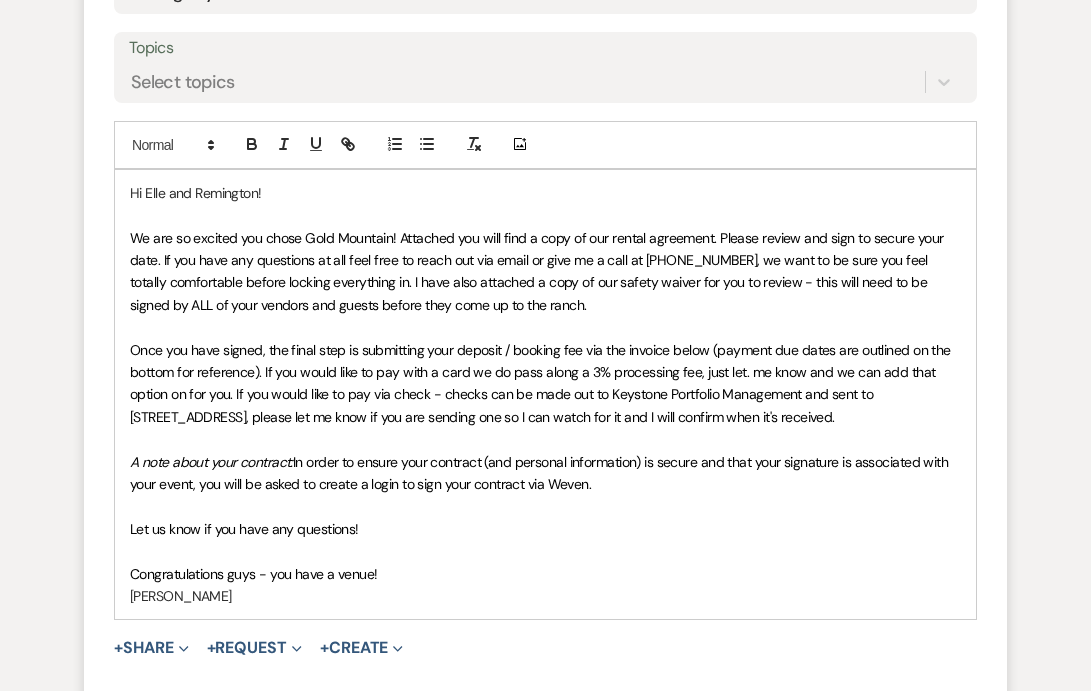 scroll, scrollTop: 1109, scrollLeft: 0, axis: vertical 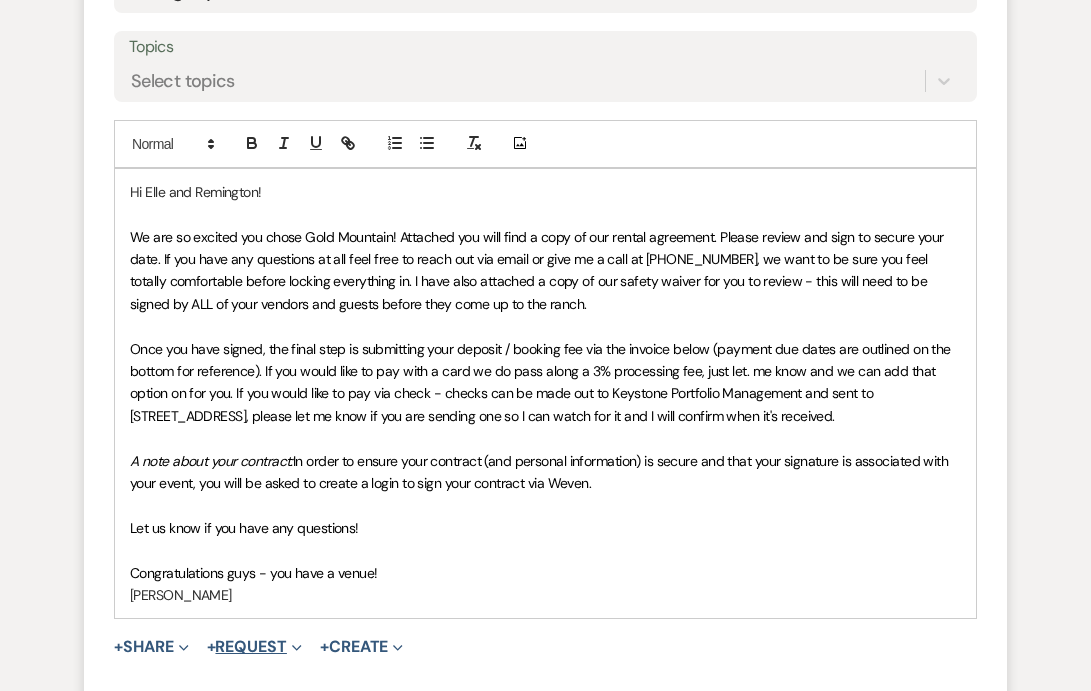 click on "+  Request Expand" at bounding box center [254, 647] 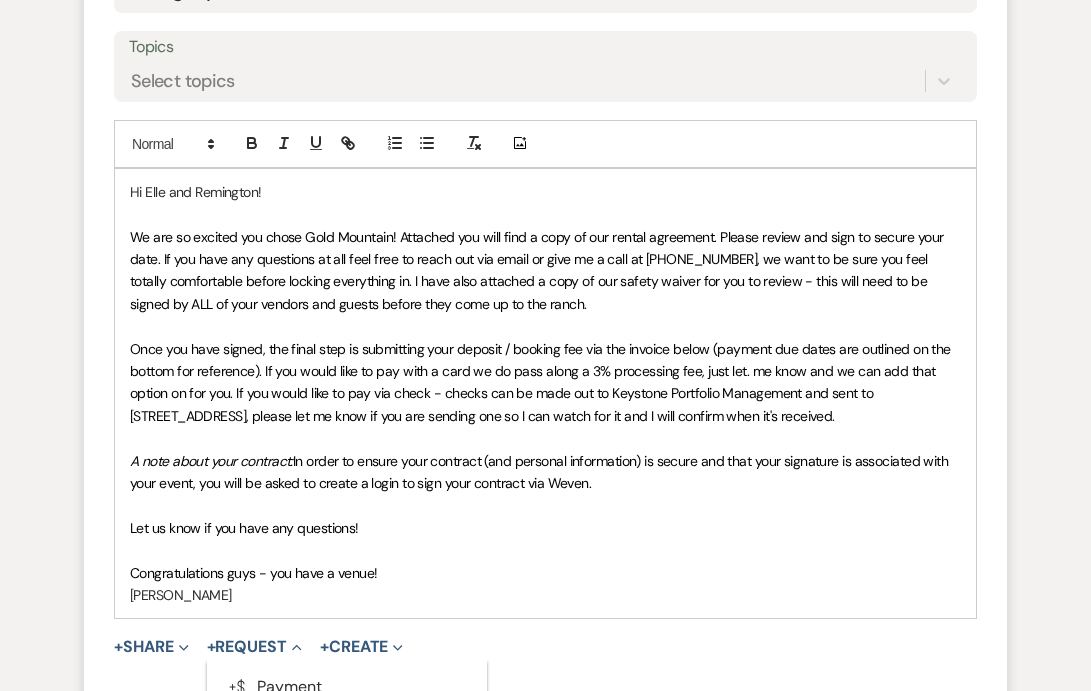 scroll, scrollTop: 1376, scrollLeft: 0, axis: vertical 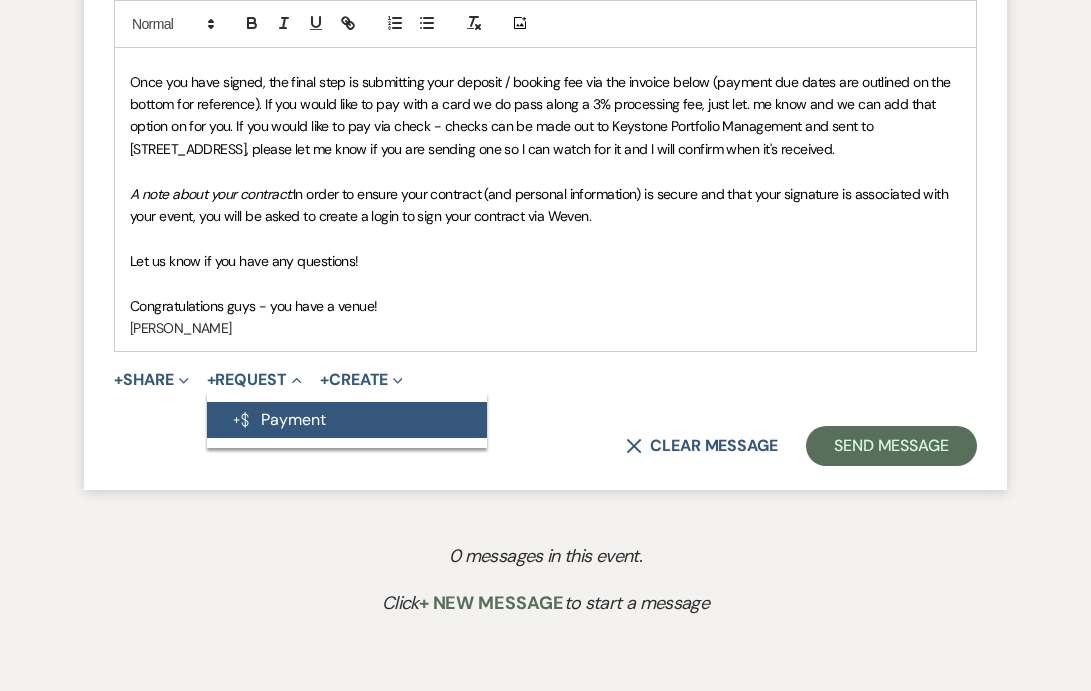 click on "Generate Payment Payment" at bounding box center [347, 420] 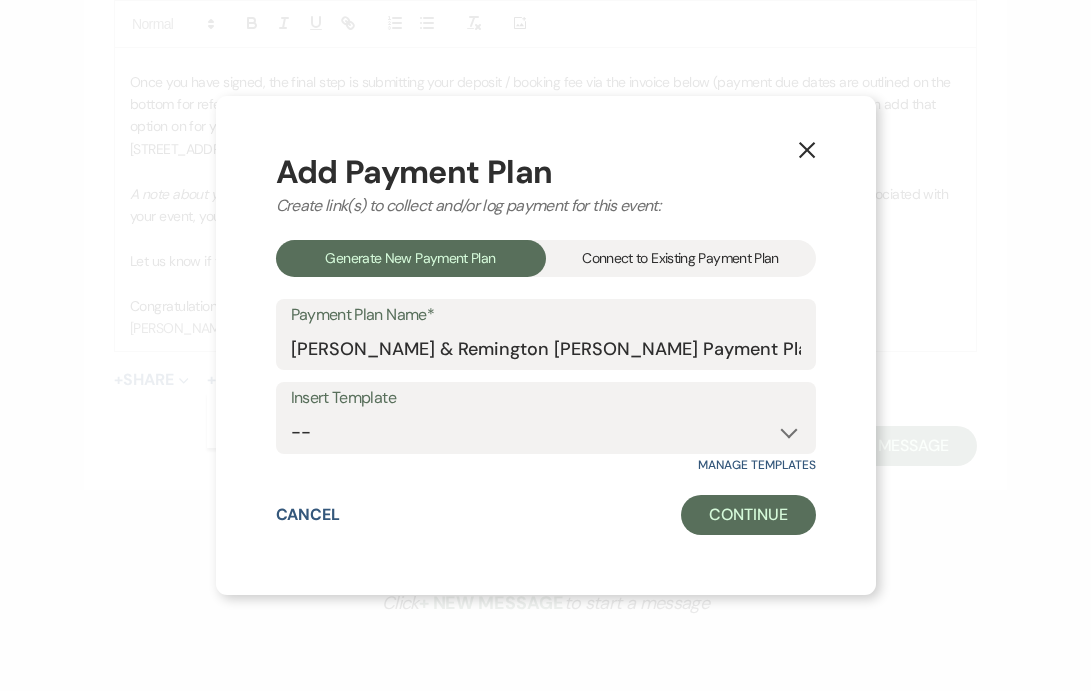 click on "Connect to Existing Payment Plan" at bounding box center (681, 258) 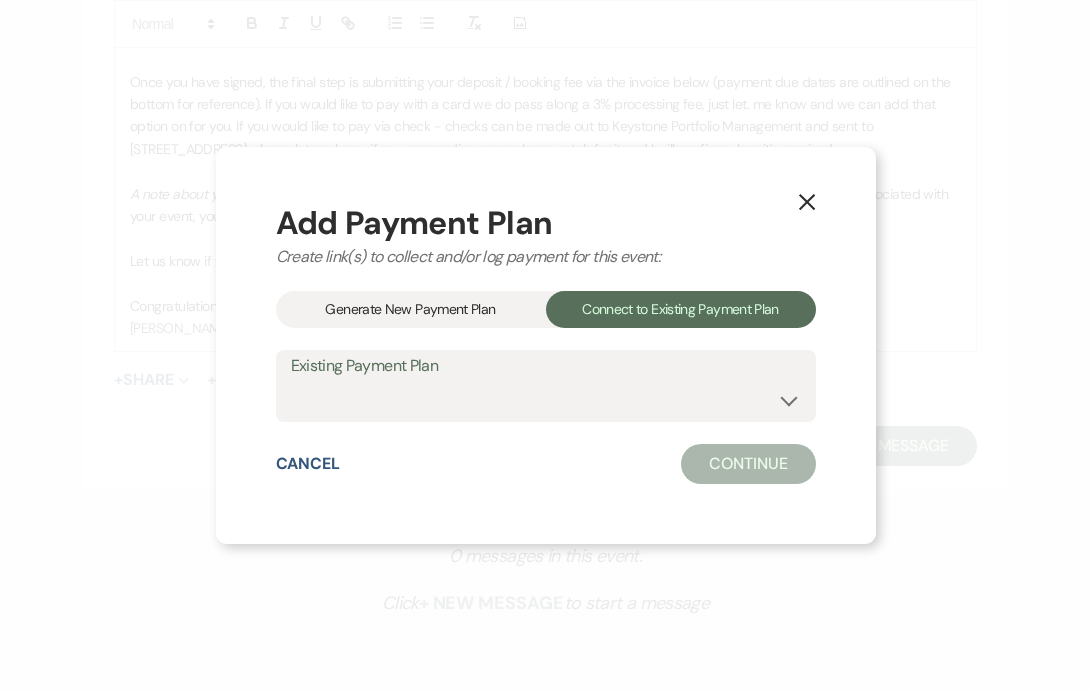 click on "Generate New Payment Plan" at bounding box center [411, 309] 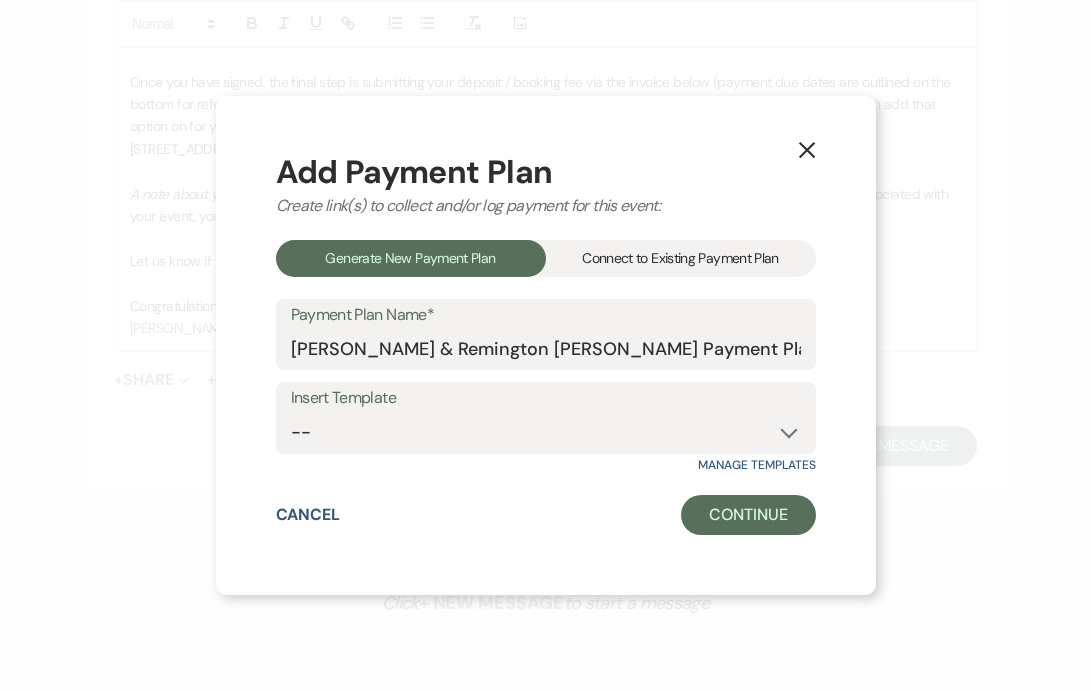 click on "Connect to Existing Payment Plan" at bounding box center [681, 258] 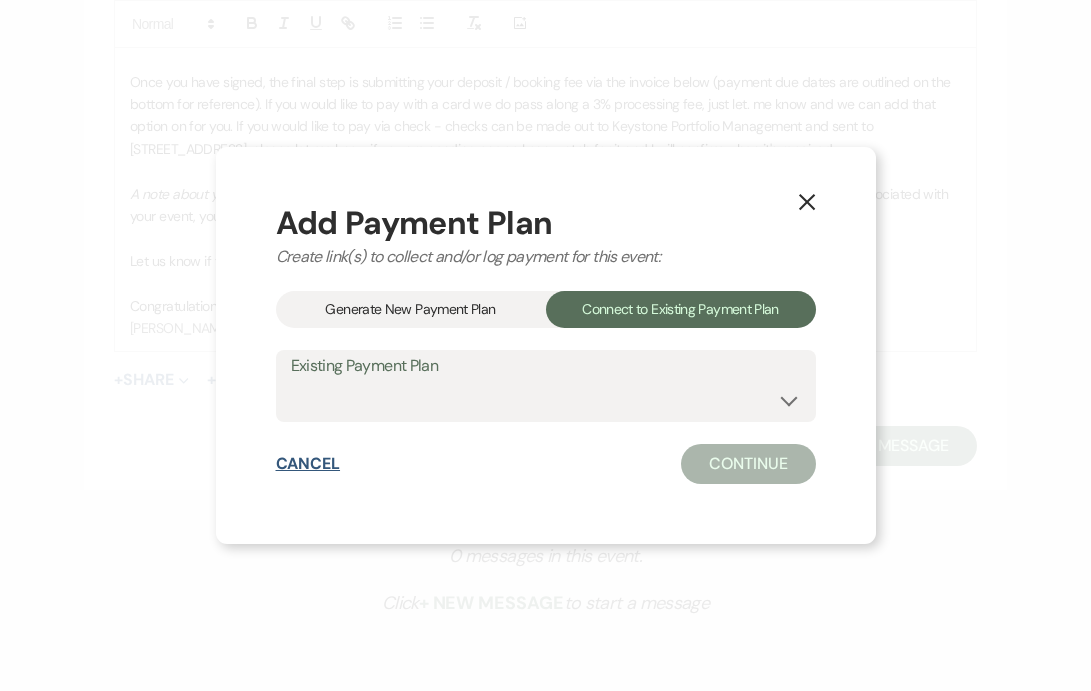 click on "Cancel" at bounding box center [308, 464] 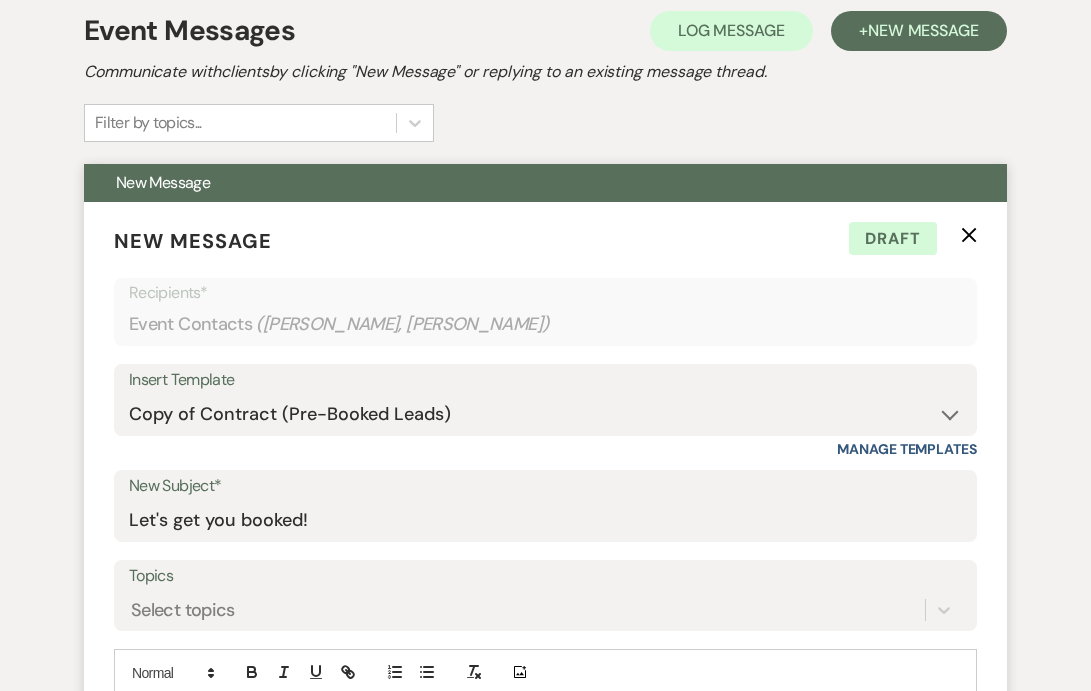 scroll, scrollTop: 365, scrollLeft: 0, axis: vertical 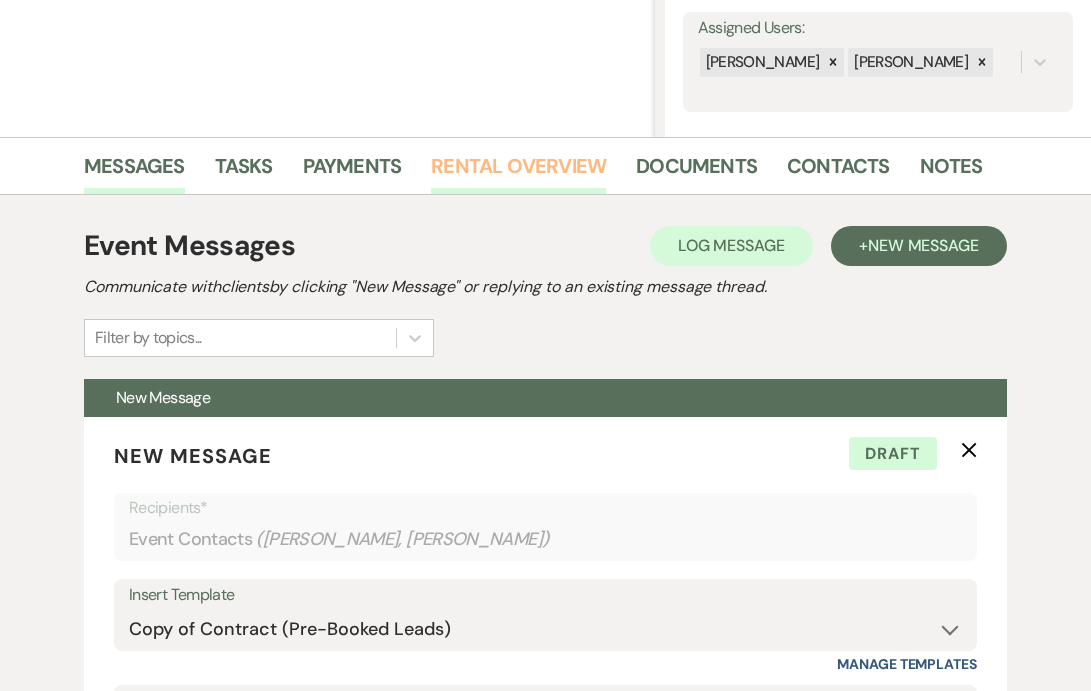 click on "Rental Overview" at bounding box center [518, 172] 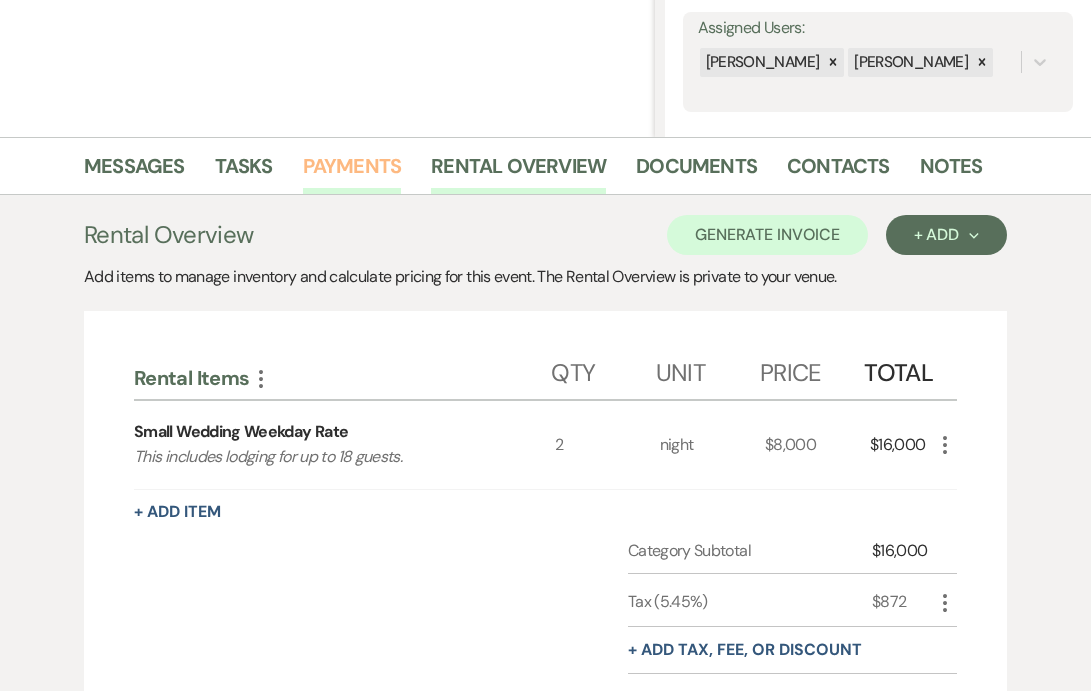 click on "Payments" at bounding box center (352, 172) 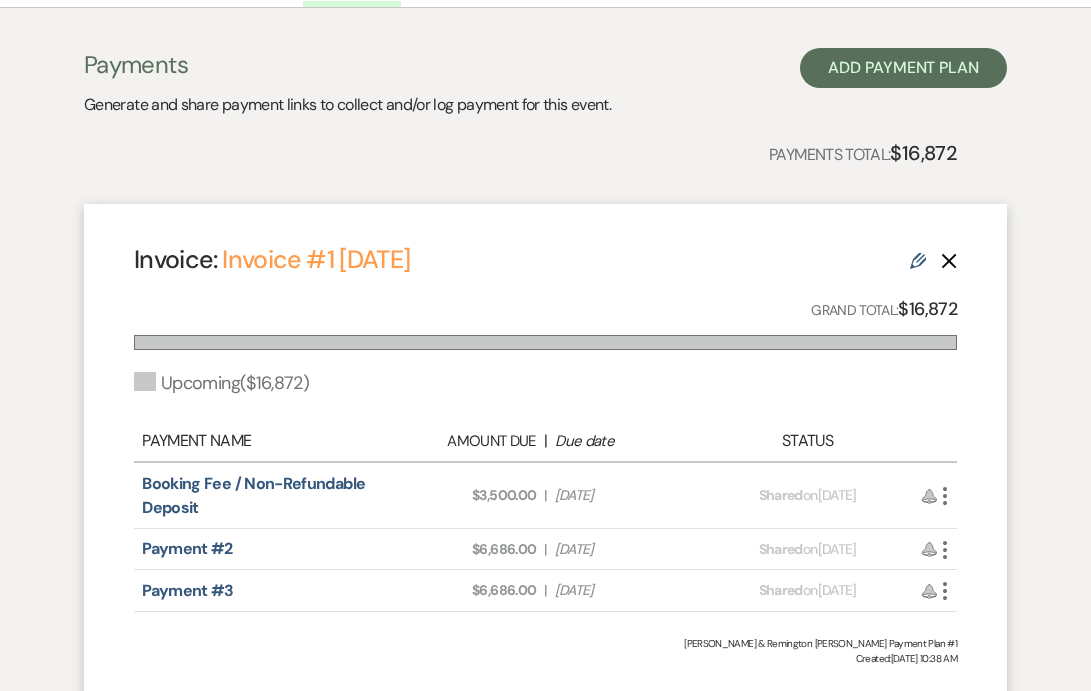 scroll, scrollTop: 414, scrollLeft: 0, axis: vertical 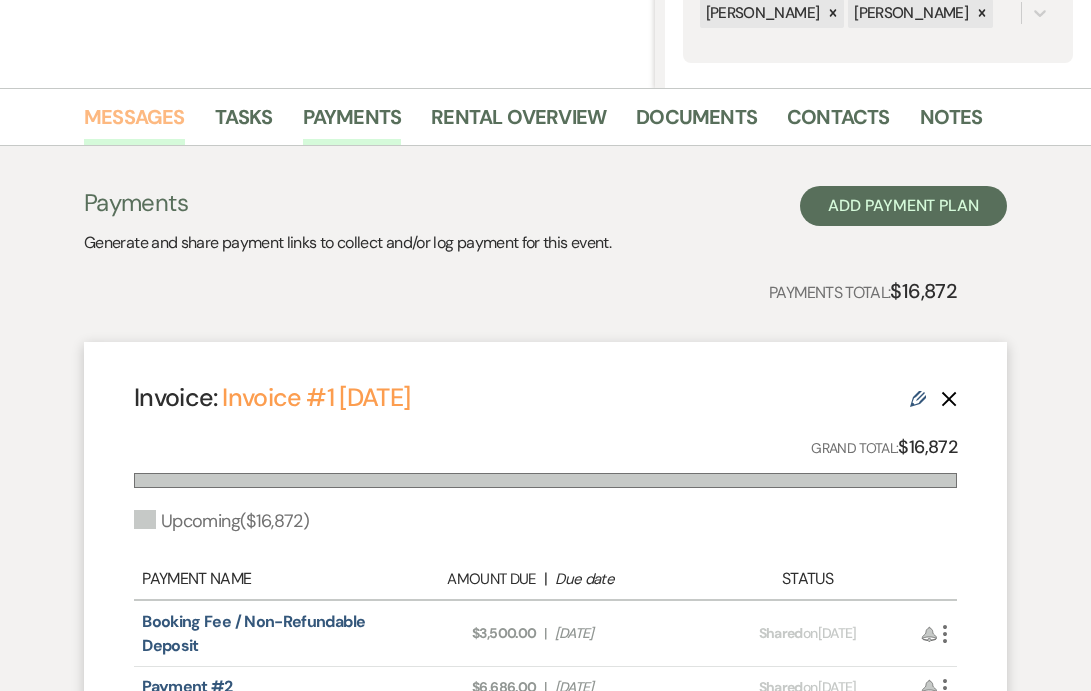 click on "Messages" at bounding box center (134, 123) 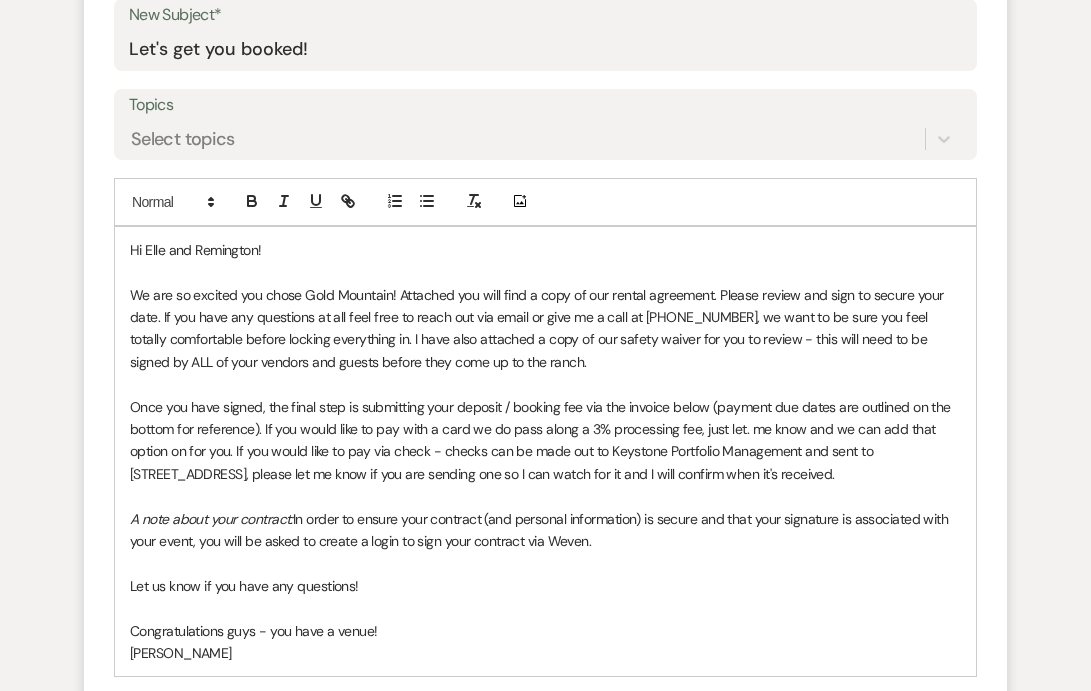 scroll, scrollTop: 1327, scrollLeft: 0, axis: vertical 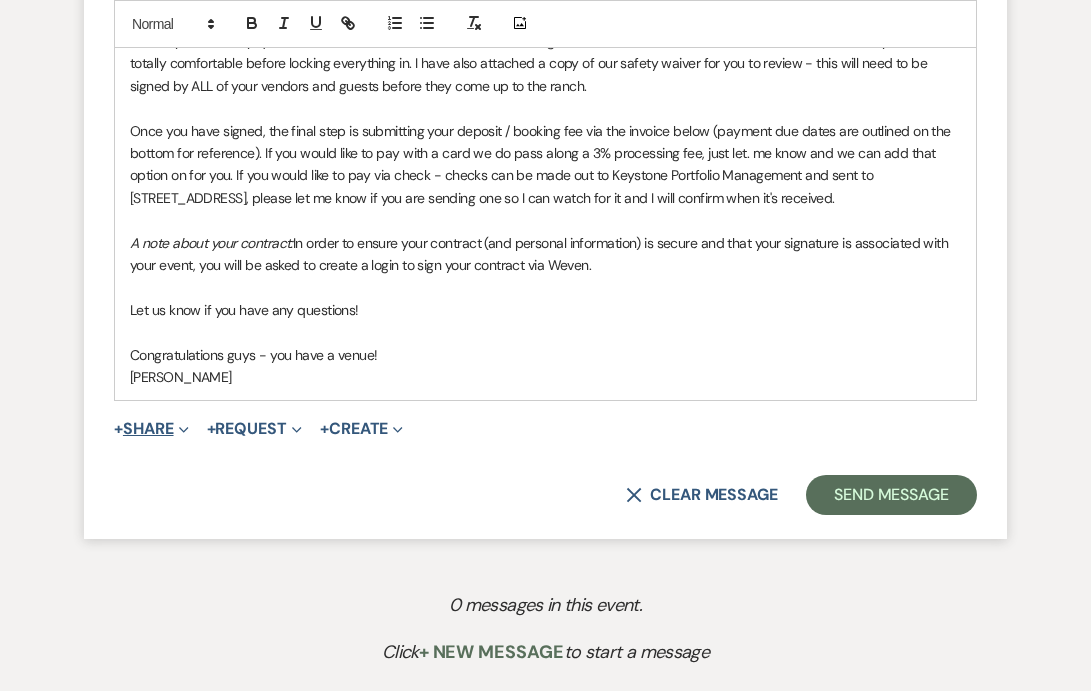 click on "+  Share Expand" at bounding box center [151, 429] 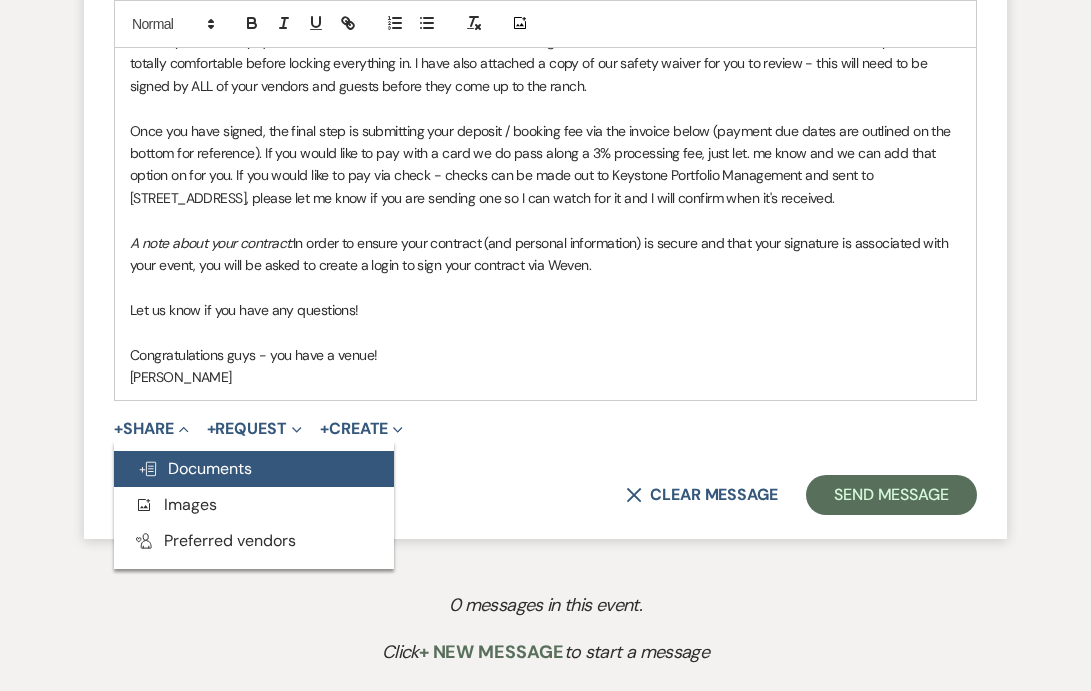 click on "Doc Upload Documents" at bounding box center (195, 468) 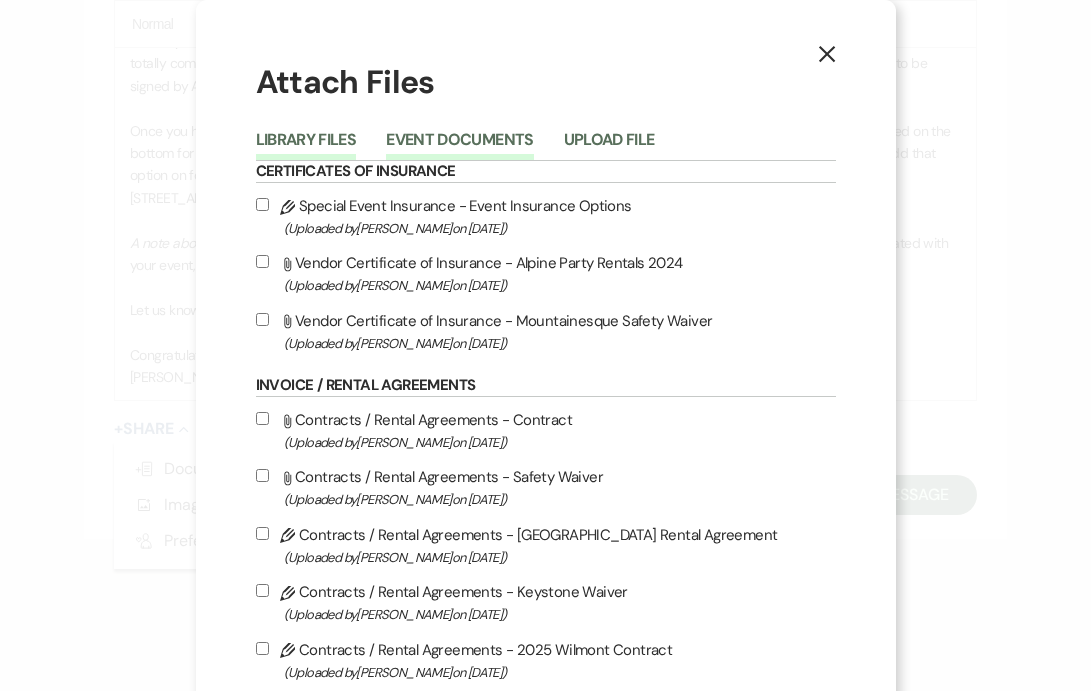 click on "Event Documents" at bounding box center [459, 146] 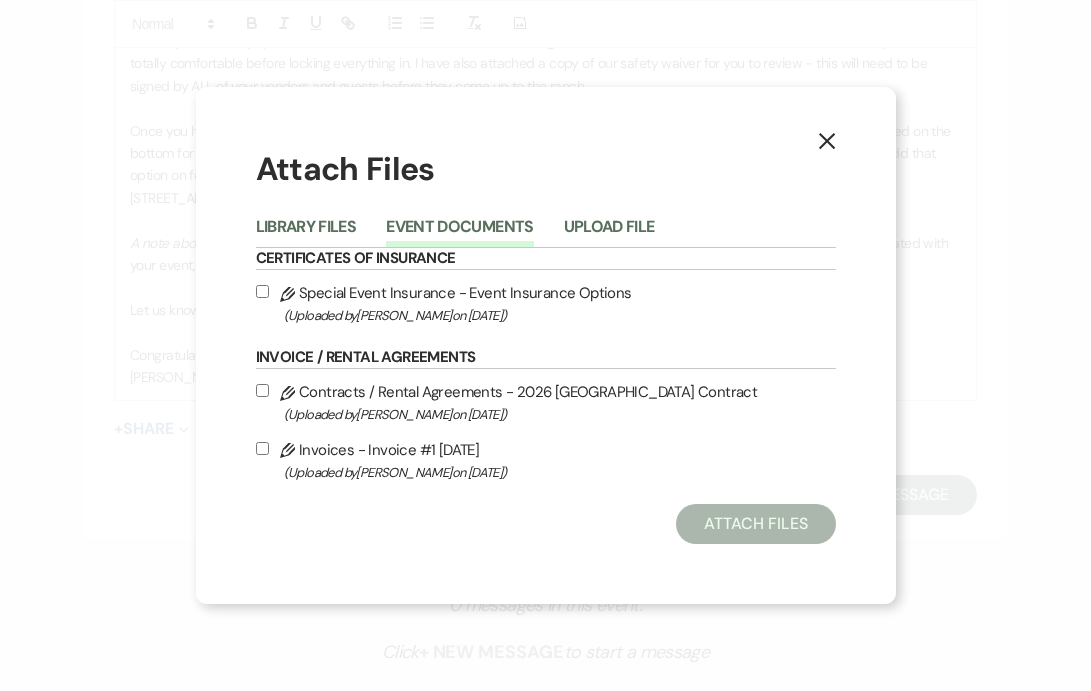 click on "Pencil Special Event Insurance - Event Insurance Options (Uploaded by  [PERSON_NAME]  on   [DATE] )" at bounding box center (546, 303) 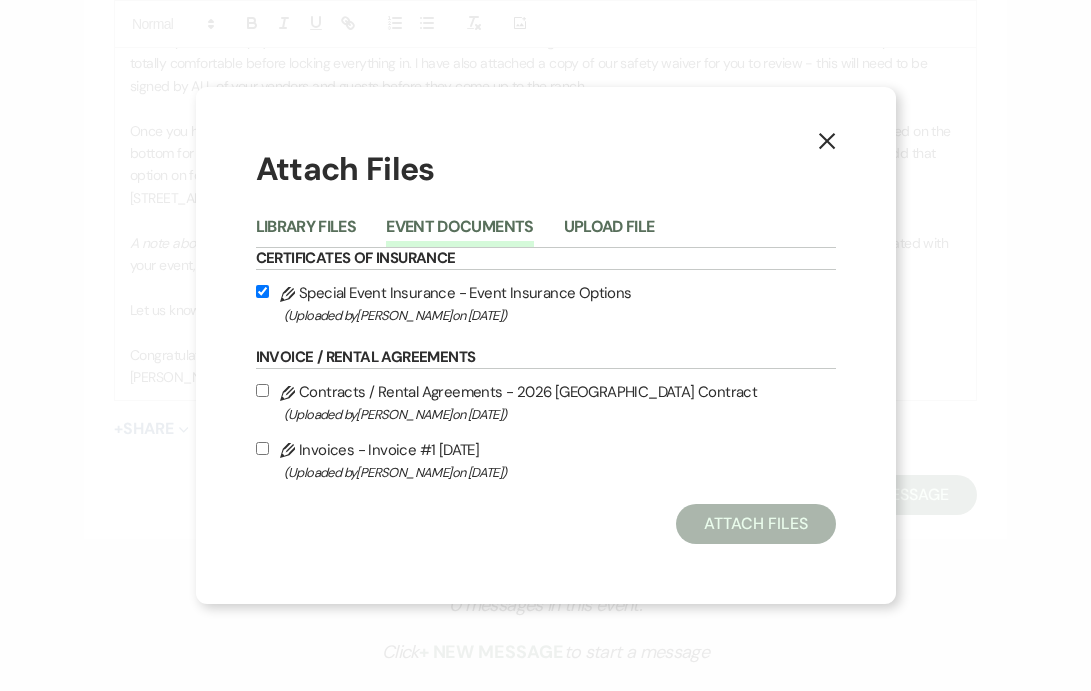 checkbox on "true" 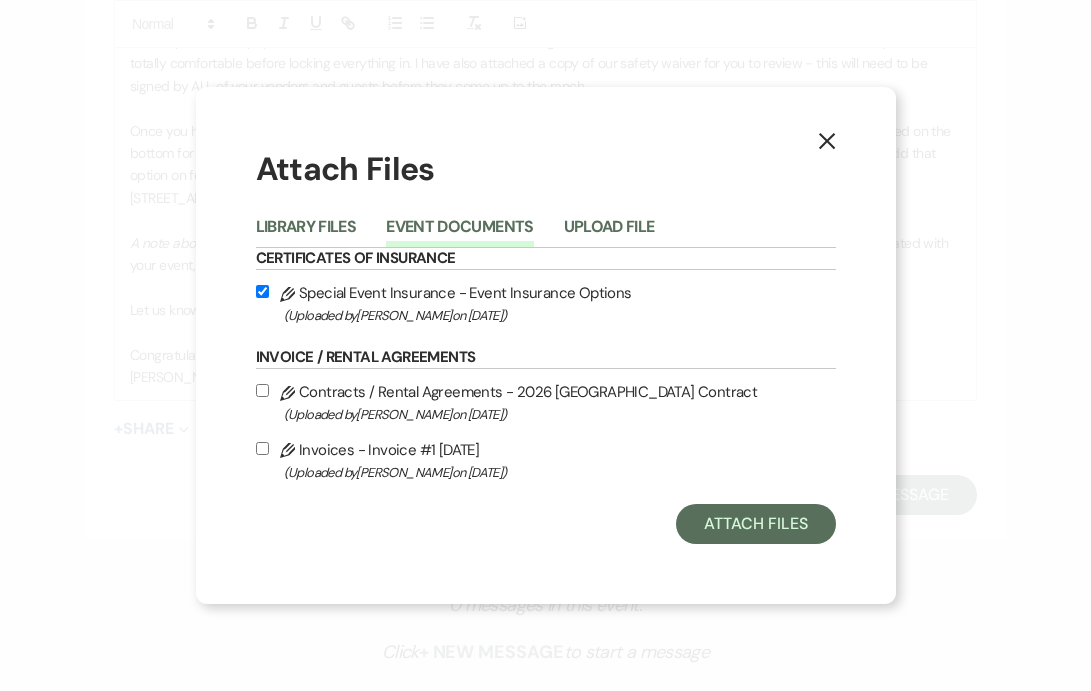 click on "(Uploaded by  [PERSON_NAME]  on   [DATE] )" at bounding box center (560, 414) 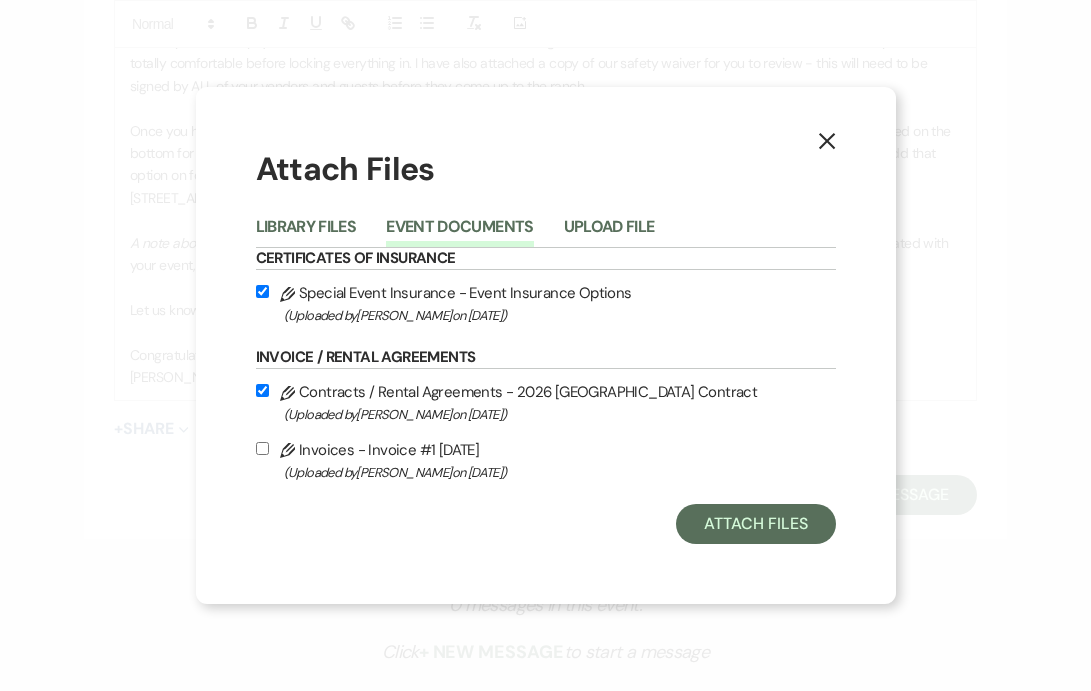 click on "(Uploaded by  [PERSON_NAME]  on   [DATE] )" at bounding box center (560, 472) 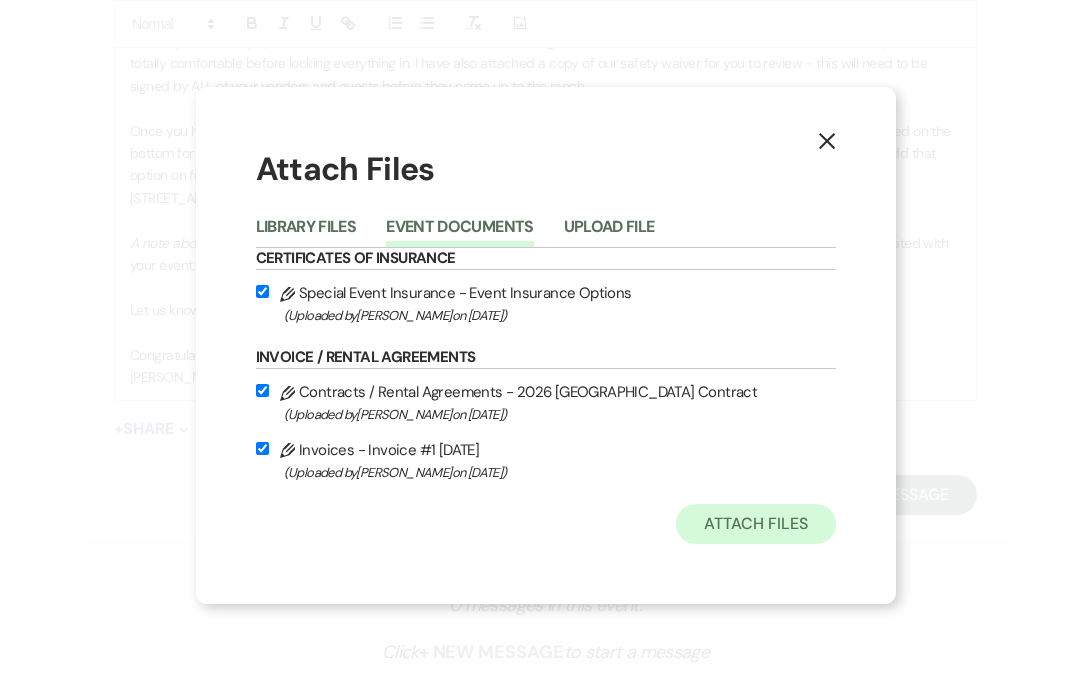 click on "Attach Files" at bounding box center (755, 524) 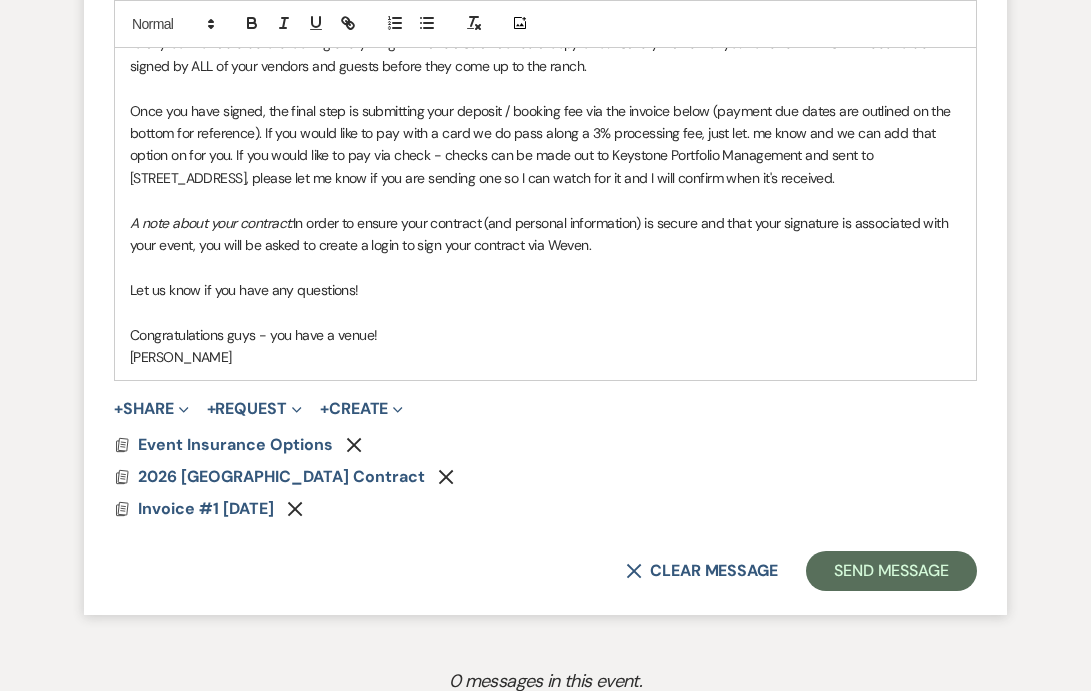 scroll, scrollTop: 1352, scrollLeft: 0, axis: vertical 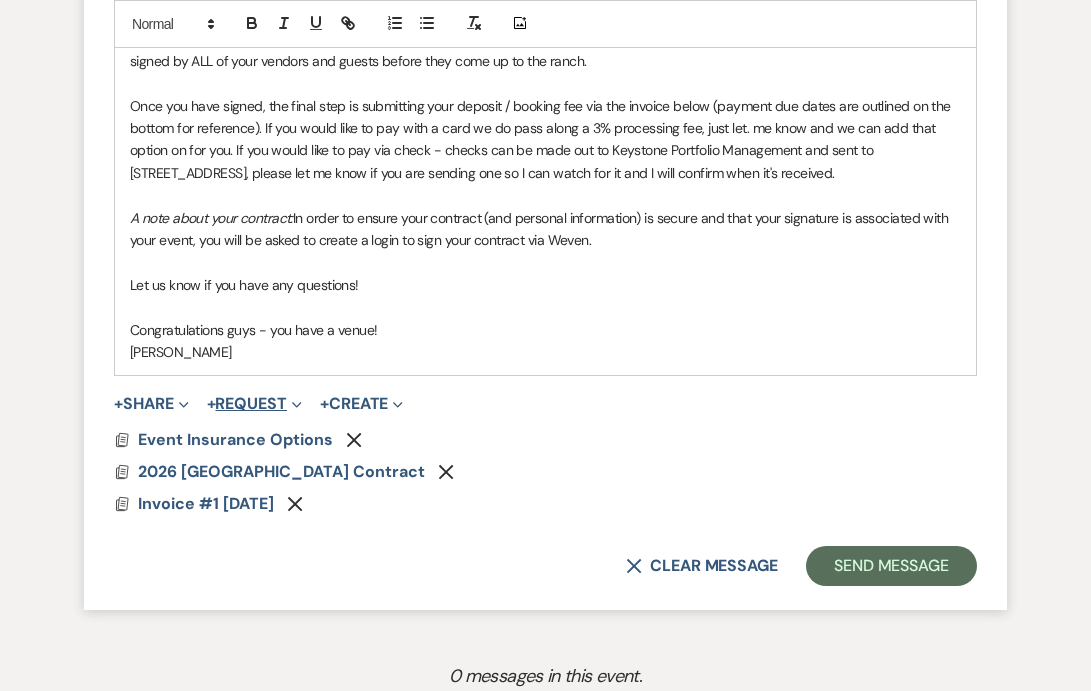 click on "+  Request Expand" at bounding box center [254, 404] 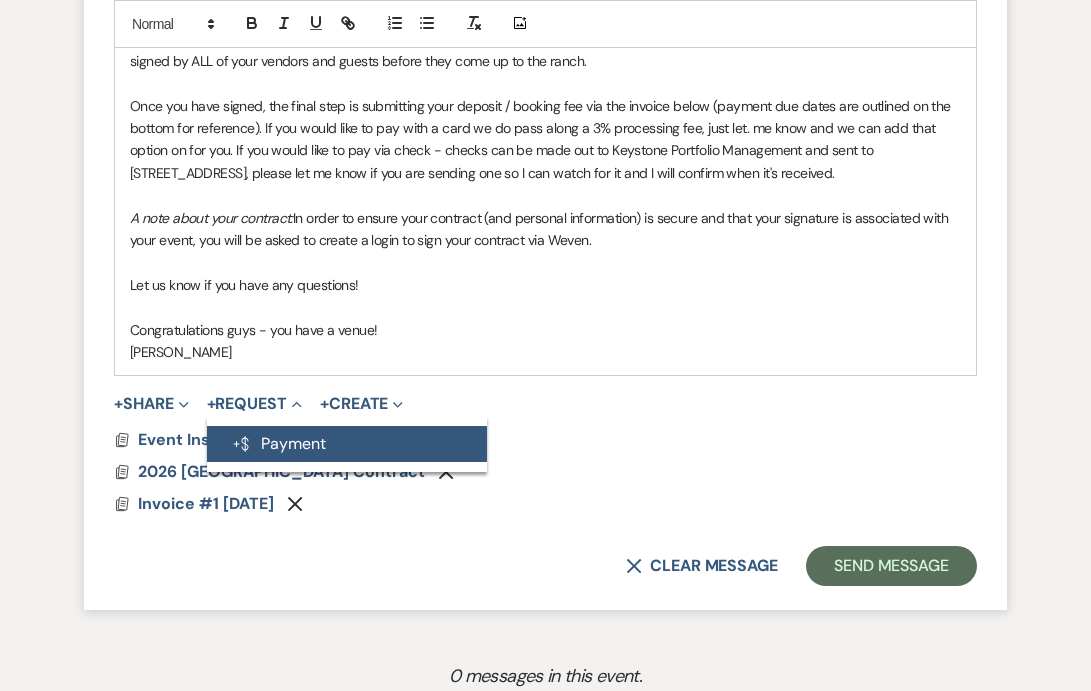 click on "Generate Payment Payment" at bounding box center [347, 444] 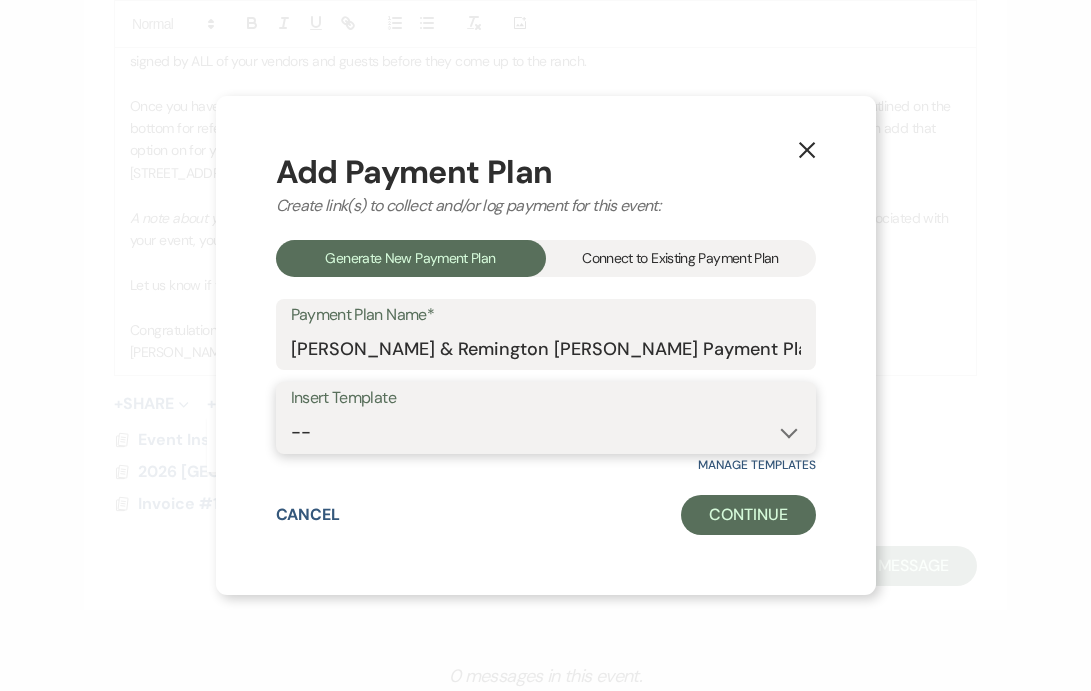 select on "133" 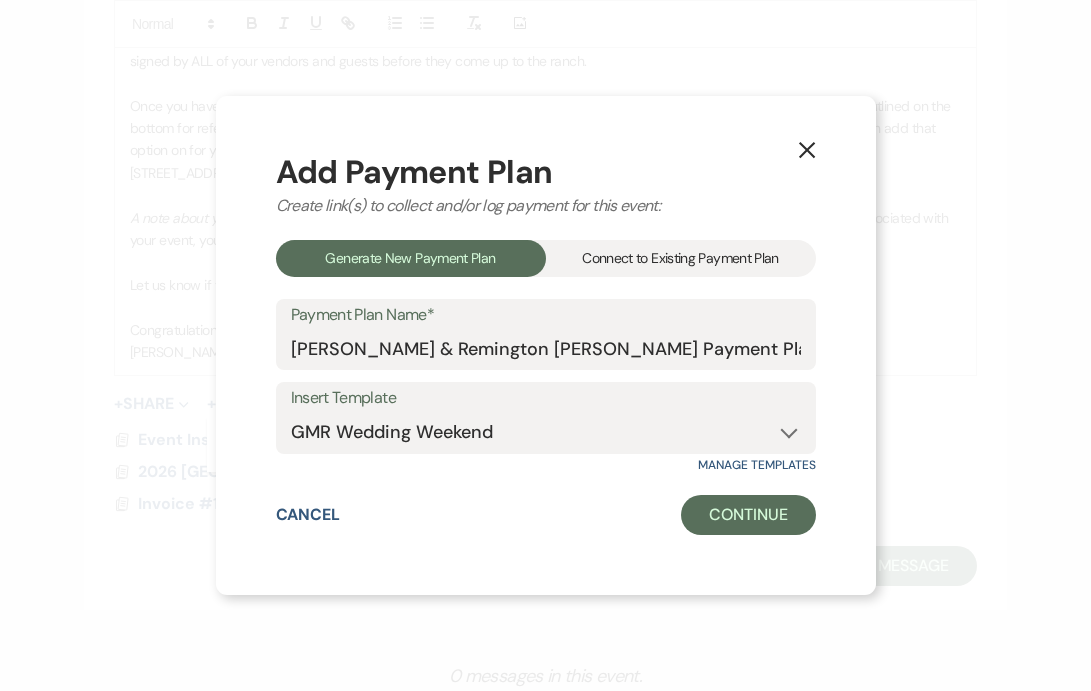 click on "Connect to Existing Payment Plan" at bounding box center [681, 258] 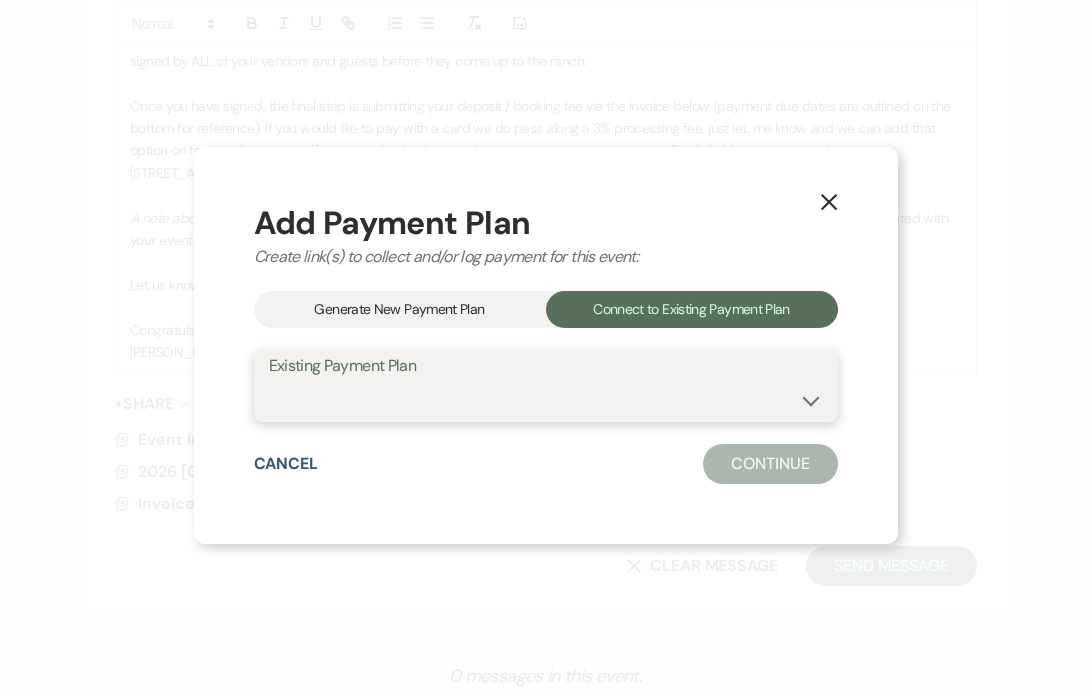 select on "23941" 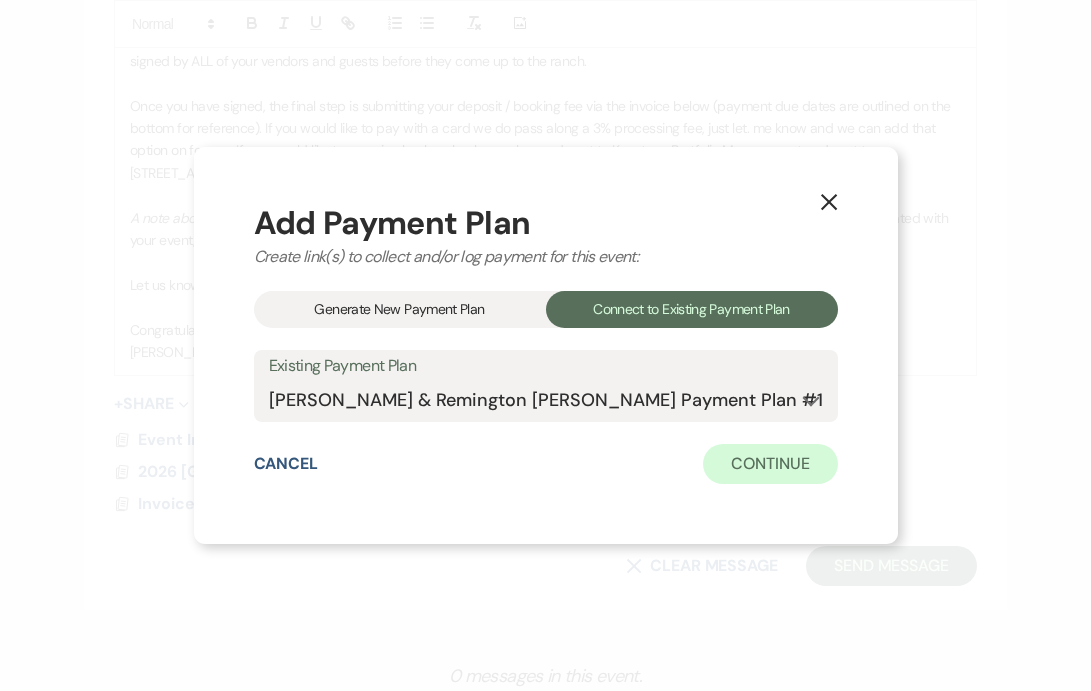 click on "Continue" at bounding box center (770, 464) 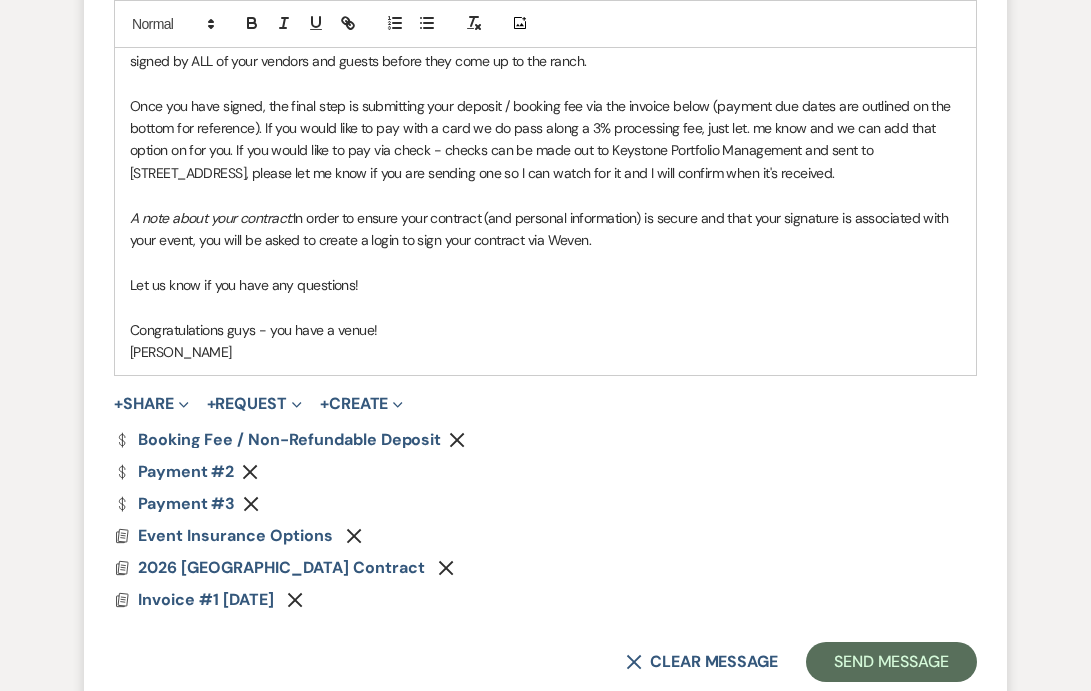 scroll, scrollTop: 1126, scrollLeft: 0, axis: vertical 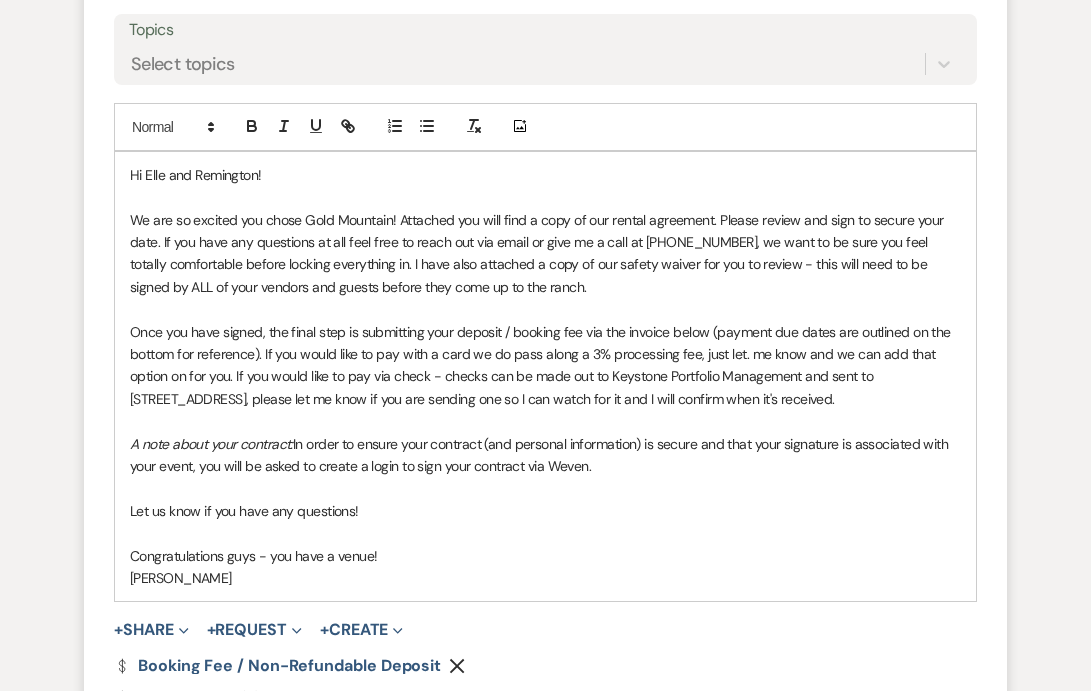click on "Congratulations guys - you have a venue!" at bounding box center [545, 556] 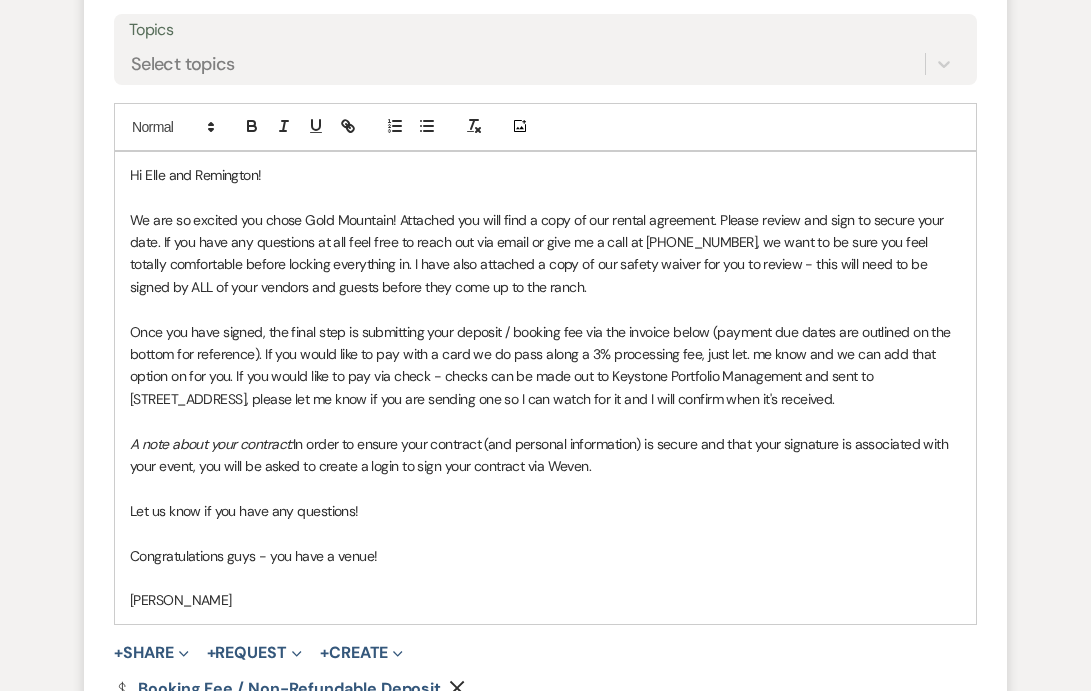 click on "Once you have signed, the final step is submitting your deposit / booking fee via the invoice below (payment due dates are outlined on the bottom for reference). If you would like to pay with a card we do pass along a 3% processing fee, just let. me know and we can add that option on for you. If you would like to pay via check - checks can be made out to Keystone Portfolio Management and sent to [STREET_ADDRESS], please let me know if you are sending one so I can watch for it and I will confirm when it's received." at bounding box center (545, 366) 